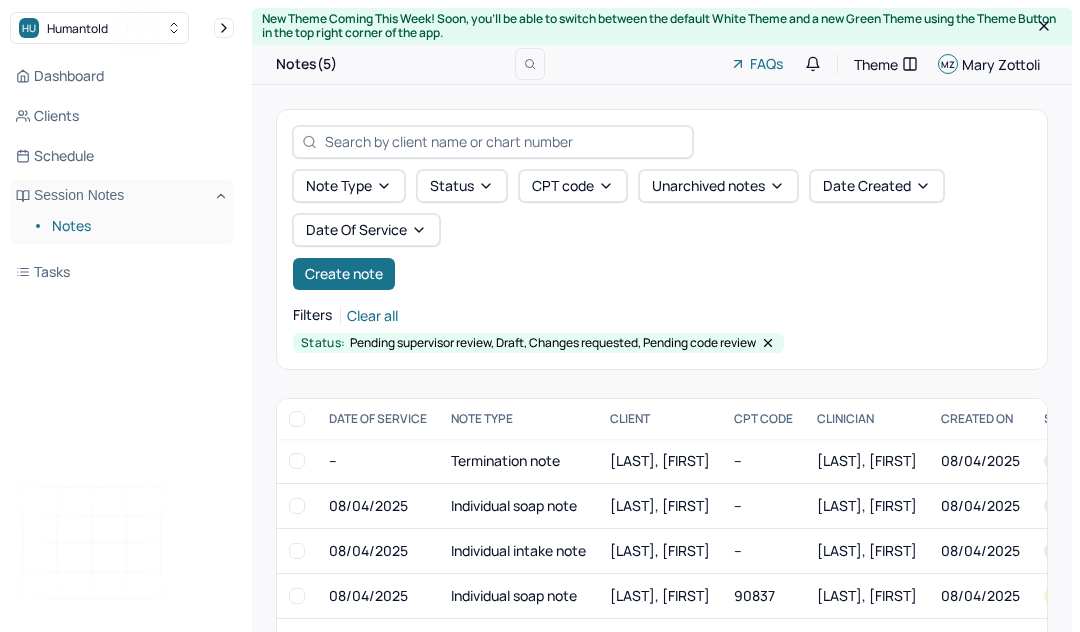 scroll, scrollTop: 58, scrollLeft: 0, axis: vertical 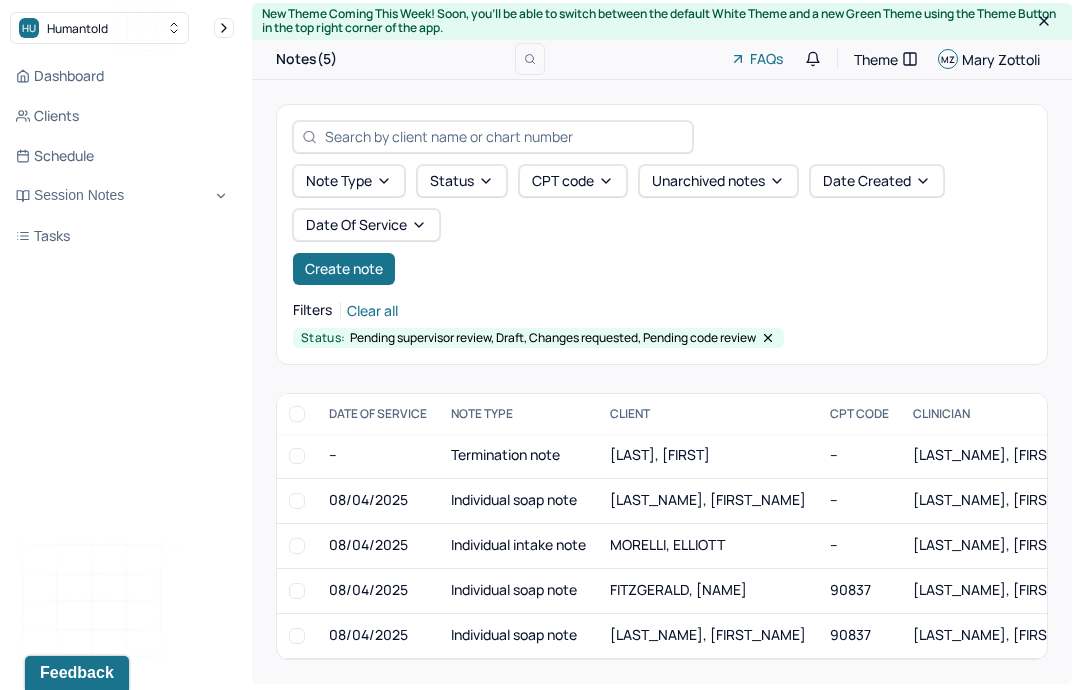 click on "[LAST], [FIRST]" at bounding box center (708, 456) 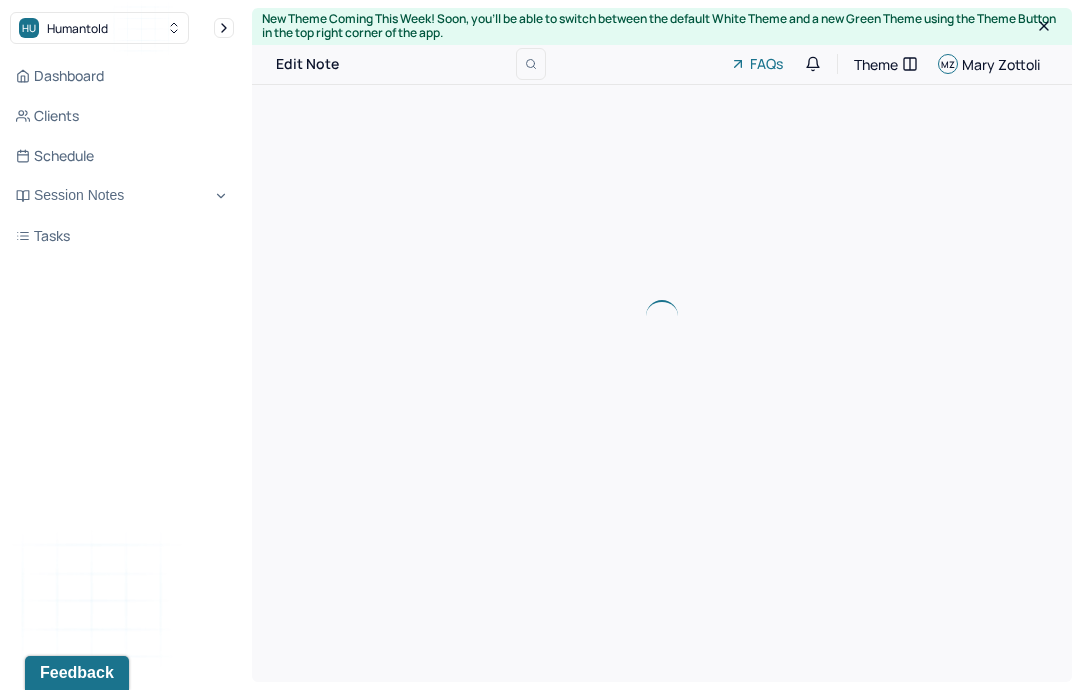 scroll, scrollTop: 0, scrollLeft: 0, axis: both 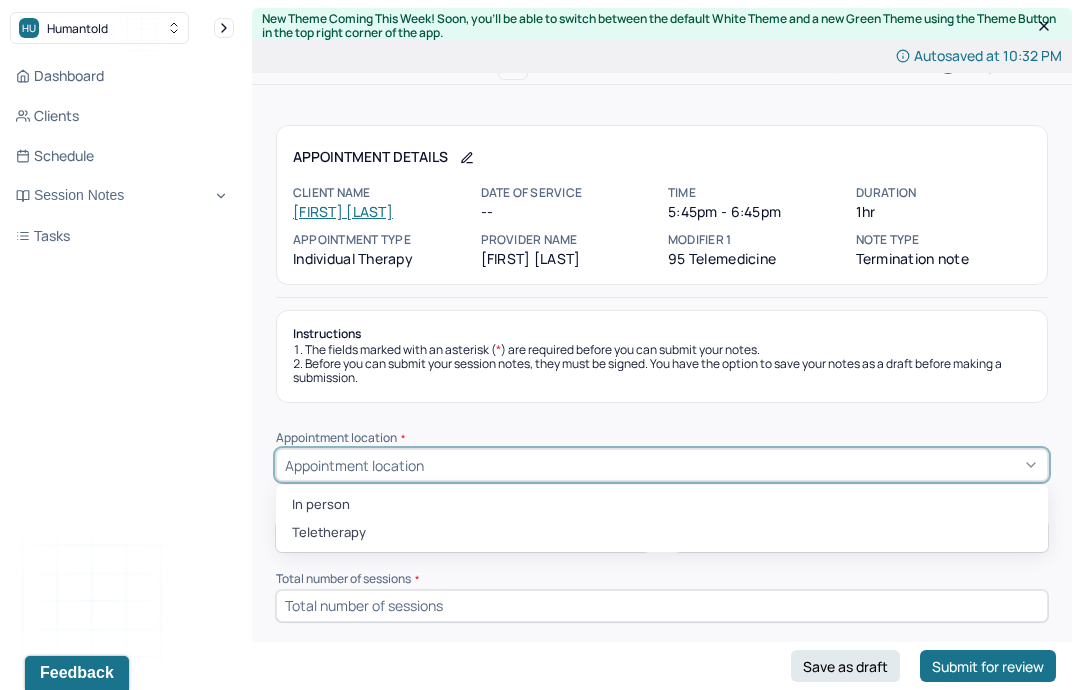 click on "Teletherapy" at bounding box center (662, 533) 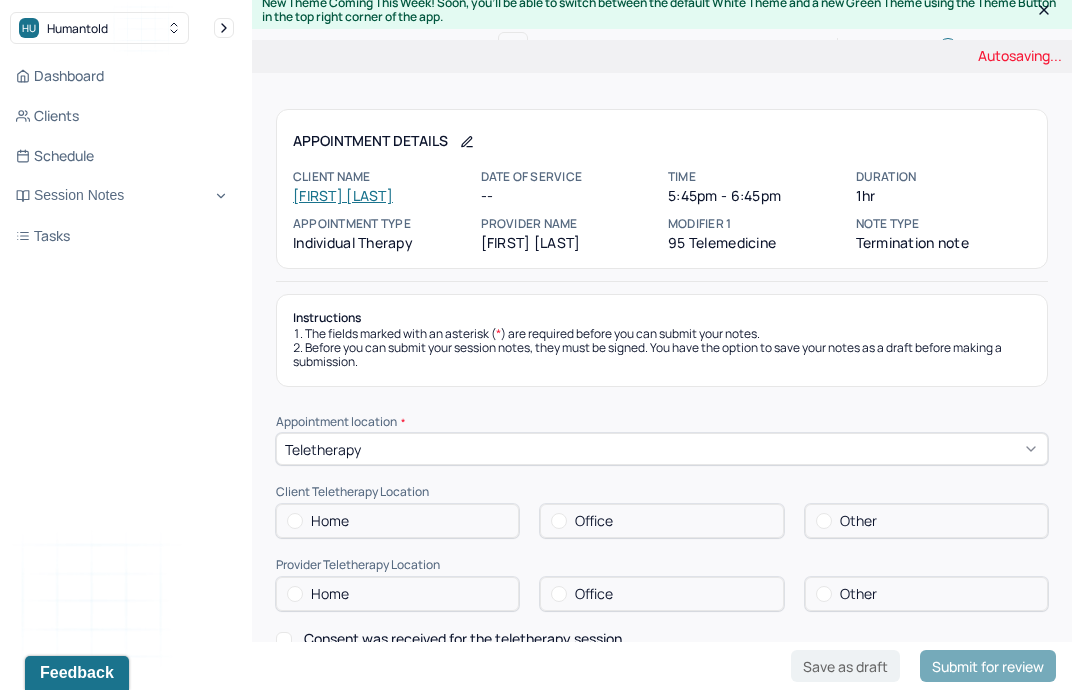 scroll, scrollTop: 18, scrollLeft: 0, axis: vertical 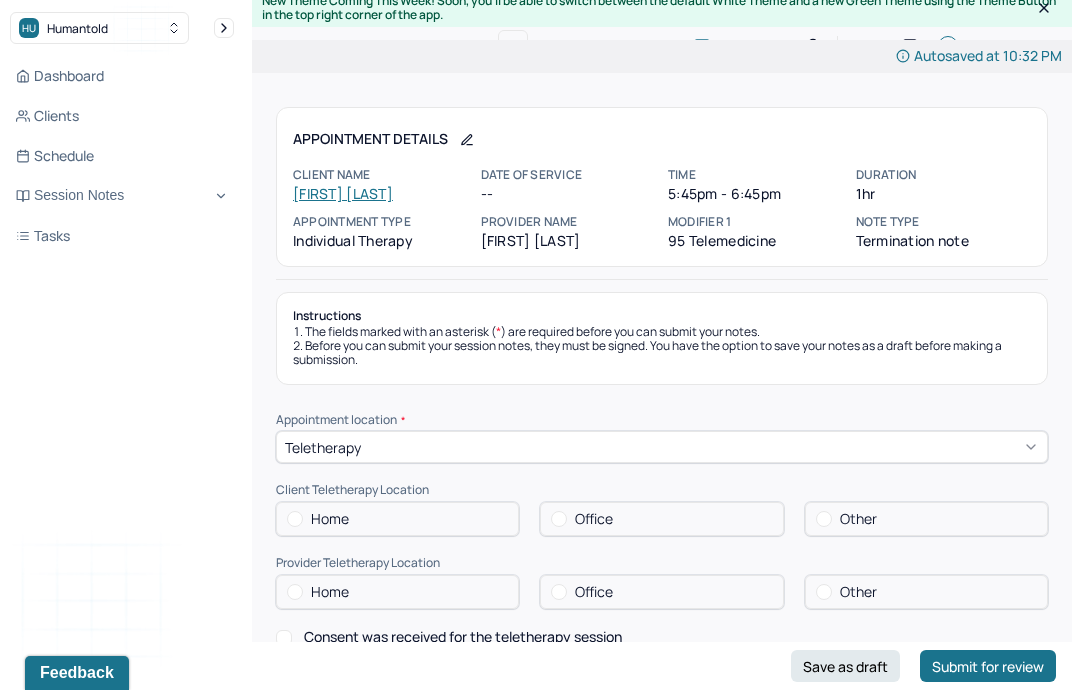 click on "Home" at bounding box center (397, 519) 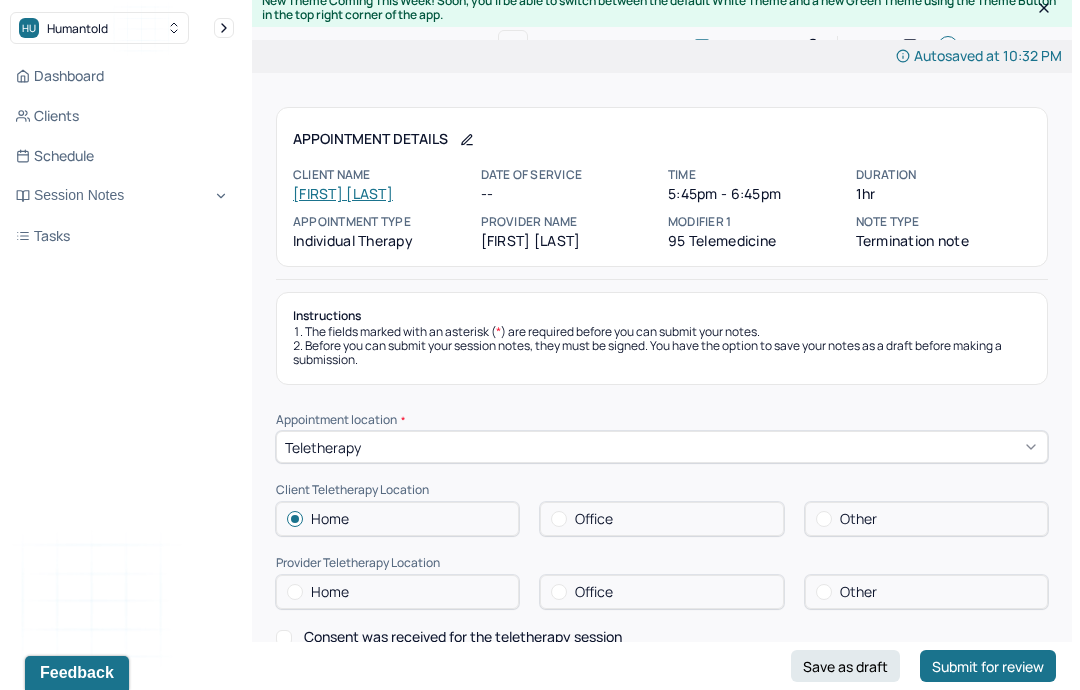 click on "Home" at bounding box center [397, 592] 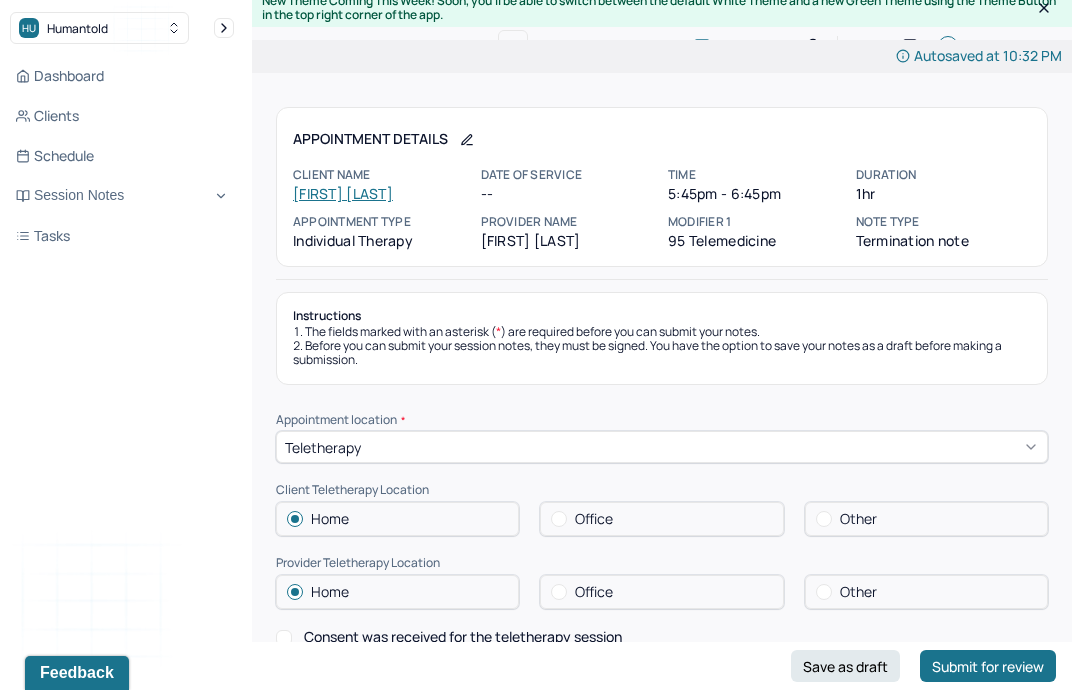 click on "Consent was received for the teletherapy session" at bounding box center (463, 637) 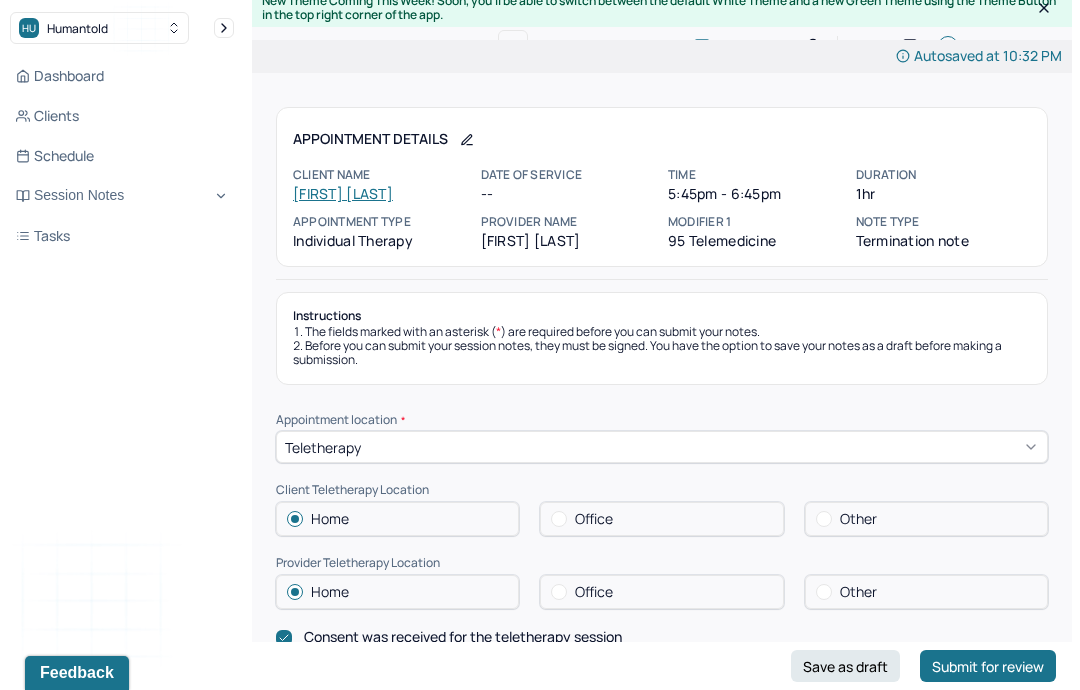 click on "Consent was received for the teletherapy session" at bounding box center (463, 637) 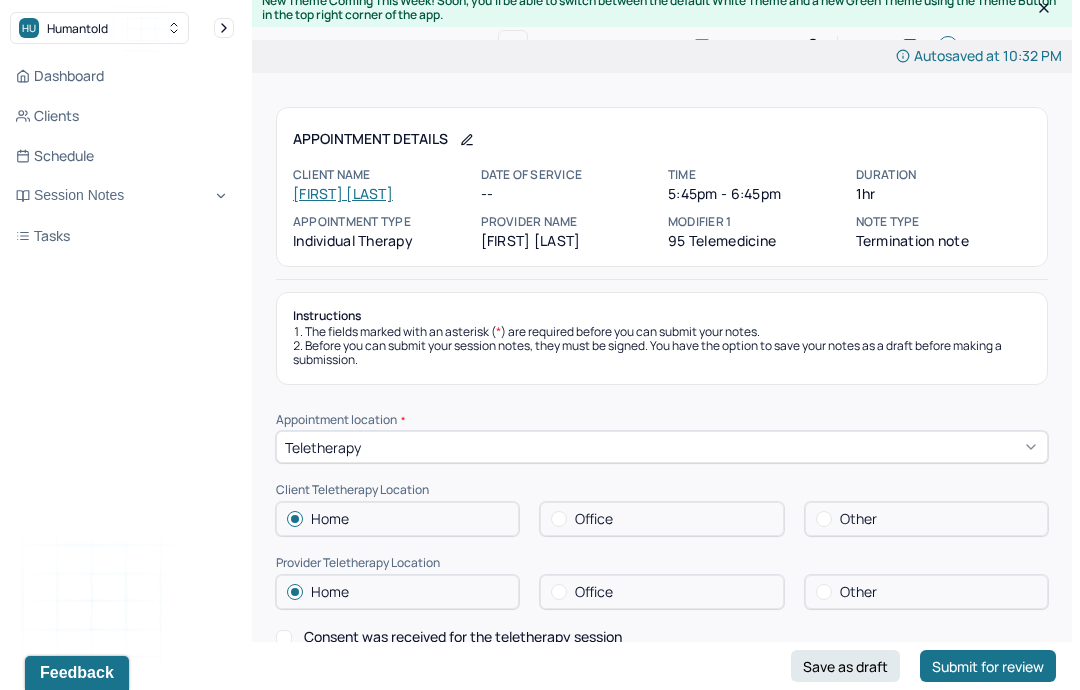 click on "Consent was received for the teletherapy session" at bounding box center (463, 637) 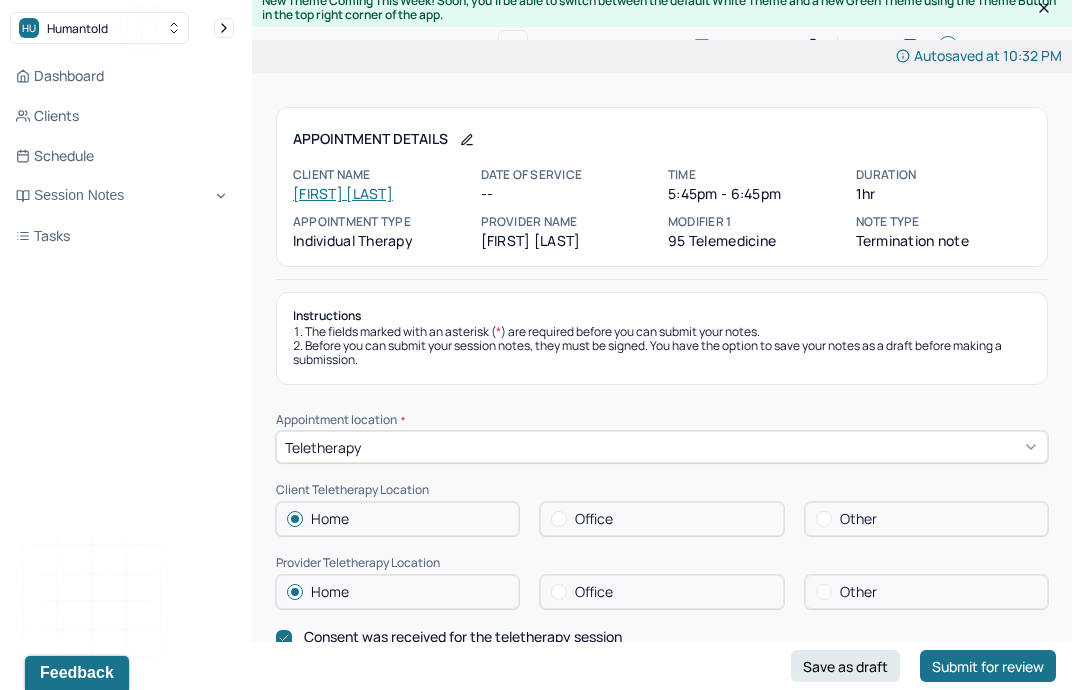 click on "The teletherapy session was conducted via video" at bounding box center [461, 666] 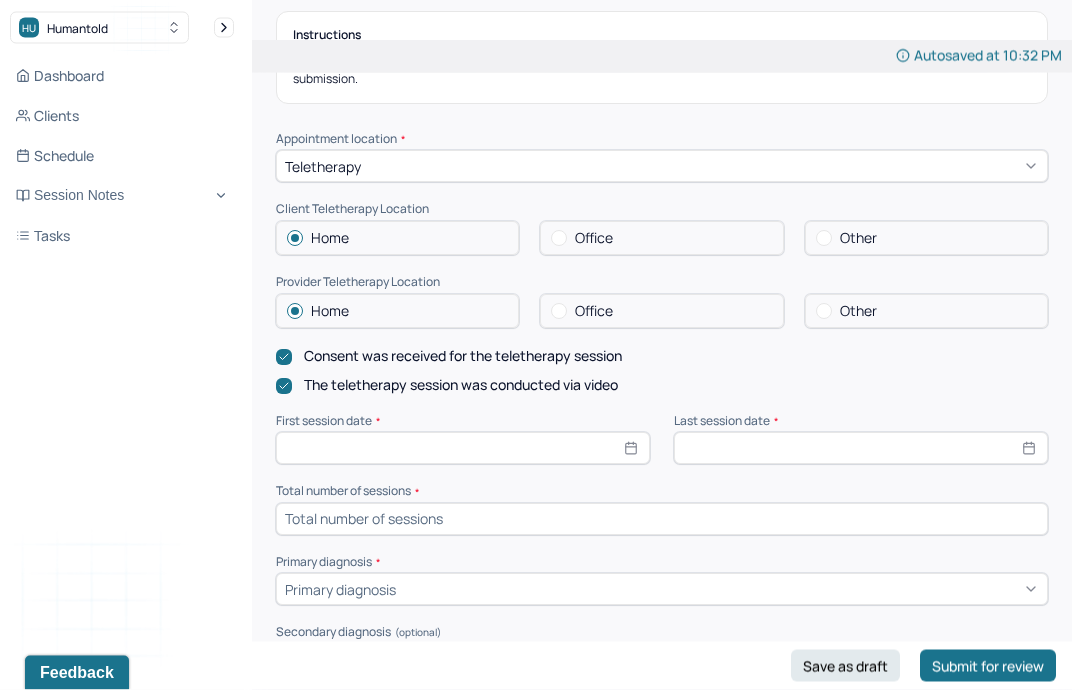 scroll, scrollTop: 299, scrollLeft: 0, axis: vertical 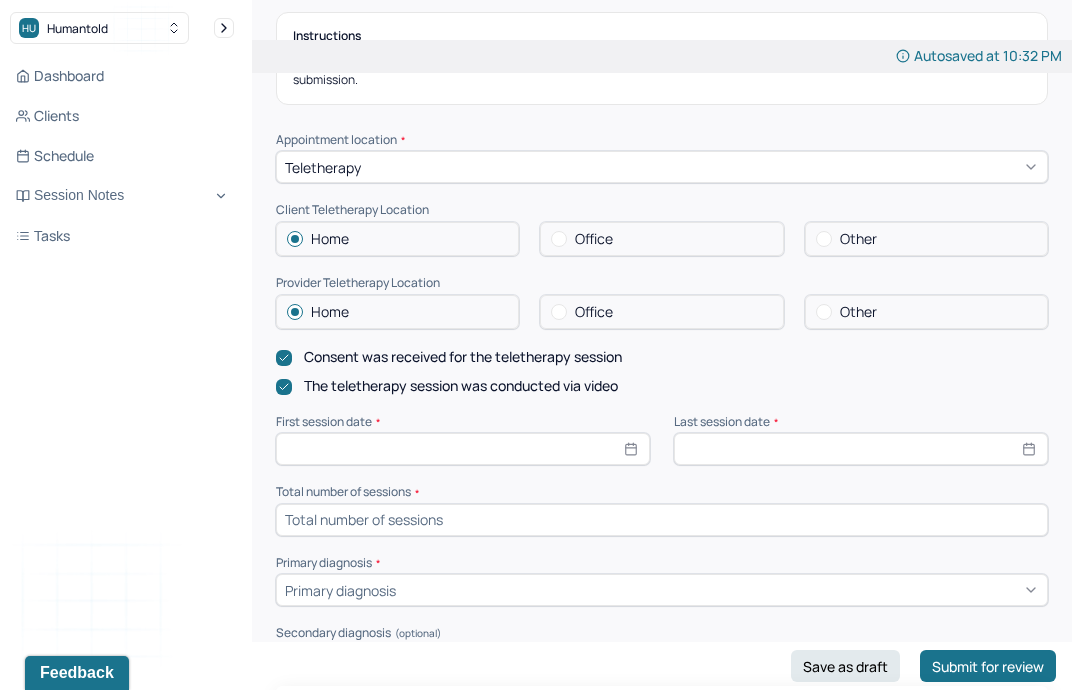 type on "a" 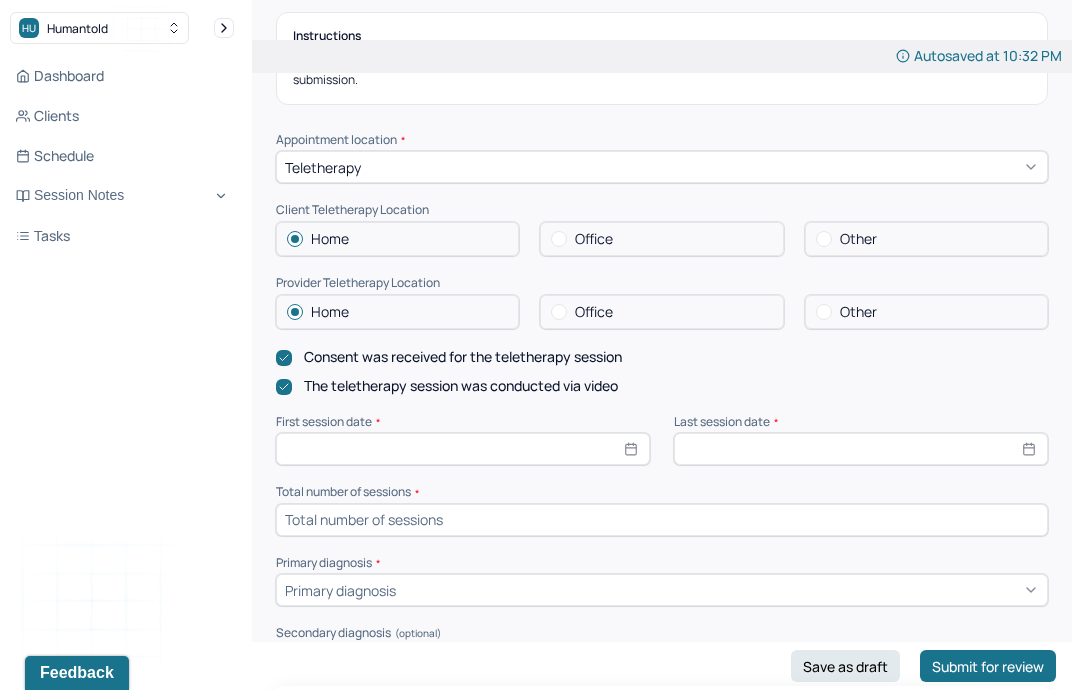 type 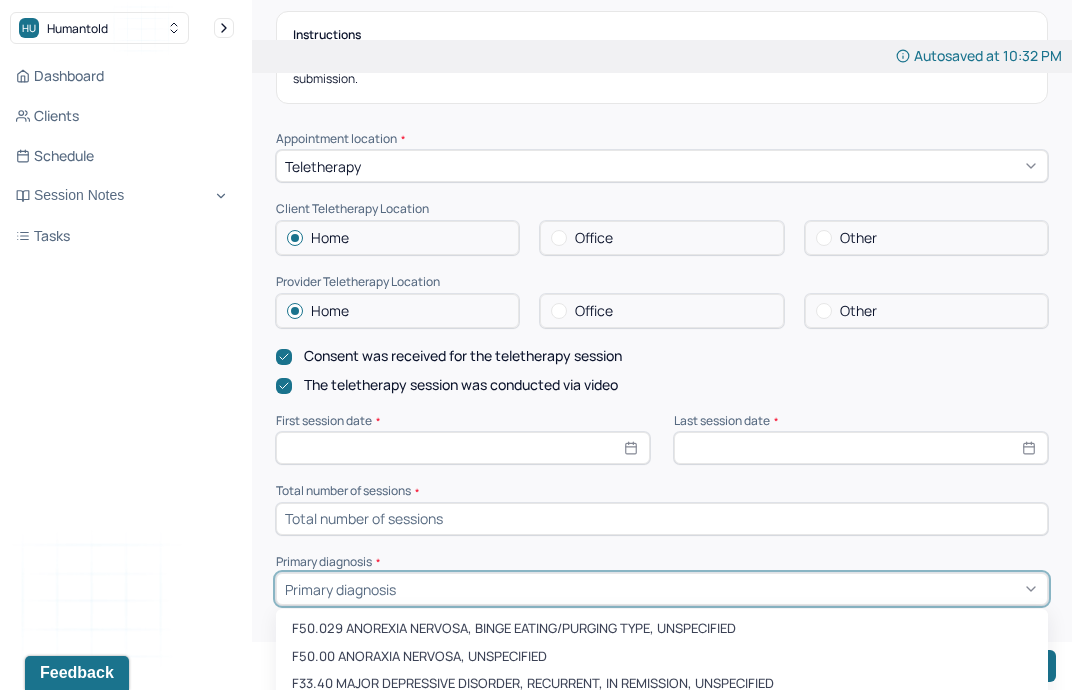 scroll, scrollTop: 298, scrollLeft: 0, axis: vertical 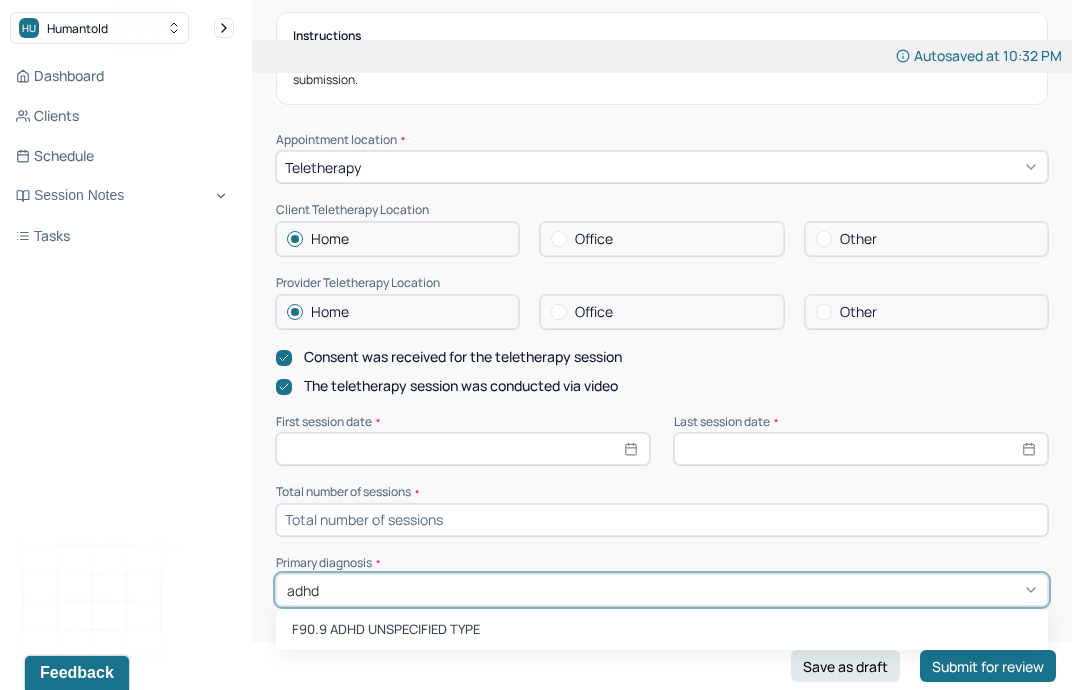 click on "F90.9 ADHD UNSPECIFIED TYPE" at bounding box center (662, 630) 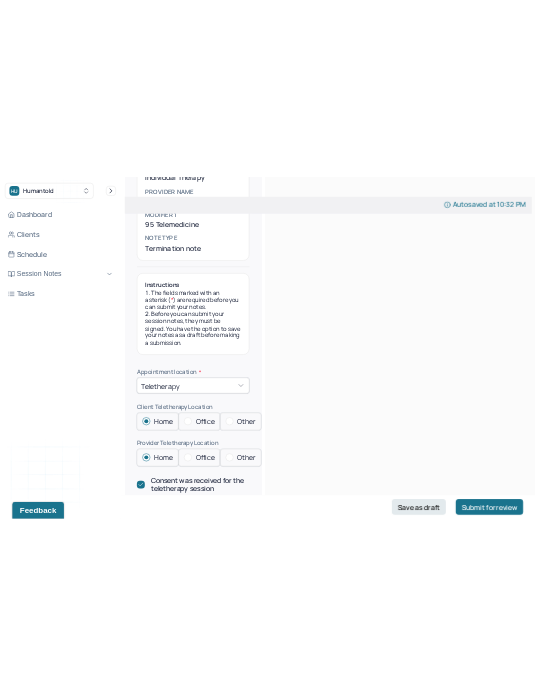 scroll, scrollTop: 393, scrollLeft: 0, axis: vertical 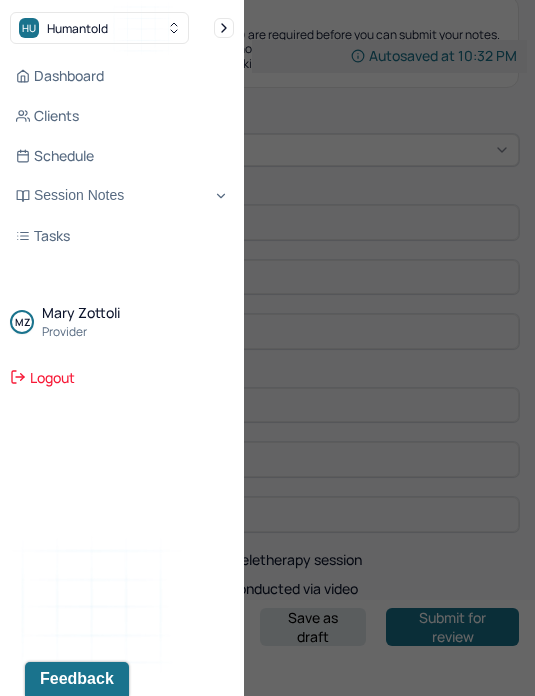 click at bounding box center [267, 348] 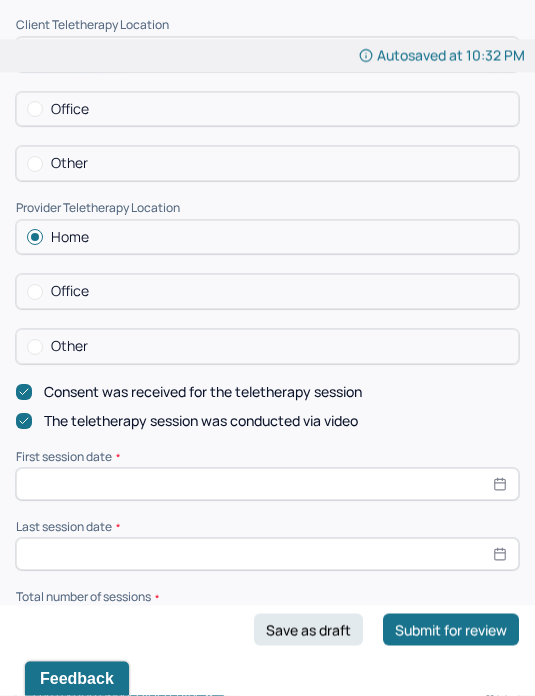 scroll, scrollTop: 561, scrollLeft: 0, axis: vertical 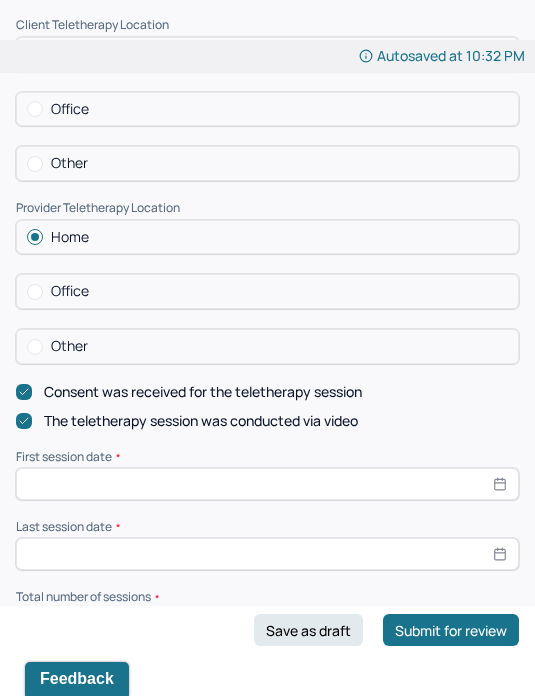 click at bounding box center [267, 484] 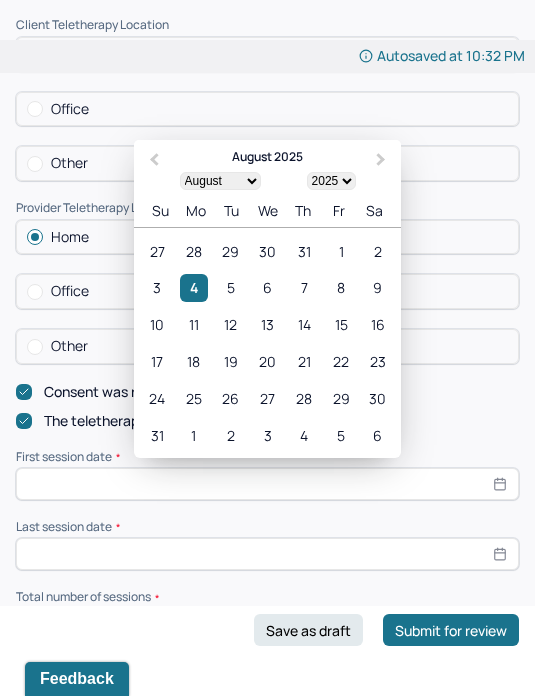 click on "January February March April May June July August September October November December" at bounding box center [220, 181] 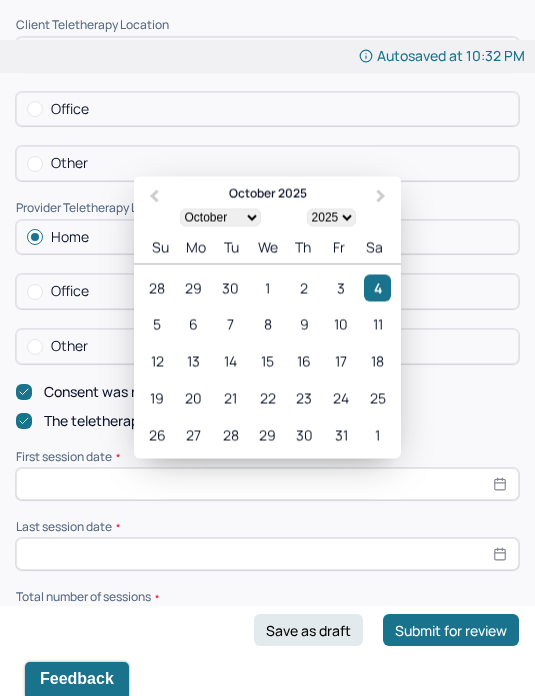 click on "14" at bounding box center [230, 361] 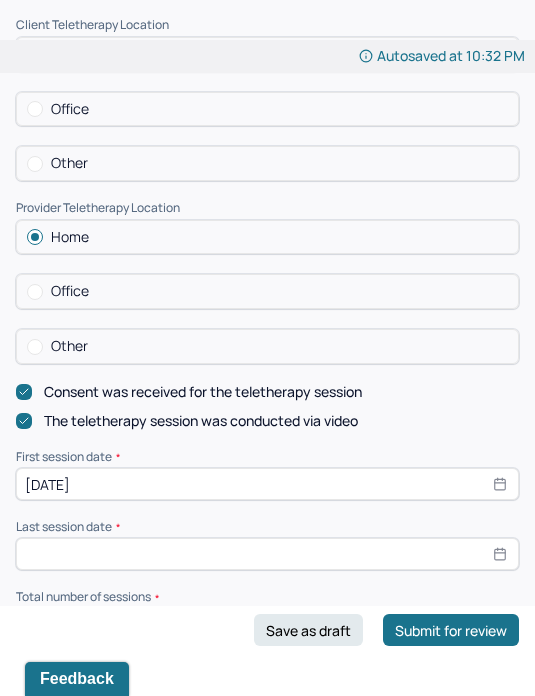 type on "[DATE]" 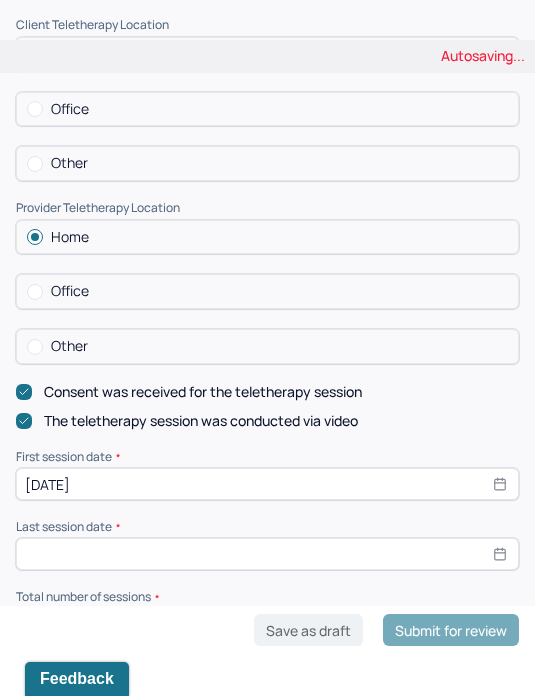 click at bounding box center (267, 554) 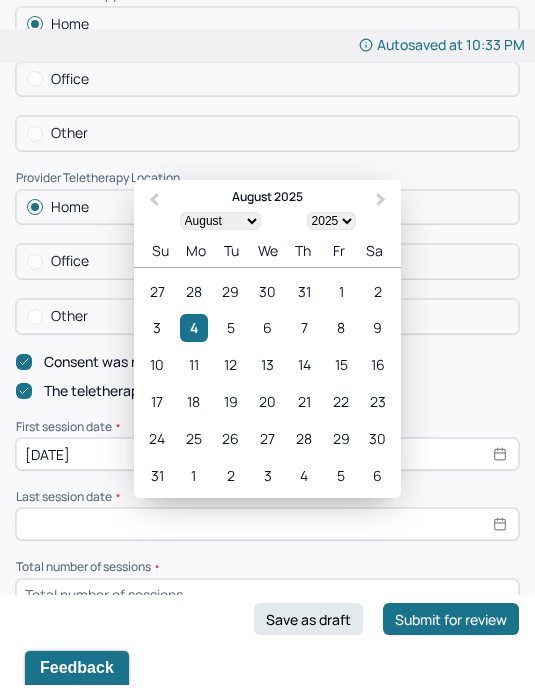 scroll, scrollTop: 591, scrollLeft: 0, axis: vertical 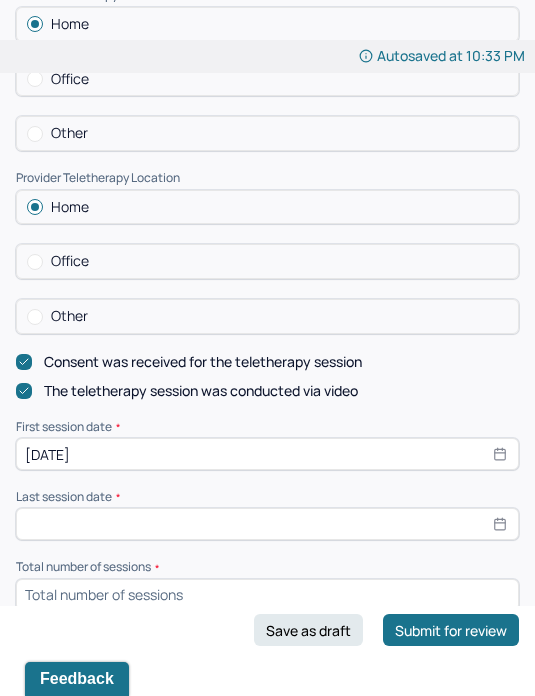 click on "The teletherapy session was conducted via video" at bounding box center (267, 391) 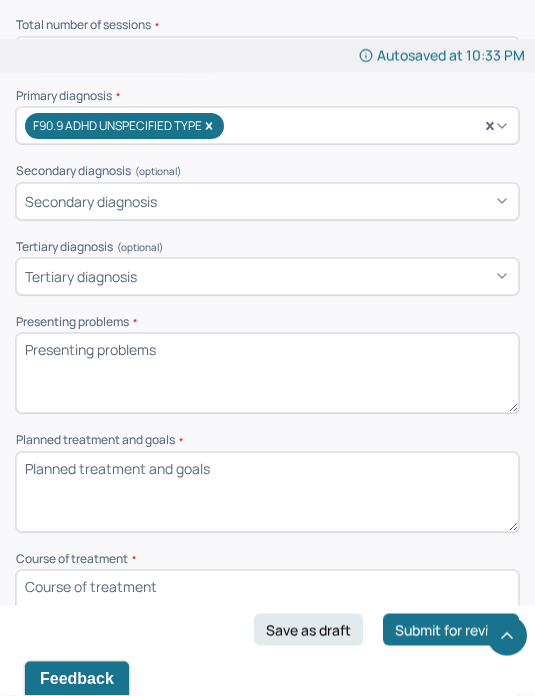 click on "Presenting problems *" at bounding box center (267, 374) 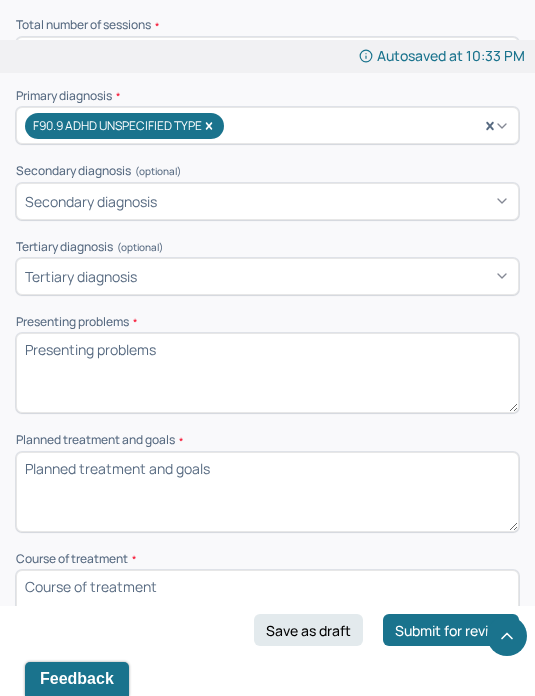 click on "Presenting problems *" at bounding box center [267, 373] 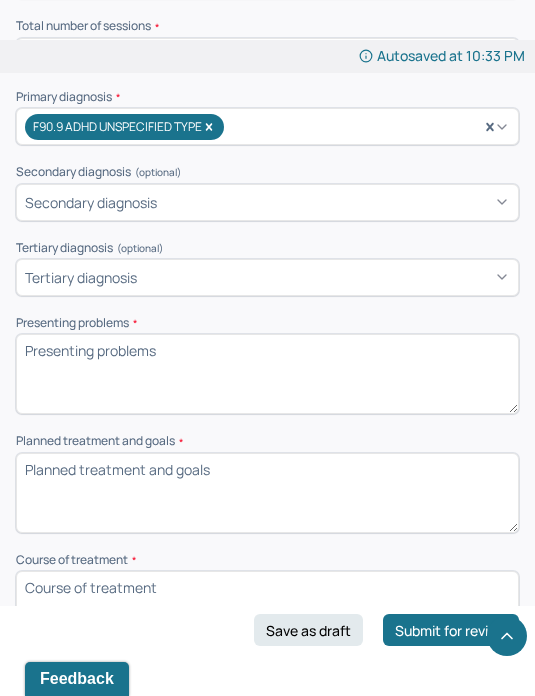 paste on "Client presenting concerns include history of depression and ADHD diagnosis and expressed interest in exploring potential autism diagnosis and symptoms and therapy sessions. Client also expressed interest in exploring possible medication management with history of taking medication in the past and has not taken any medication in over two years. Klein also reported ketamine treatment was helpful in managing symptoms in the past as well. Climb reports family members with autism diagnosis. Klein also reports attending individual therapy in the past as well as group therapy for depression symptoms." 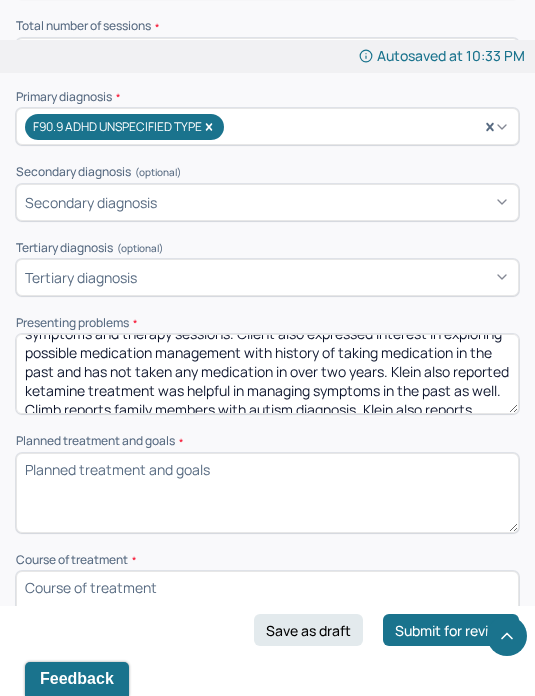 scroll, scrollTop: 57, scrollLeft: 0, axis: vertical 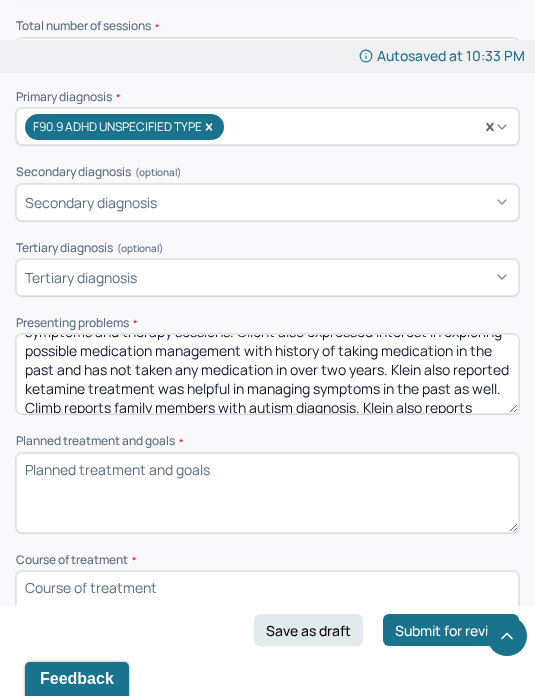 click on "Client presenting concerns include history of depression and ADHD diagnosis and expressed interest in exploring potential autism diagnosis and symptoms and therapy sessions. Client also expressed interest in exploring possible medication management with history of taking medication in the past and has not taken any medication in over two years. Klein also reported ketamine treatment was helpful in managing symptoms in the past as well. Climb reports family members with autism diagnosis. Klein also reports attending individual therapy in the past as well as group therapy for depression symptoms." at bounding box center [267, 374] 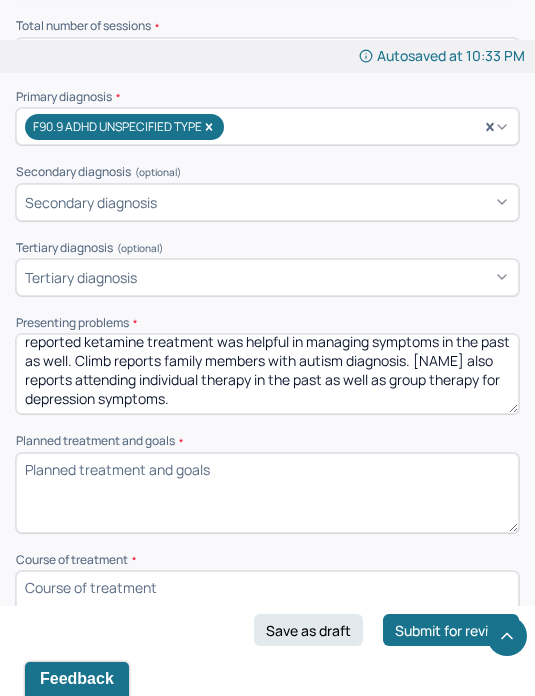 scroll, scrollTop: 103, scrollLeft: 0, axis: vertical 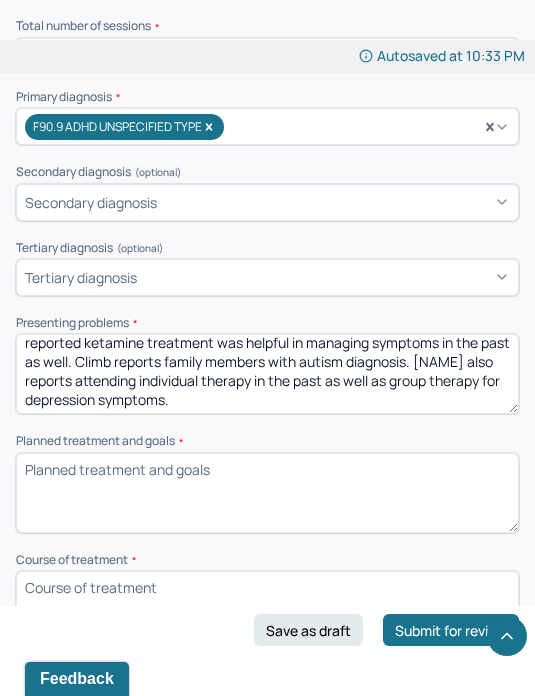 click on "Client presenting concerns include history of depression and ADHD diagnosis and expressed interest in exploring potential autism diagnosis and symptoms and therapy sessions. Client also expressed interest in exploring possible medication management with history of taking medication in the past and has not taken any medication in over two years. Client also reported ketamine treatment was helpful in managing symptoms in the past as well. Climb reports family members with autism diagnosis. [NAME] also reports attending individual therapy in the past as well as group therapy for depression symptoms." at bounding box center [267, 374] 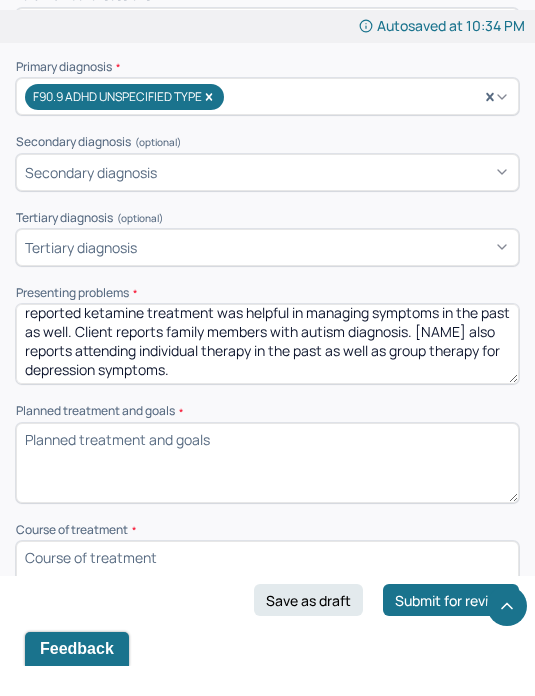 click on "Client presenting concerns include history of depression and ADHD diagnosis and expressed interest in exploring potential autism diagnosis and symptoms and therapy sessions. Client also expressed interest in exploring possible medication management with history of taking medication in the past and has not taken any medication in over two years. Client also reported ketamine treatment was helpful in managing symptoms in the past as well. Client reports family members with autism diagnosis. [NAME] also reports attending individual therapy in the past as well as group therapy for depression symptoms." at bounding box center [267, 374] 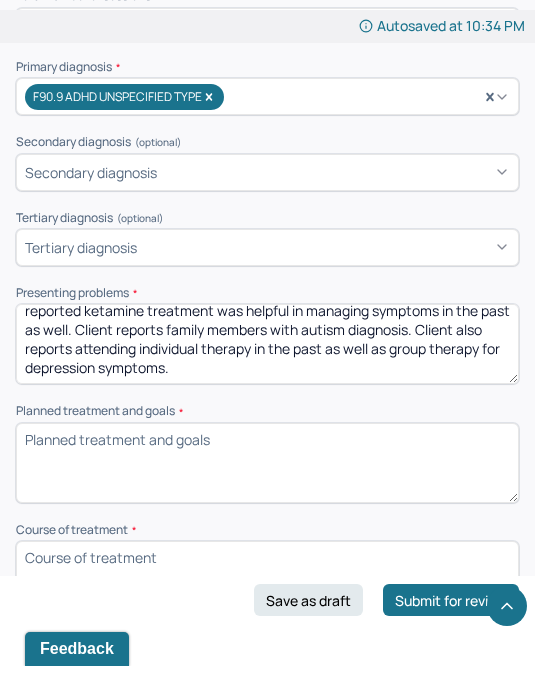 scroll, scrollTop: 113, scrollLeft: 0, axis: vertical 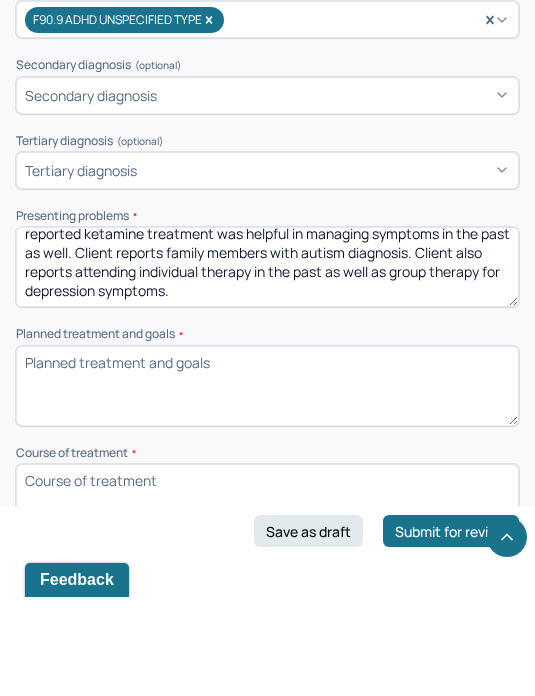 click on "Course of treatment *" at bounding box center (267, 603) 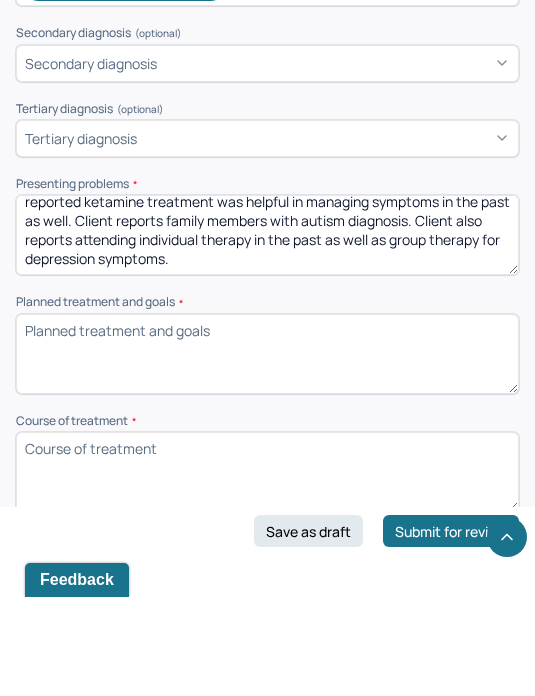 scroll, scrollTop: 1230, scrollLeft: 0, axis: vertical 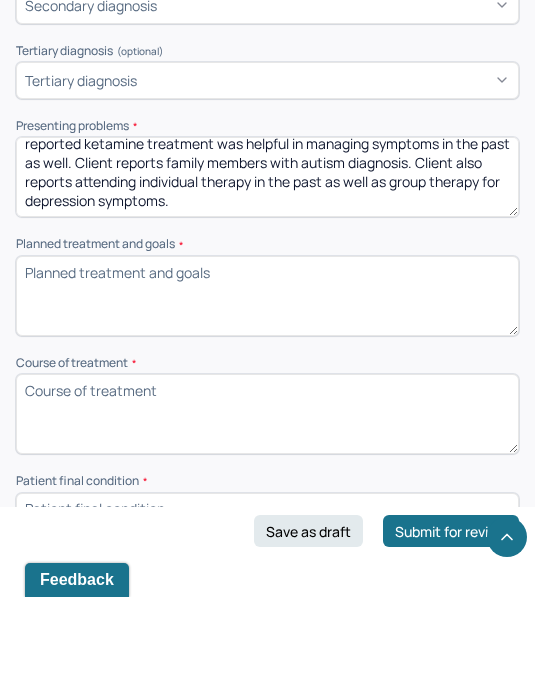 click at bounding box center (267, 608) 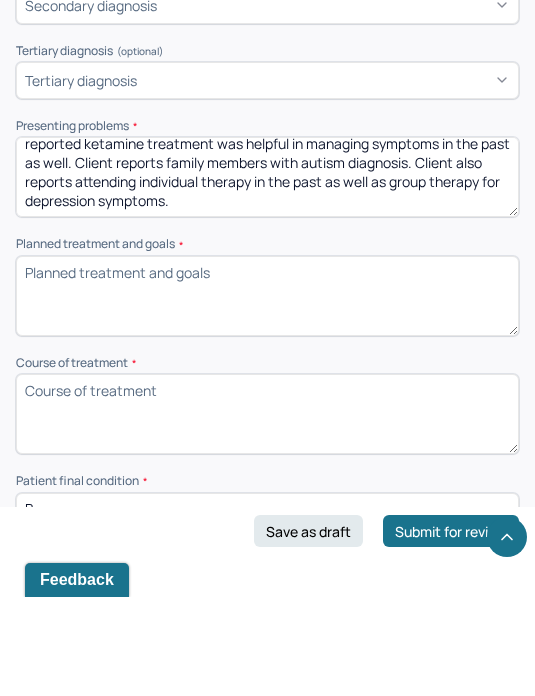 scroll, scrollTop: 1329, scrollLeft: 0, axis: vertical 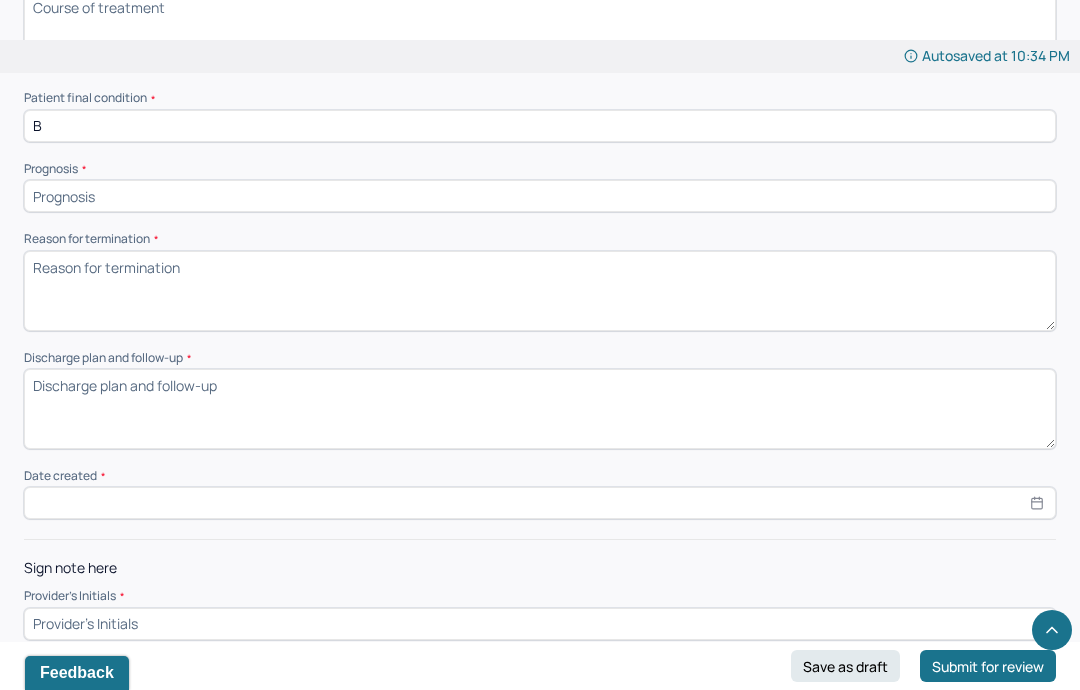 type on "B" 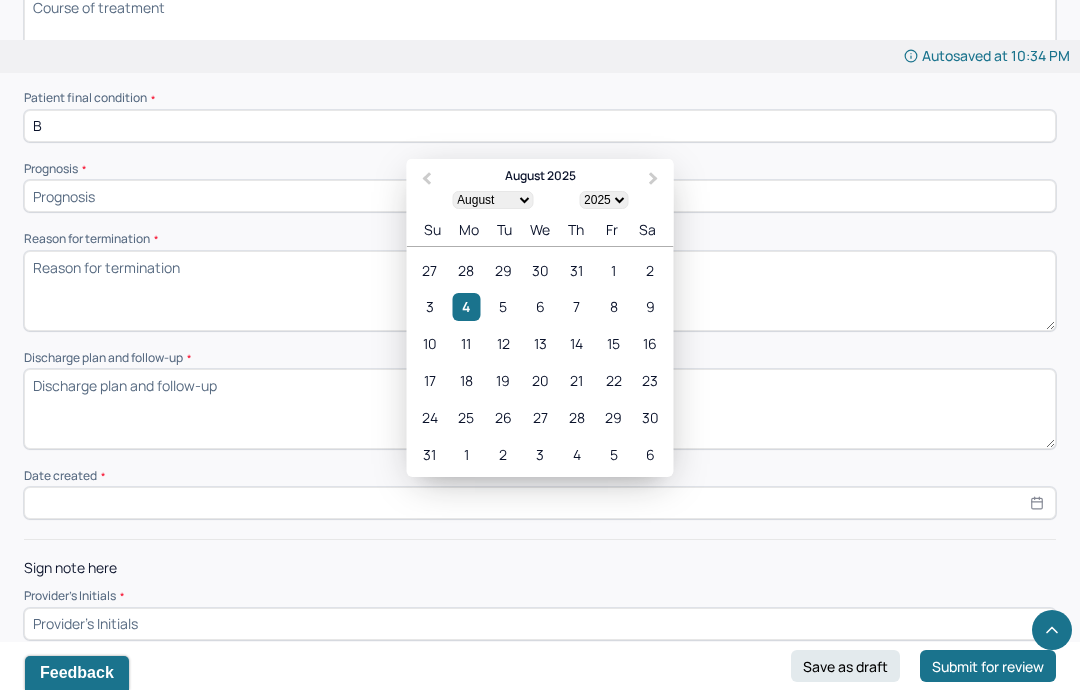 click on "4" at bounding box center [466, 307] 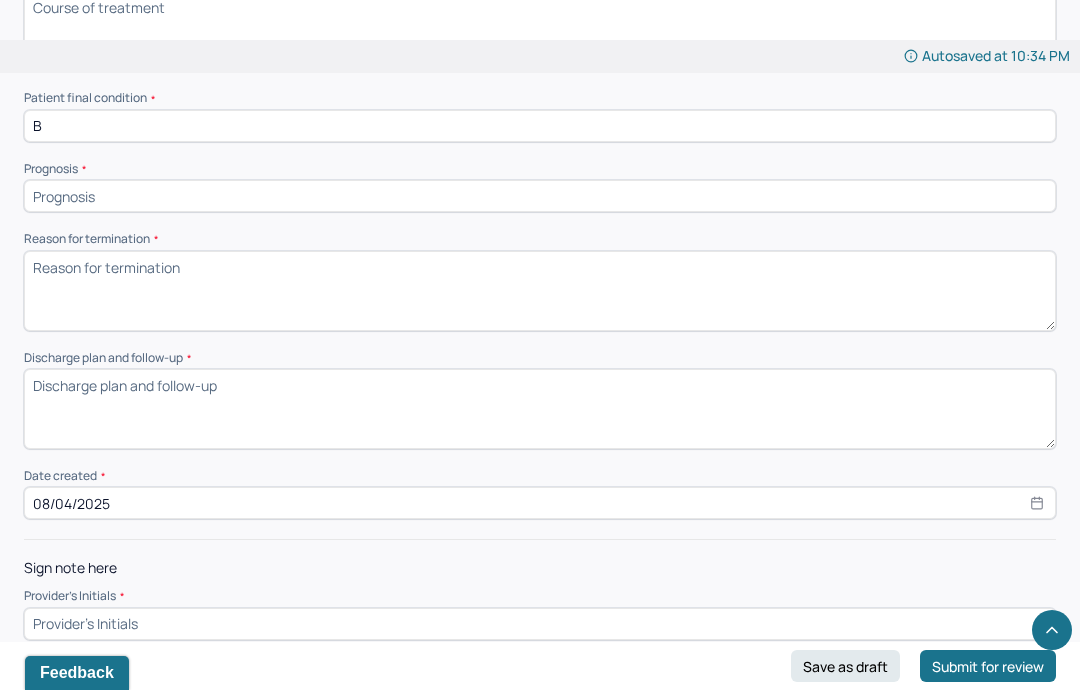 click on "Discharge plan and follow-up *" at bounding box center (540, 409) 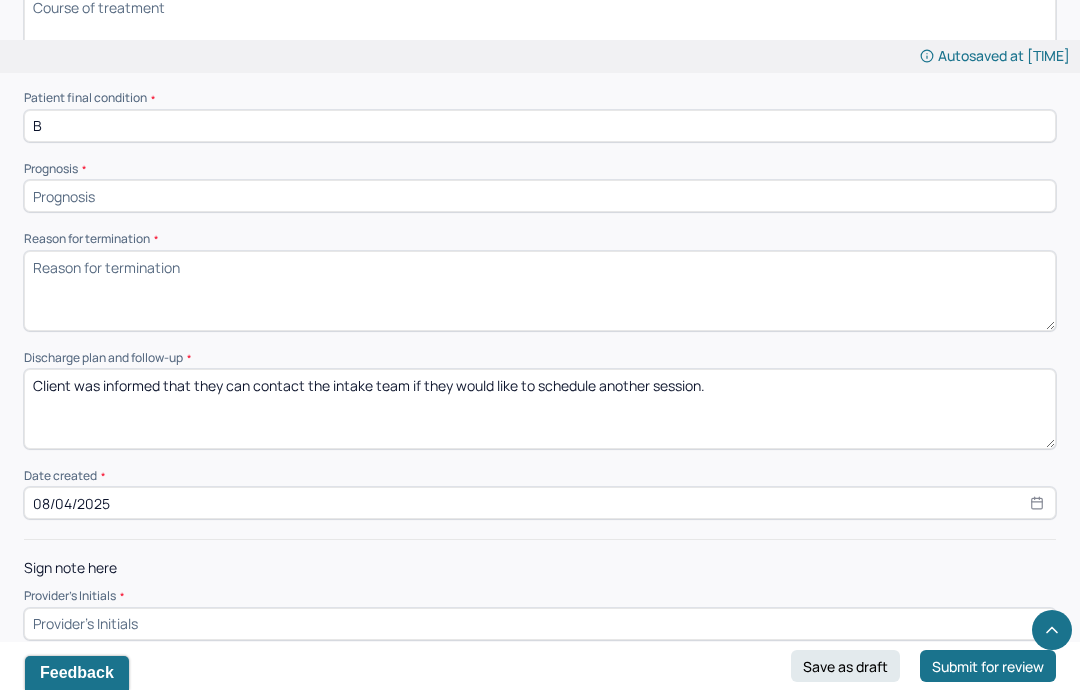 type on "Client was informed that they can contact the intake team if they would like to schedule another session." 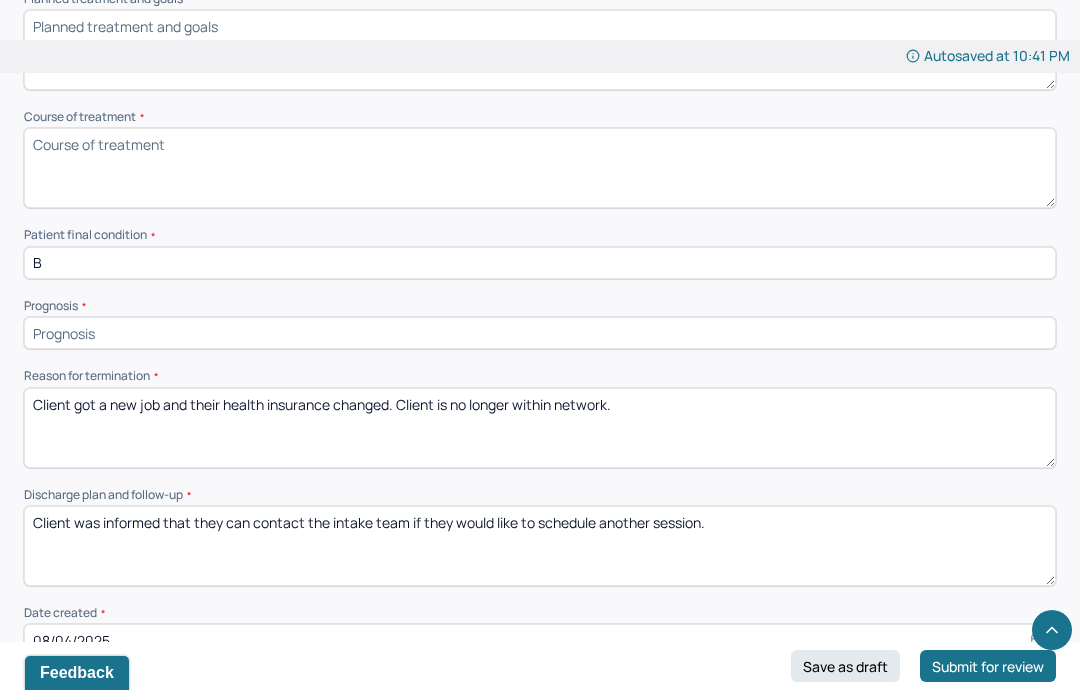 scroll, scrollTop: 1165, scrollLeft: 0, axis: vertical 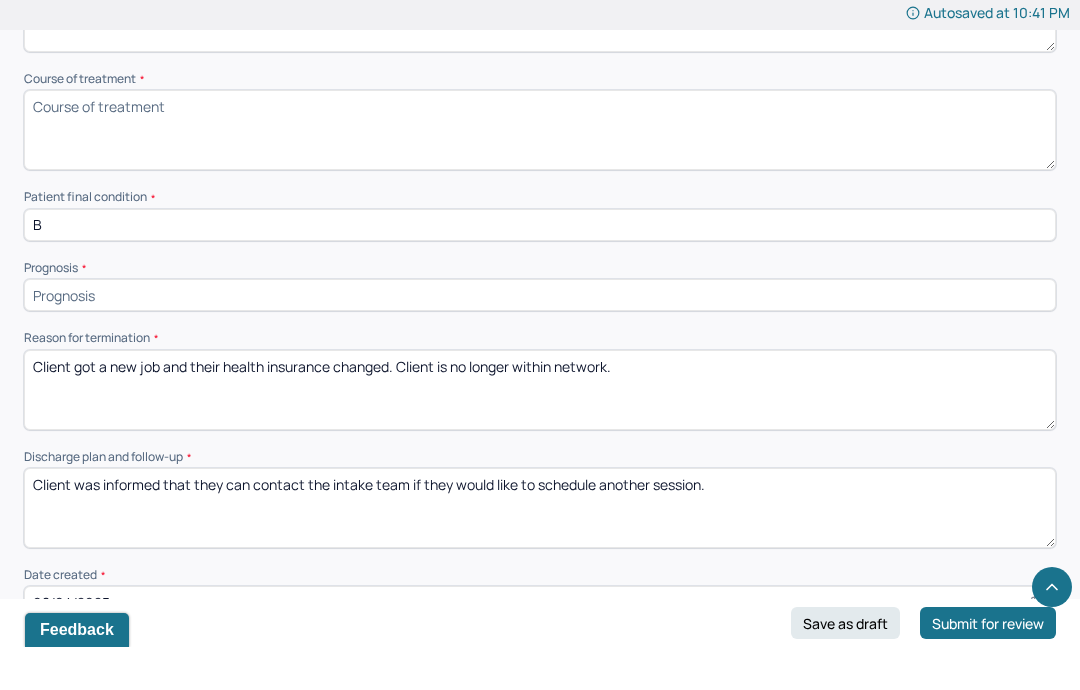 type on "Client got a new job and their health insurance changed. Client is no longer within network." 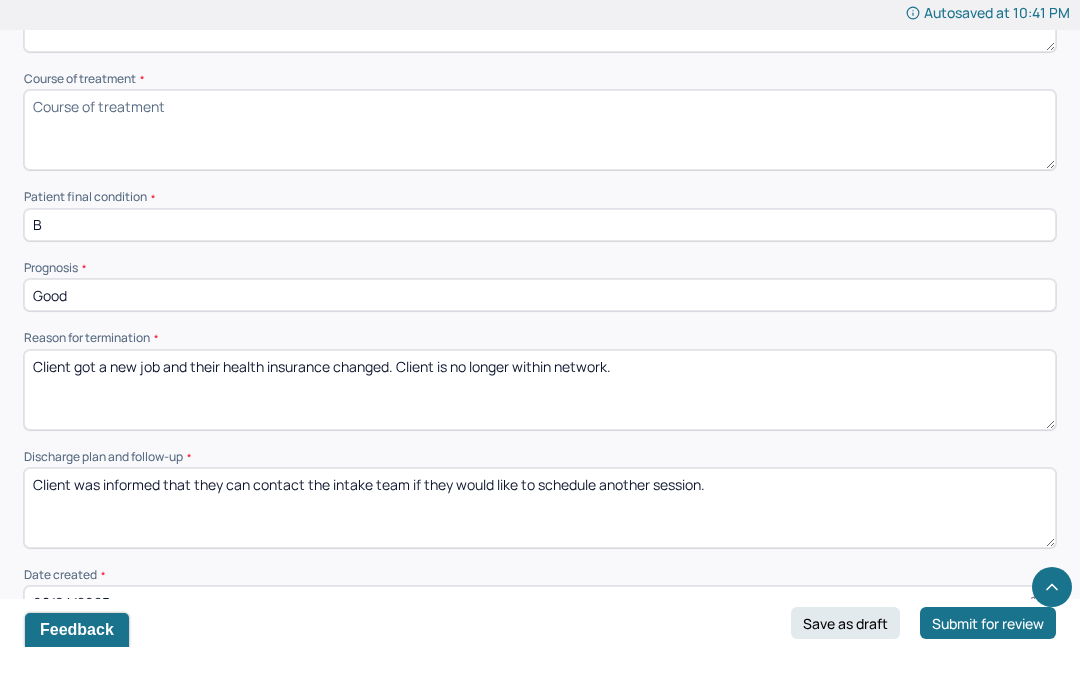 type on "Good" 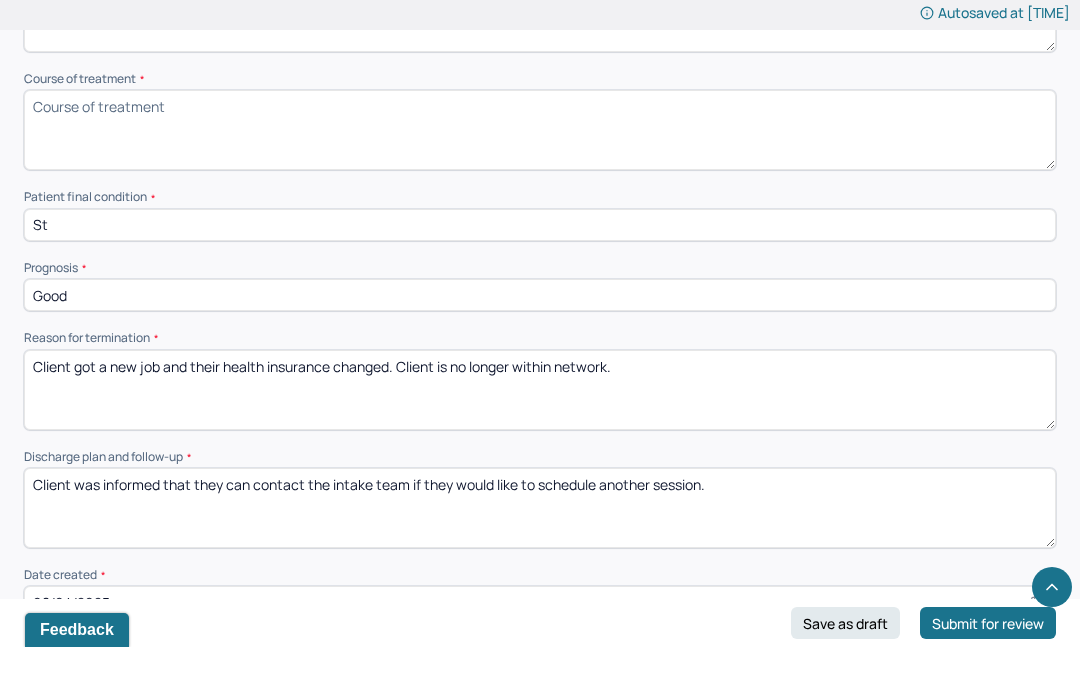 type on "S" 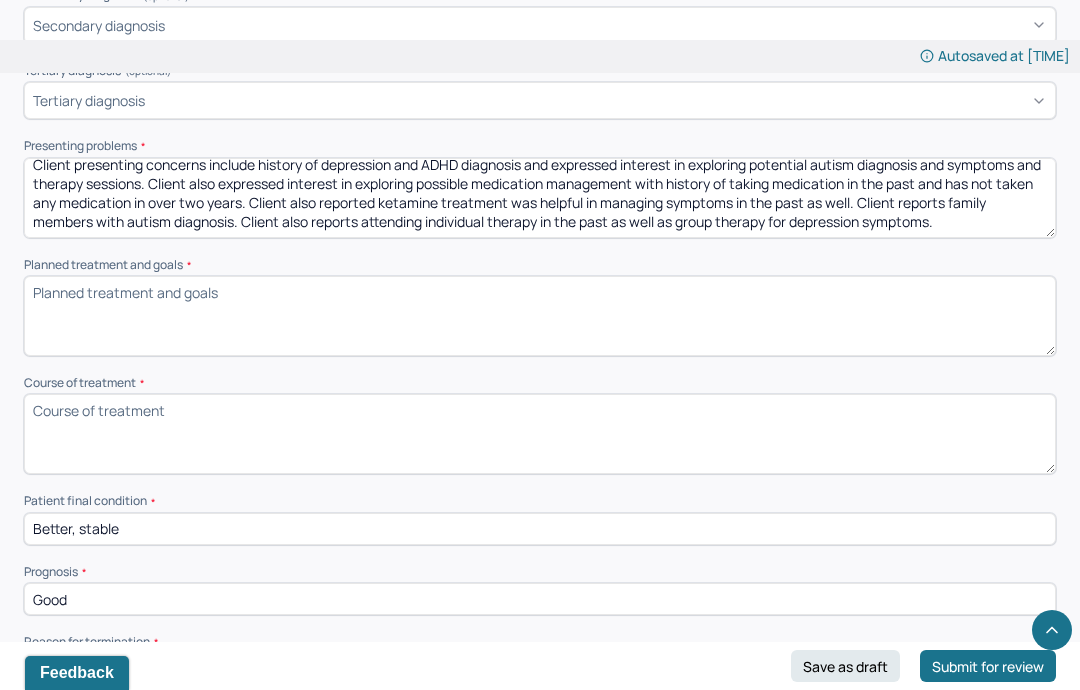 scroll, scrollTop: 895, scrollLeft: 0, axis: vertical 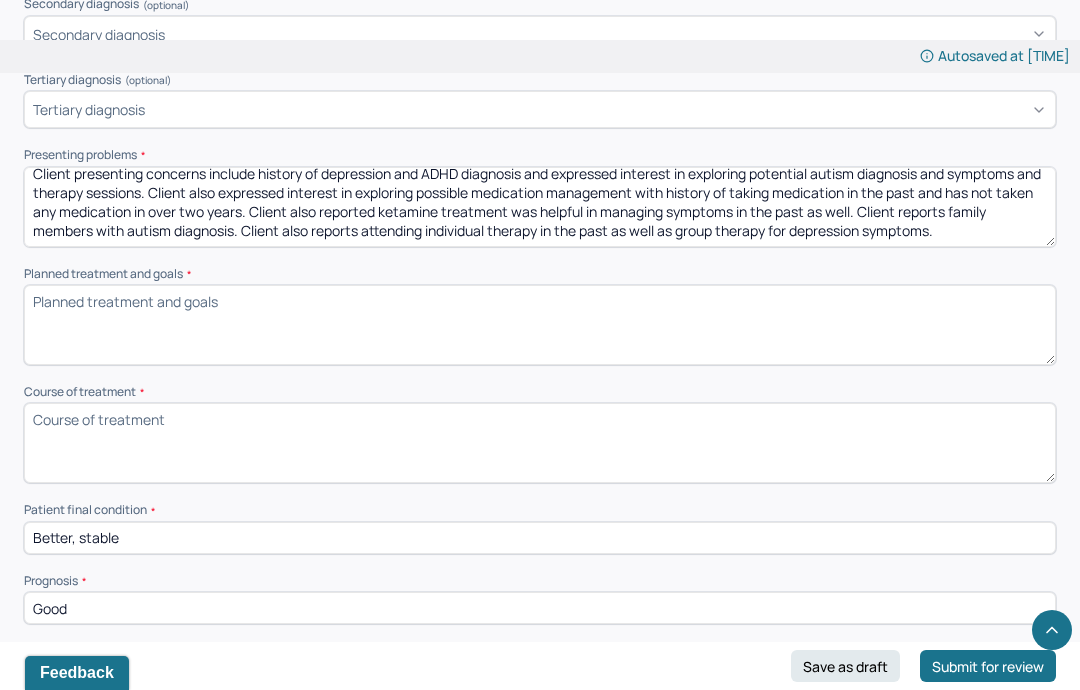 type on "Better, stable" 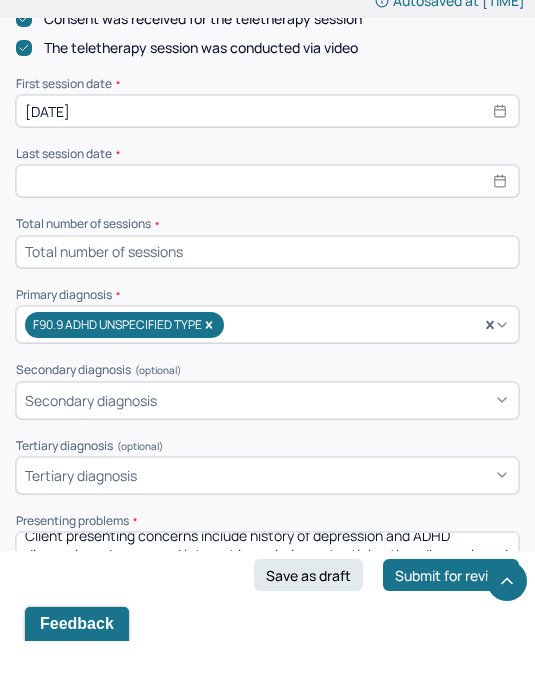 scroll, scrollTop: 920, scrollLeft: 0, axis: vertical 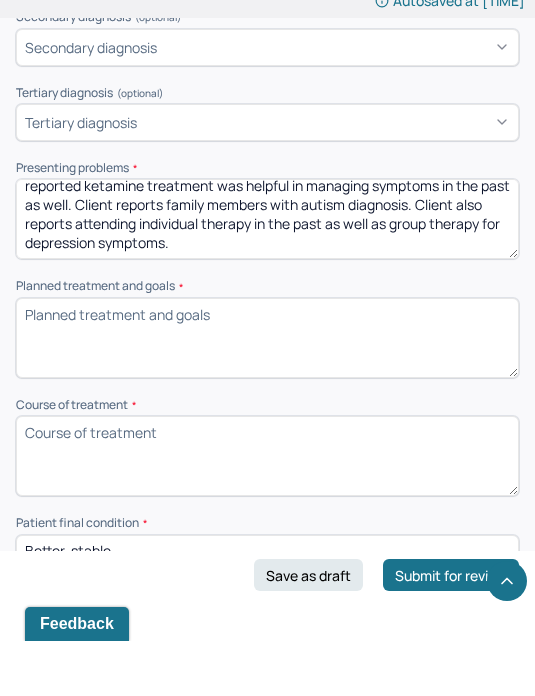 click on "Course of treatment *" at bounding box center (267, 511) 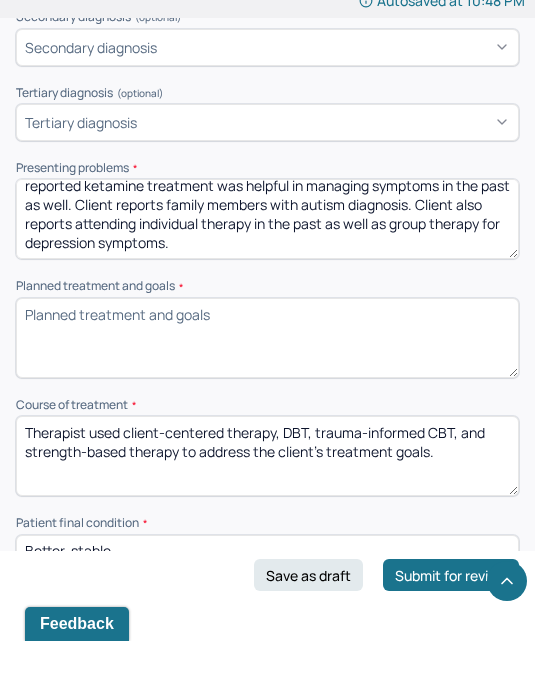 scroll, scrollTop: 1262, scrollLeft: 0, axis: vertical 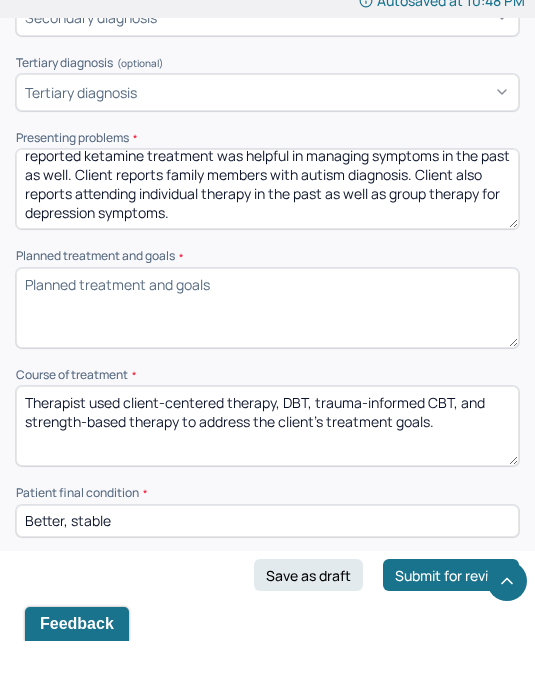 type on "Therapist used client-centered therapy, DBT, trauma-informed CBT, and strength-based therapy to address the client’s treatment goals." 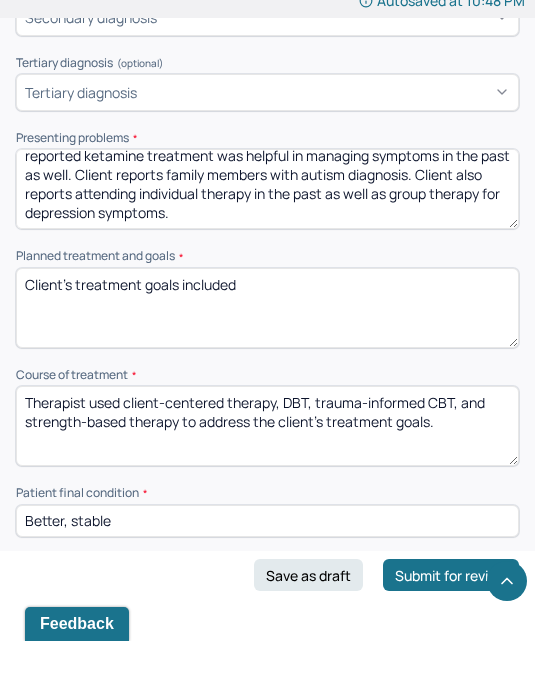 scroll, scrollTop: 1318, scrollLeft: 0, axis: vertical 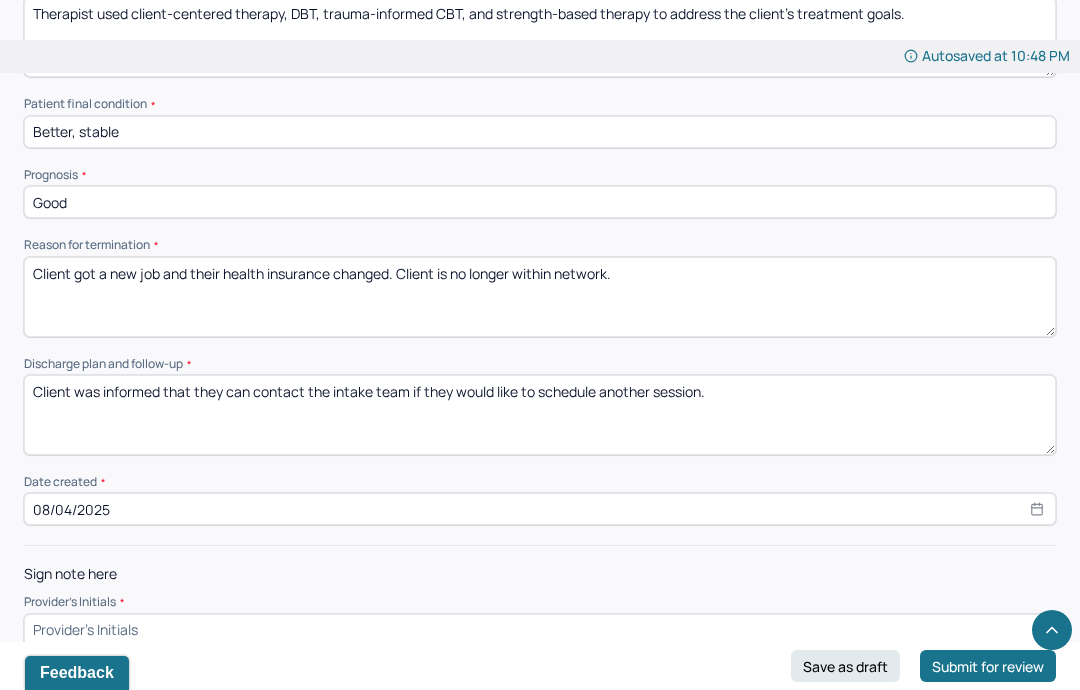 type on "Client’s treatment goals included" 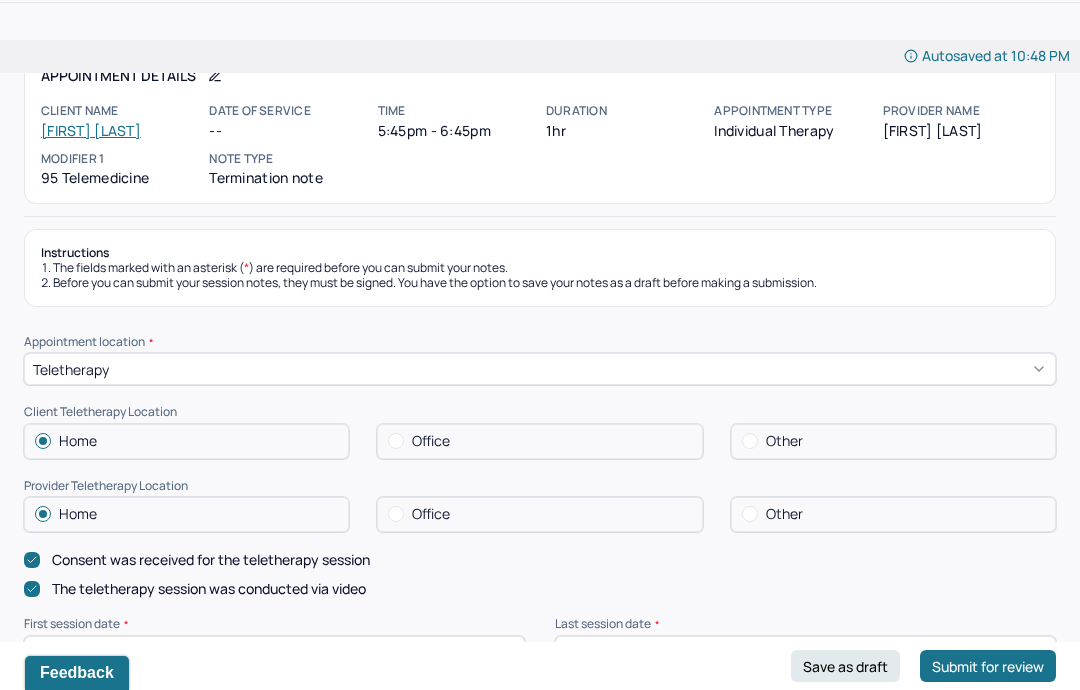 scroll, scrollTop: 0, scrollLeft: 0, axis: both 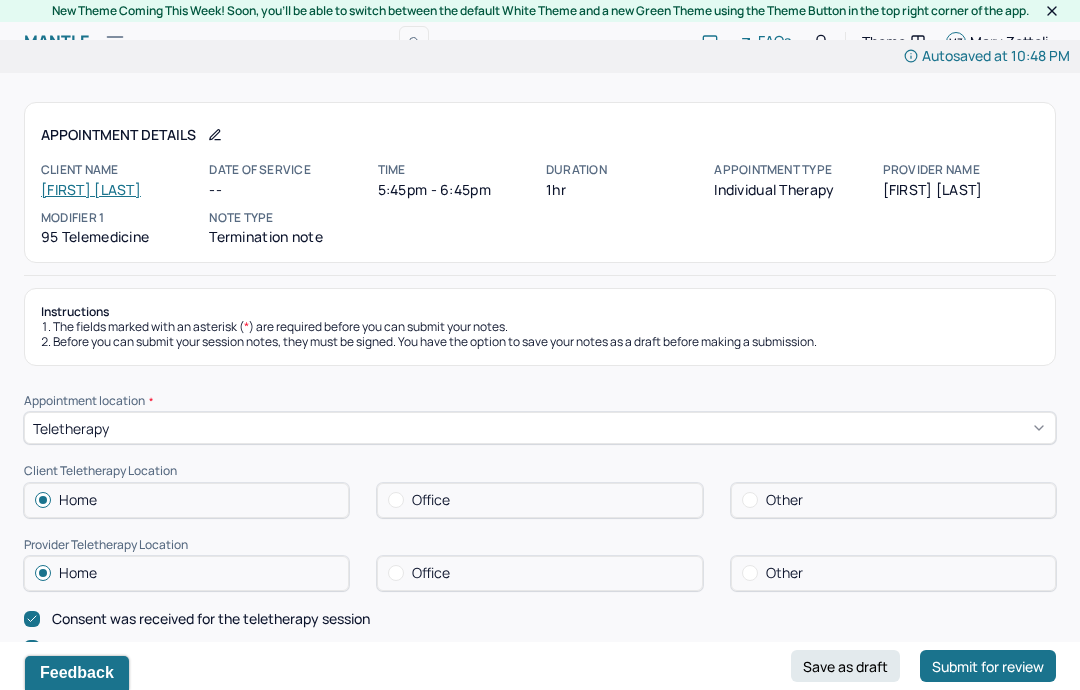 click on "[FIRST] [LAST]" at bounding box center [91, 189] 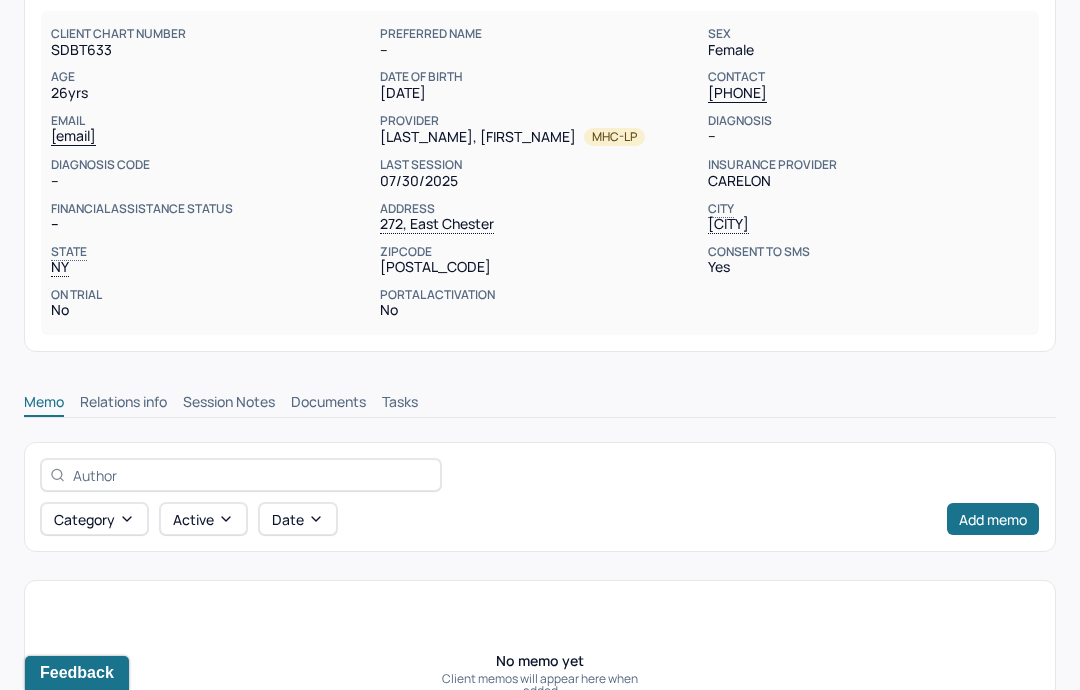 scroll, scrollTop: 238, scrollLeft: 0, axis: vertical 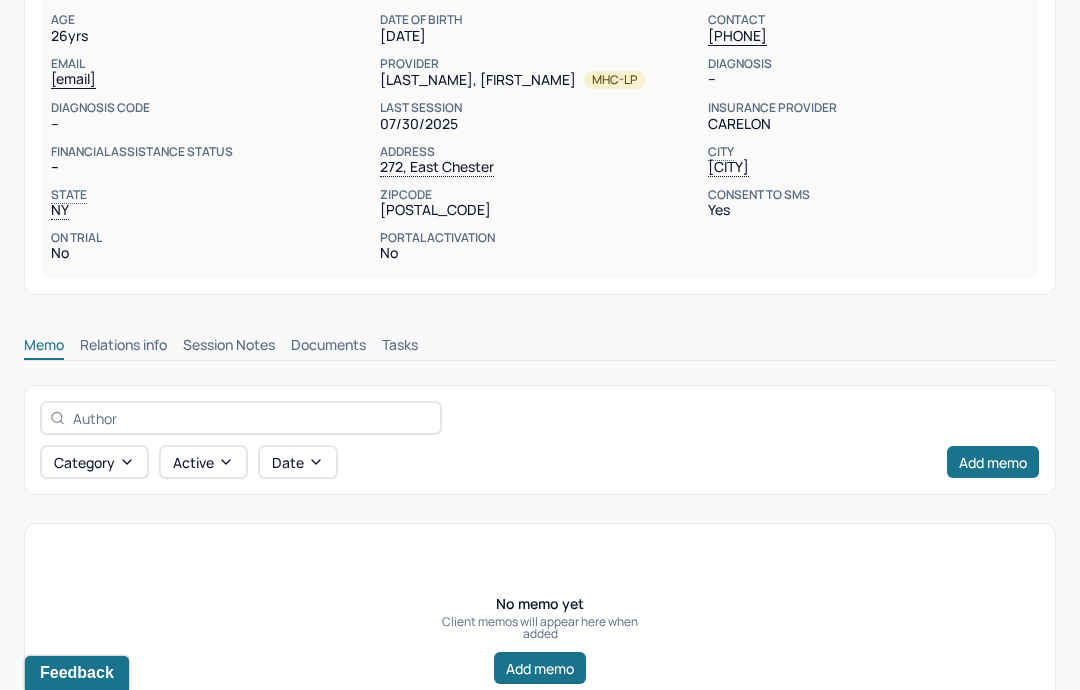 click on "Session Notes" at bounding box center [229, 347] 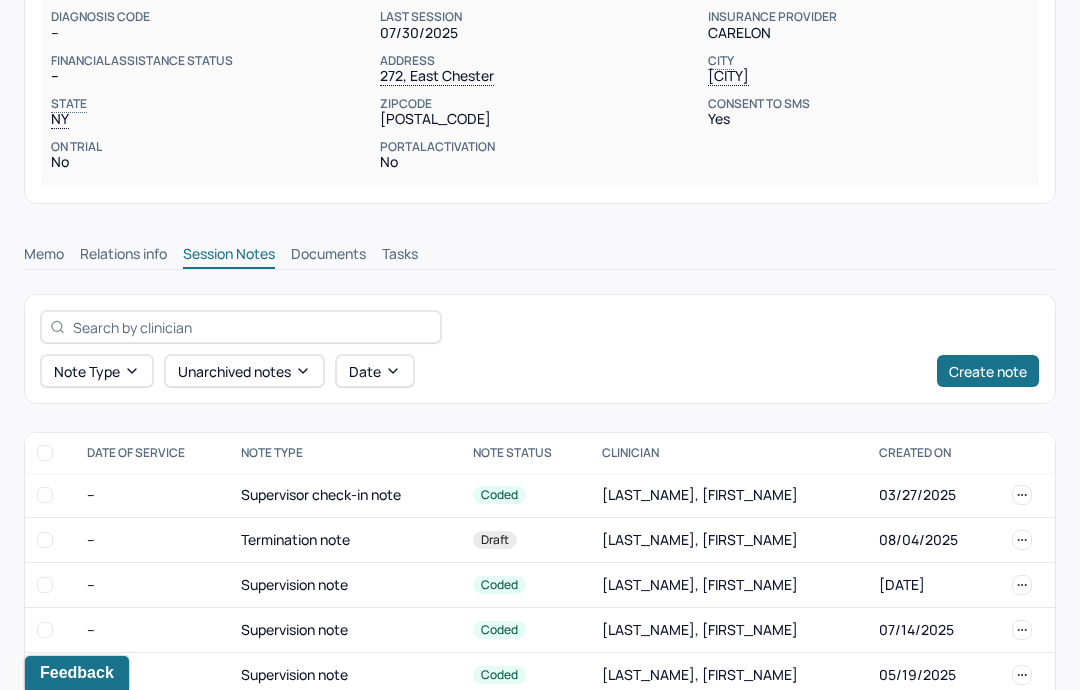 scroll, scrollTop: 368, scrollLeft: 0, axis: vertical 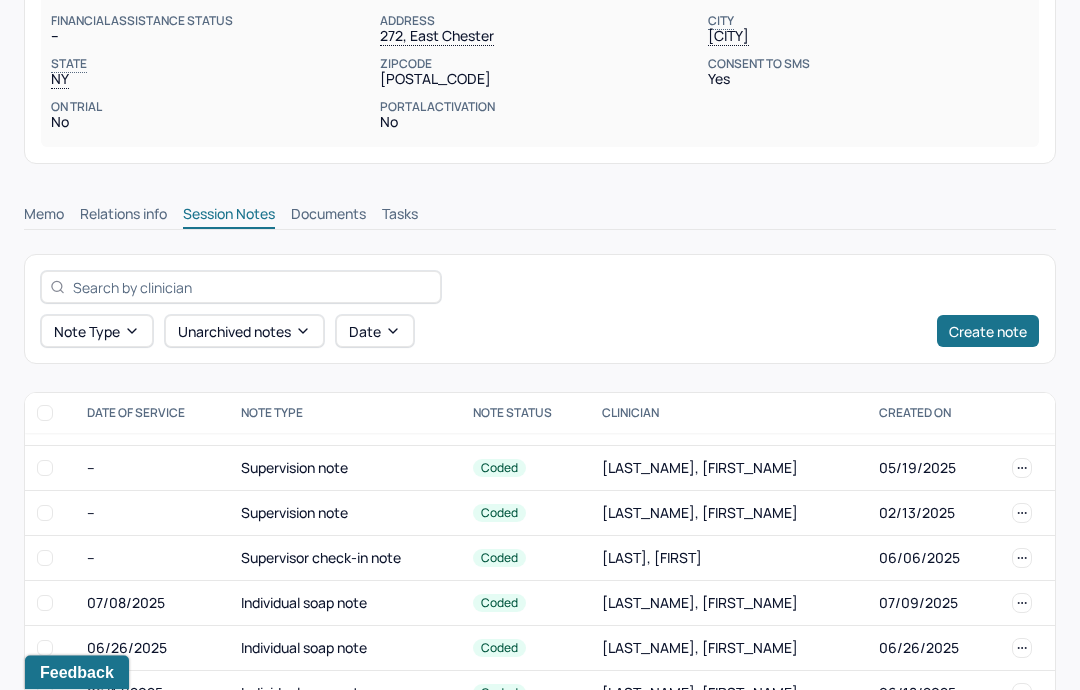 click on "Individual soap note" at bounding box center [345, 604] 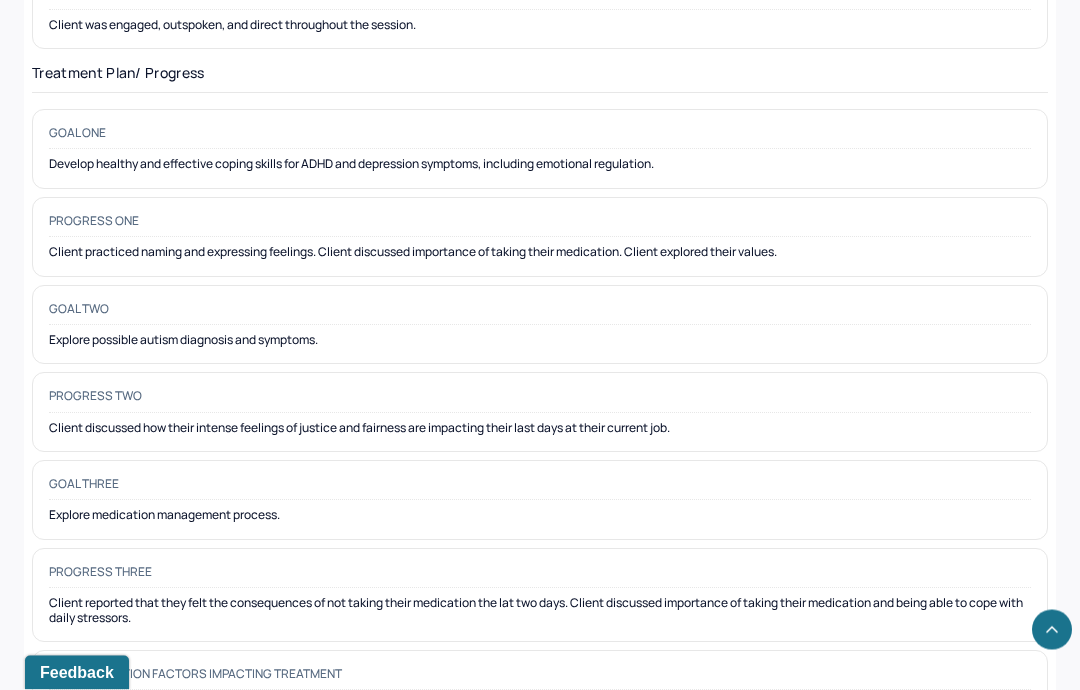 scroll, scrollTop: 3009, scrollLeft: 0, axis: vertical 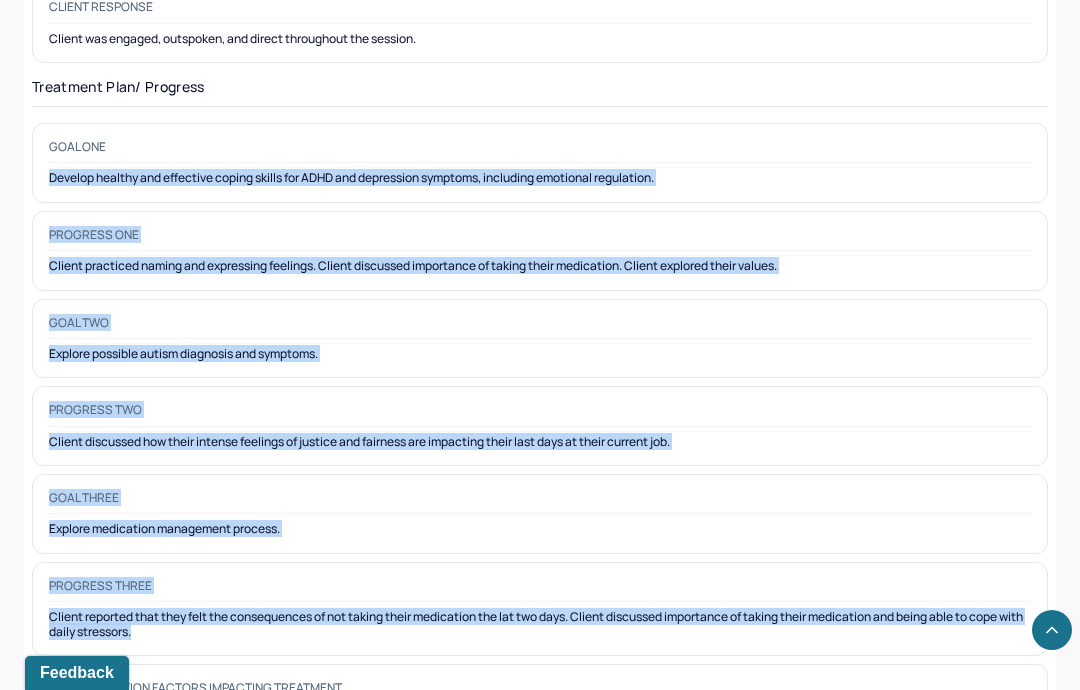 copy on "Develop healthy and effective coping skills for ADHD and depression symptoms, including emotional regulation.  Progress one Client practiced naming and expressing feelings. Client discussed importance of taking their medication. Client explored their values.  Goal two Explore possible autism diagnosis and symptoms. Progress two Client discussed how their intense feelings of justice and fairness are impacting their last days at their current job.  Goal three Explore medication management process. Progress three Client reported that they felt the consequences of not taking their medication the lat two days. Client discussed importance of taking their medication and being able to cope with daily stressors." 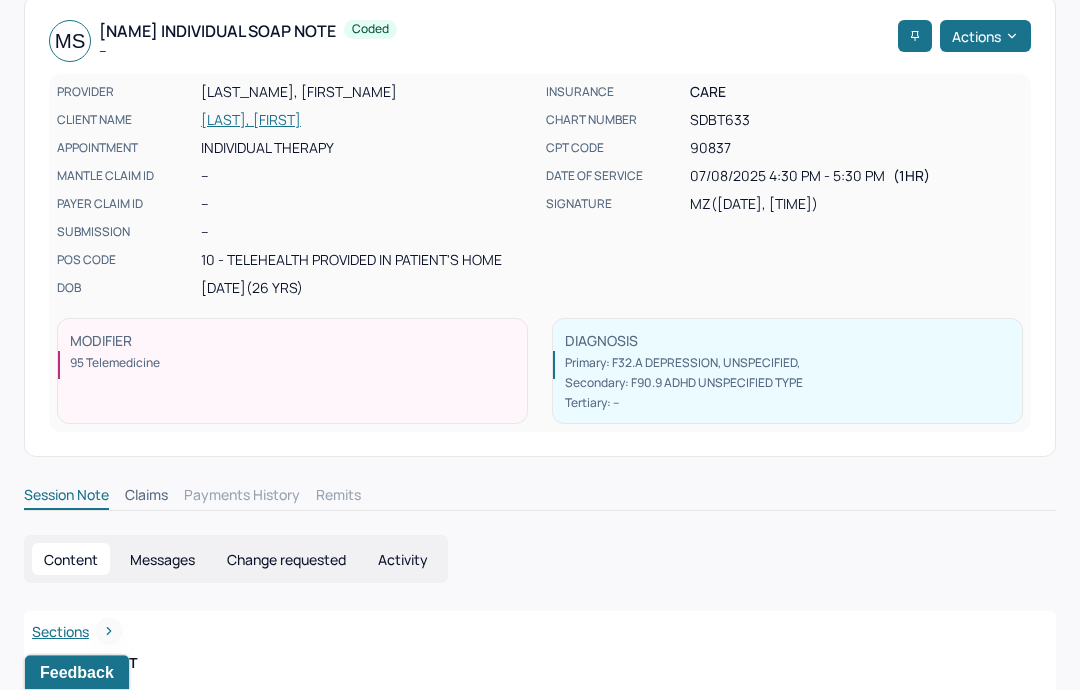 scroll, scrollTop: 0, scrollLeft: 0, axis: both 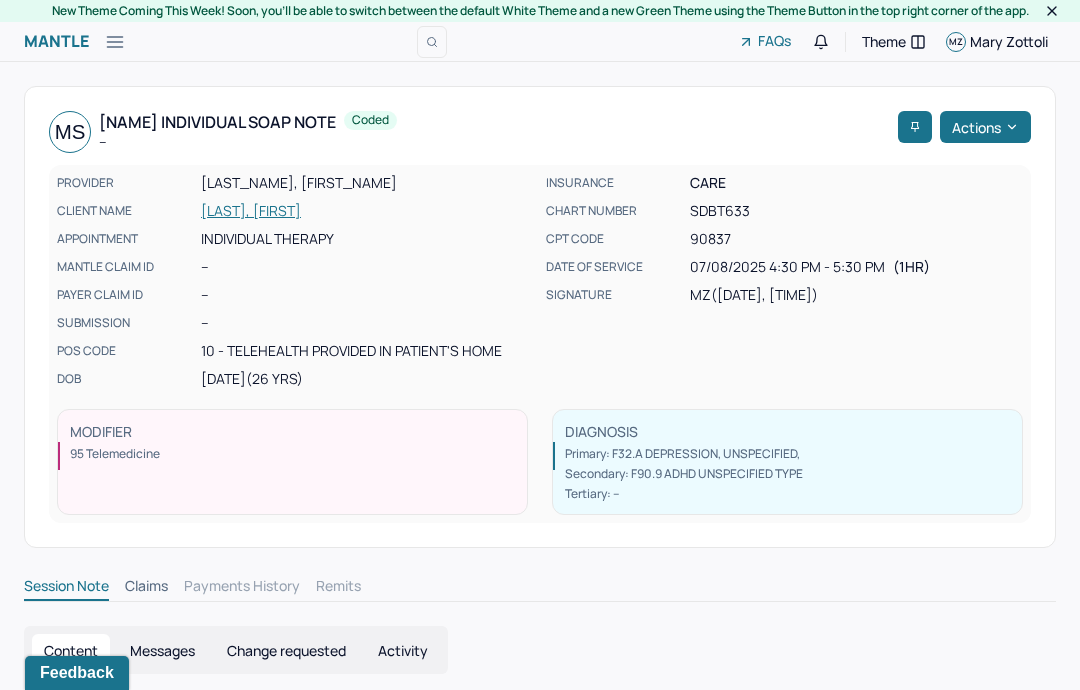 click on "[LAST], [FIRST]" at bounding box center [367, 211] 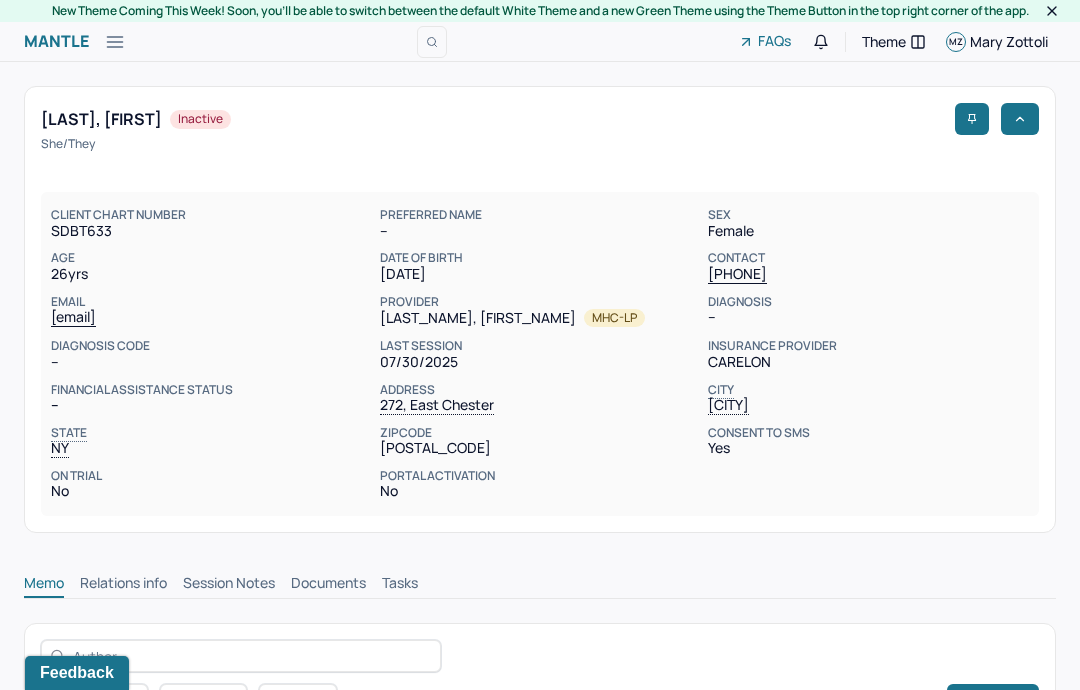 click on "Session Notes" at bounding box center (229, 585) 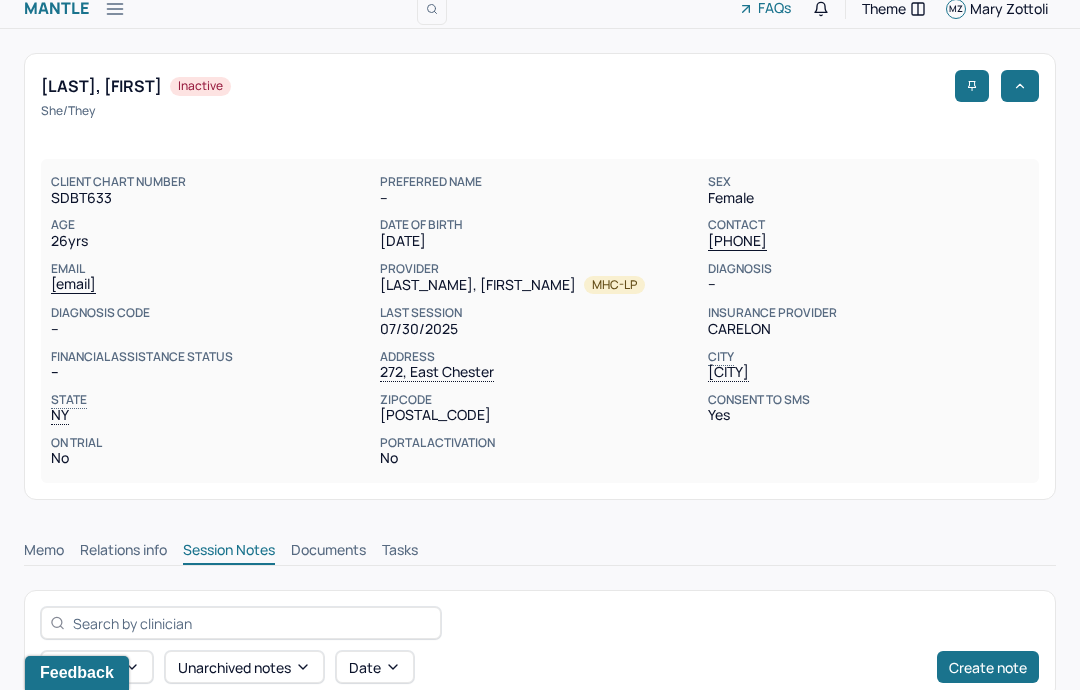 scroll, scrollTop: 0, scrollLeft: 0, axis: both 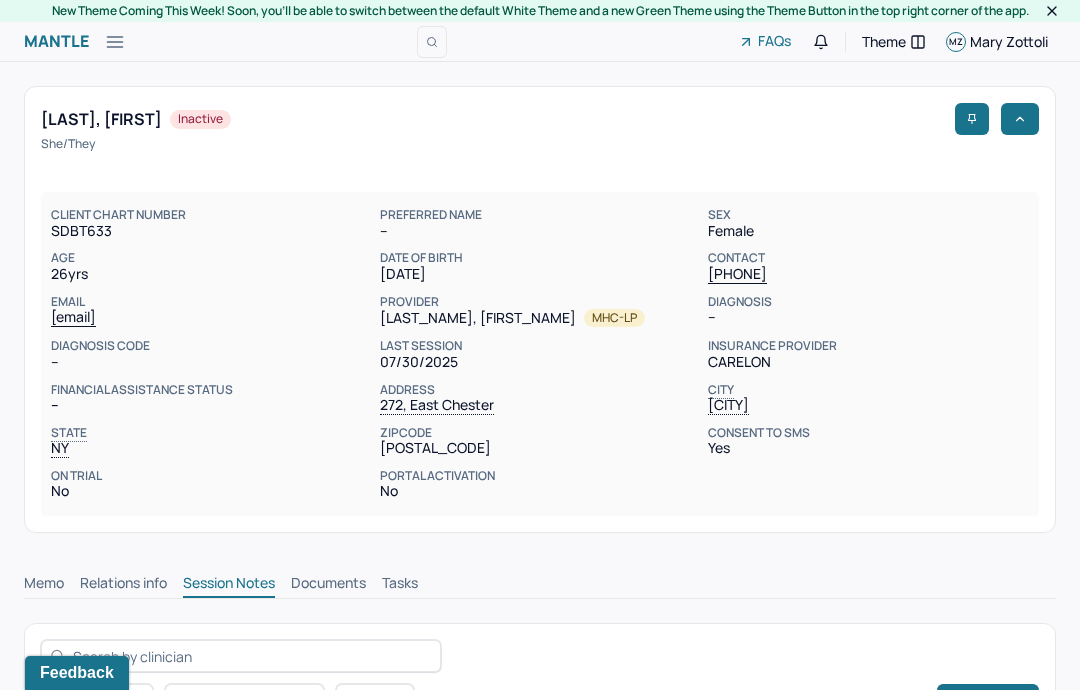 click 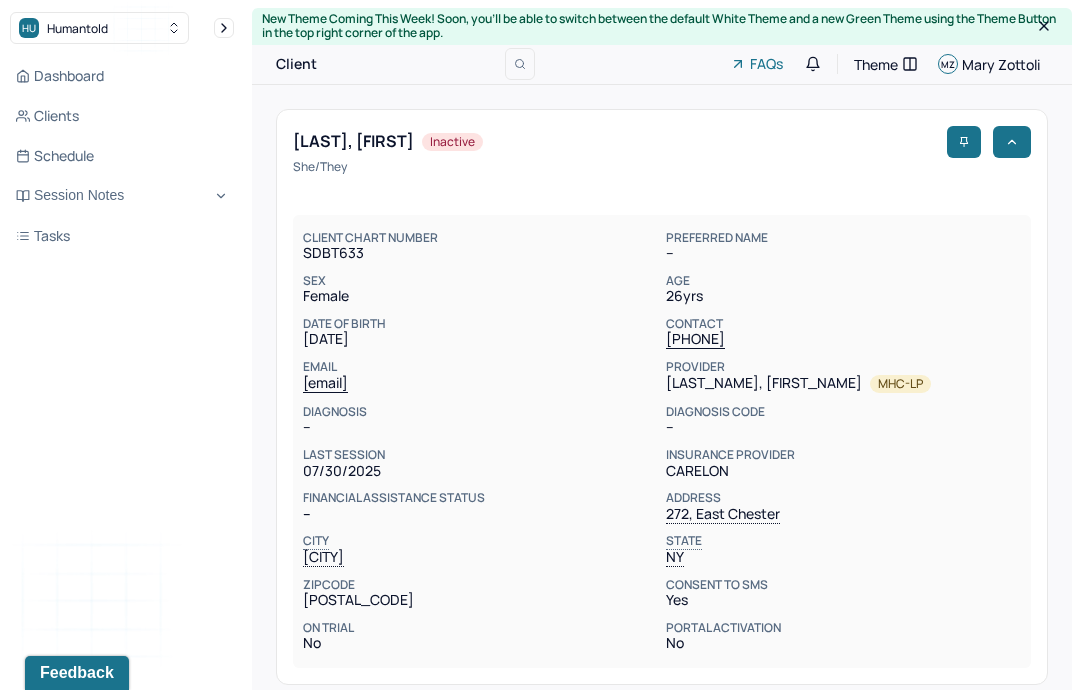 click on "Session Notes" at bounding box center [122, 196] 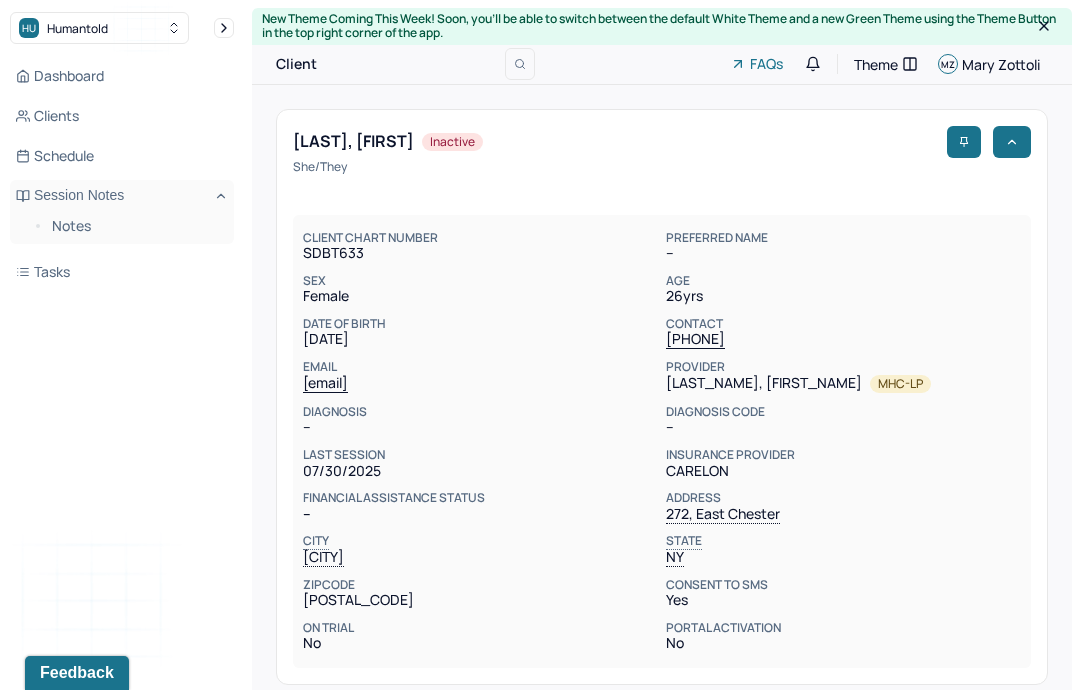 click on "Notes" at bounding box center [135, 226] 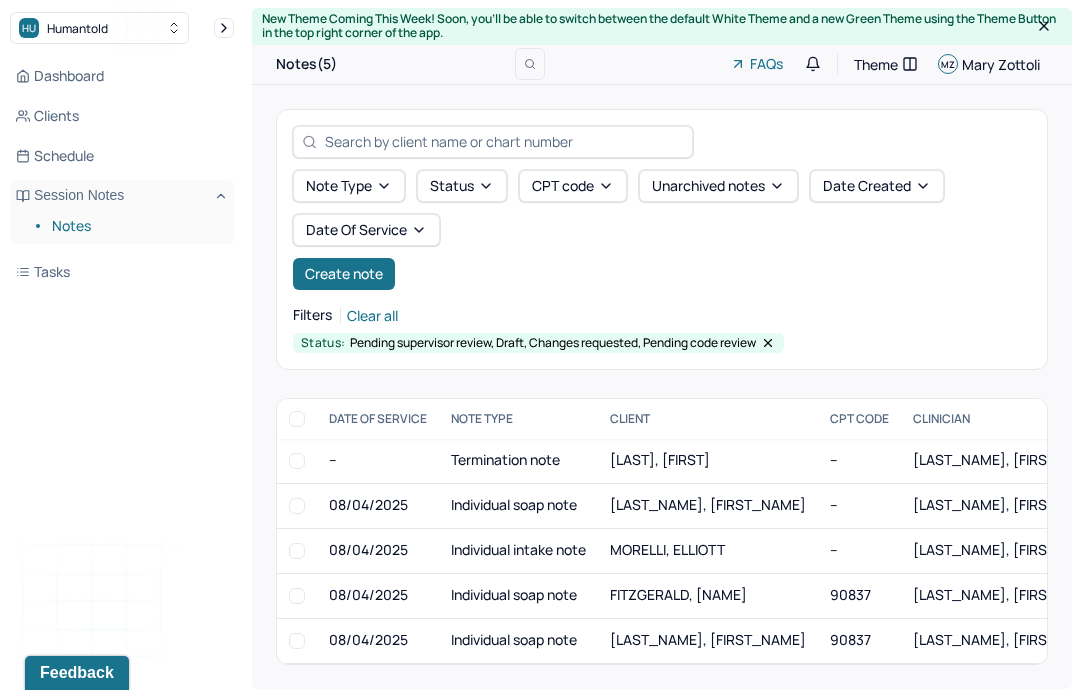 click on "[LAST], [FIRST]" at bounding box center [660, 459] 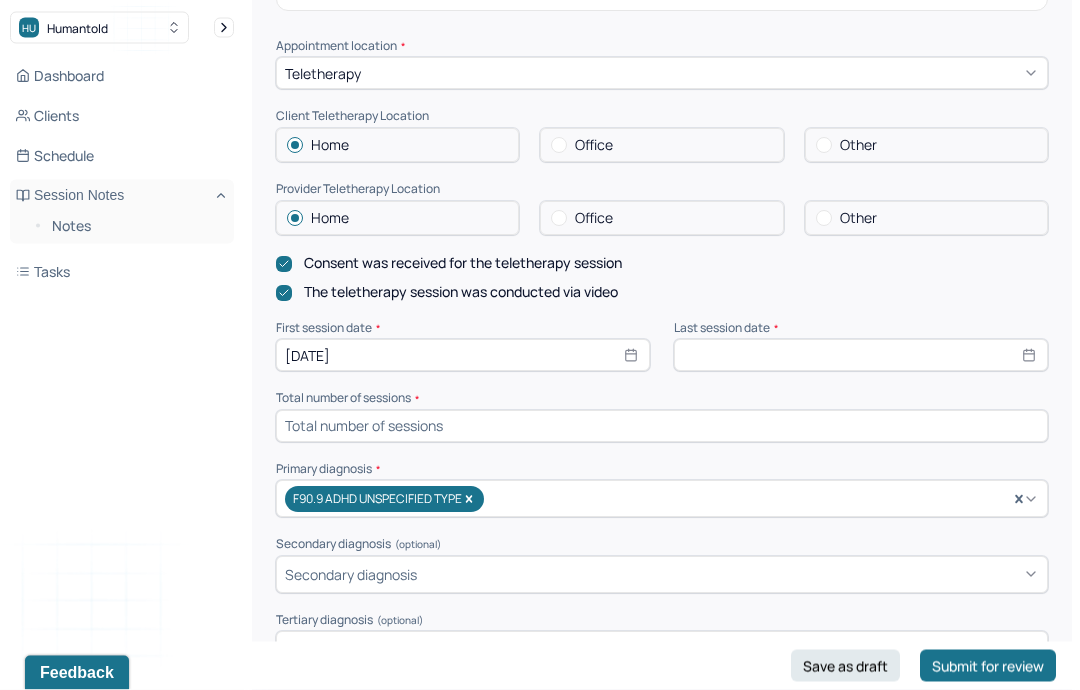 scroll, scrollTop: 398, scrollLeft: 0, axis: vertical 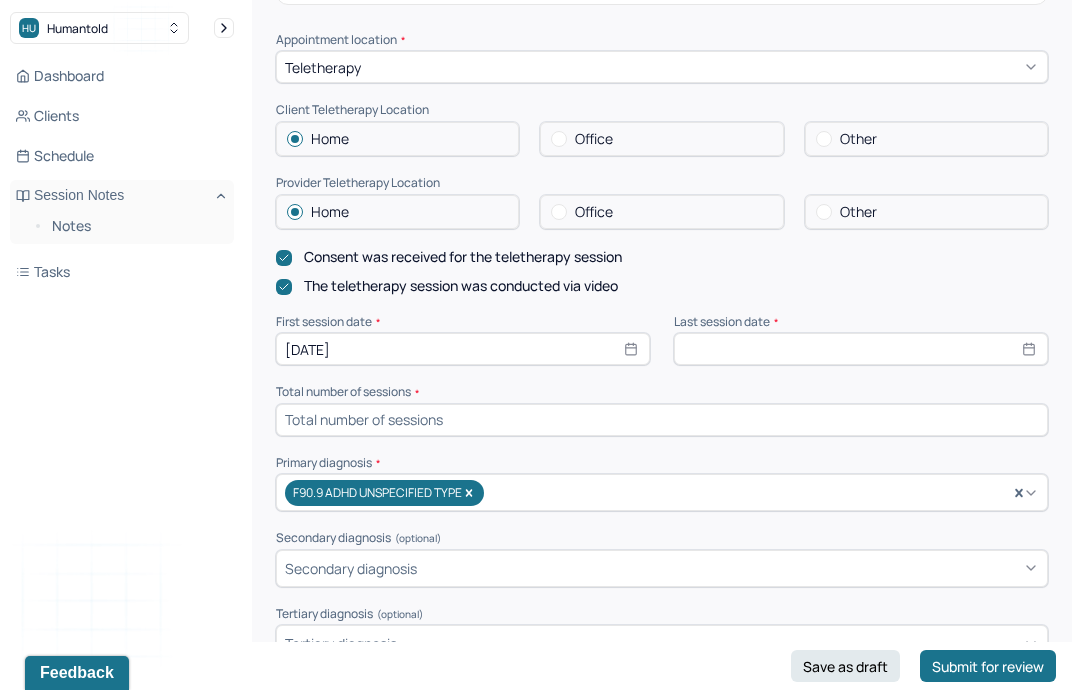 click at bounding box center (861, 349) 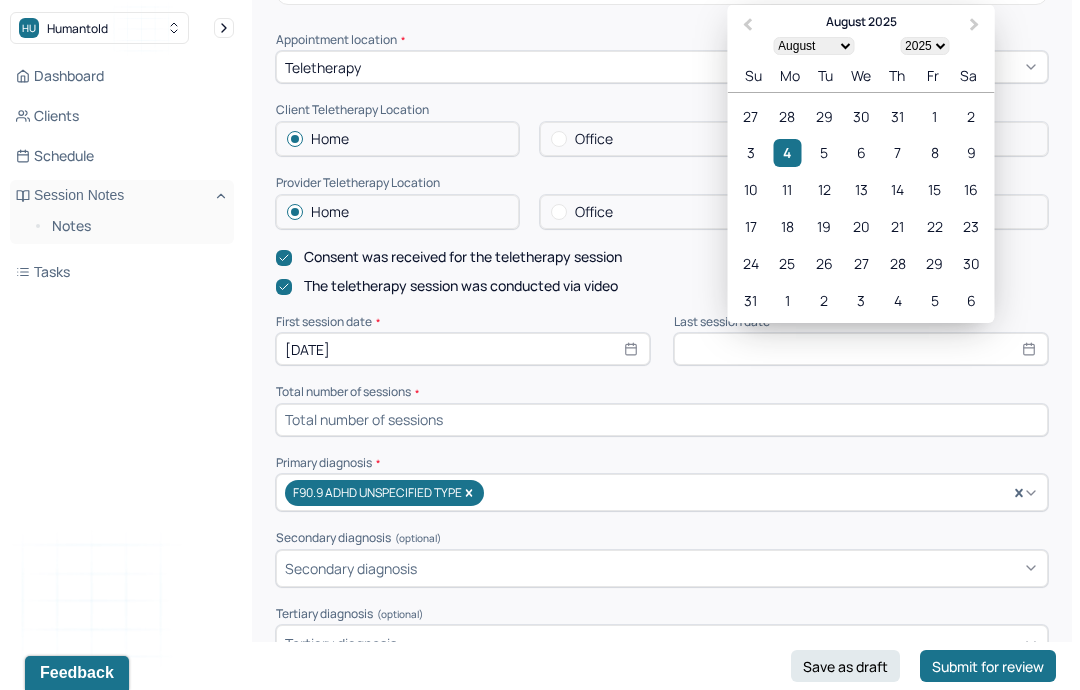 click on "Previous Month" at bounding box center [747, 25] 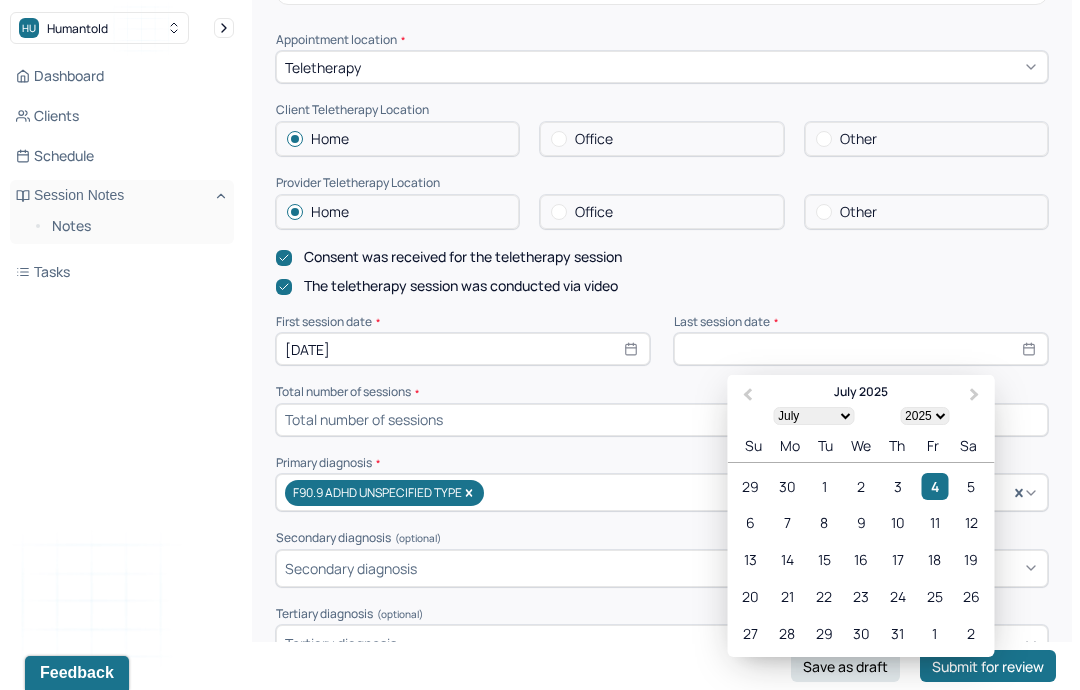 click on "8" at bounding box center [823, 523] 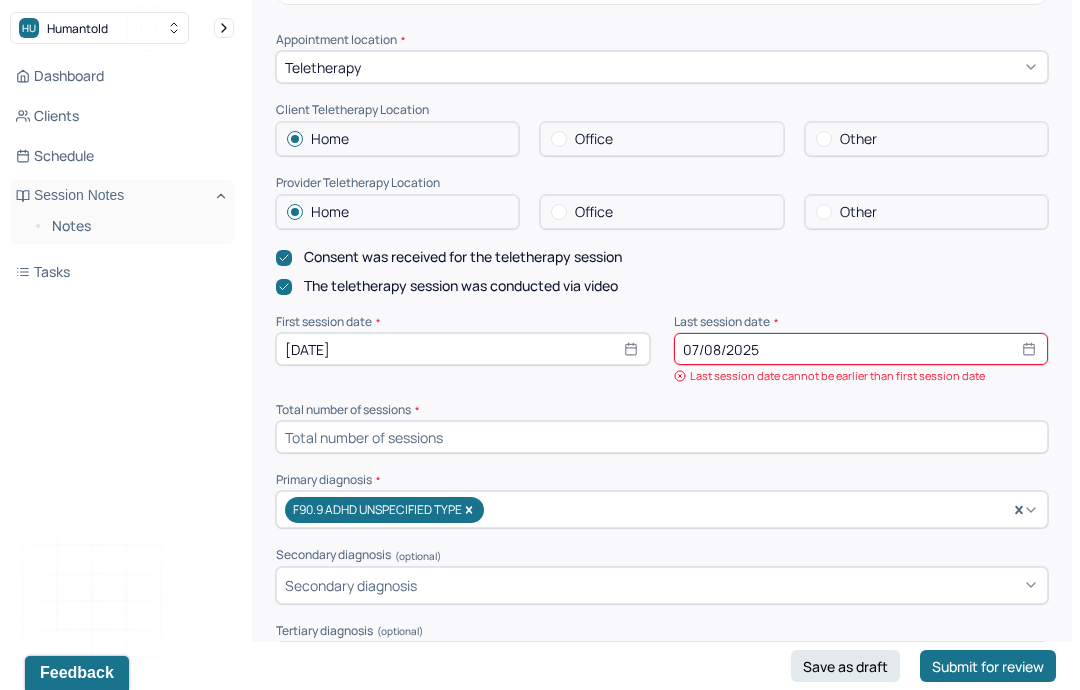 click on "[DATE]" at bounding box center (463, 349) 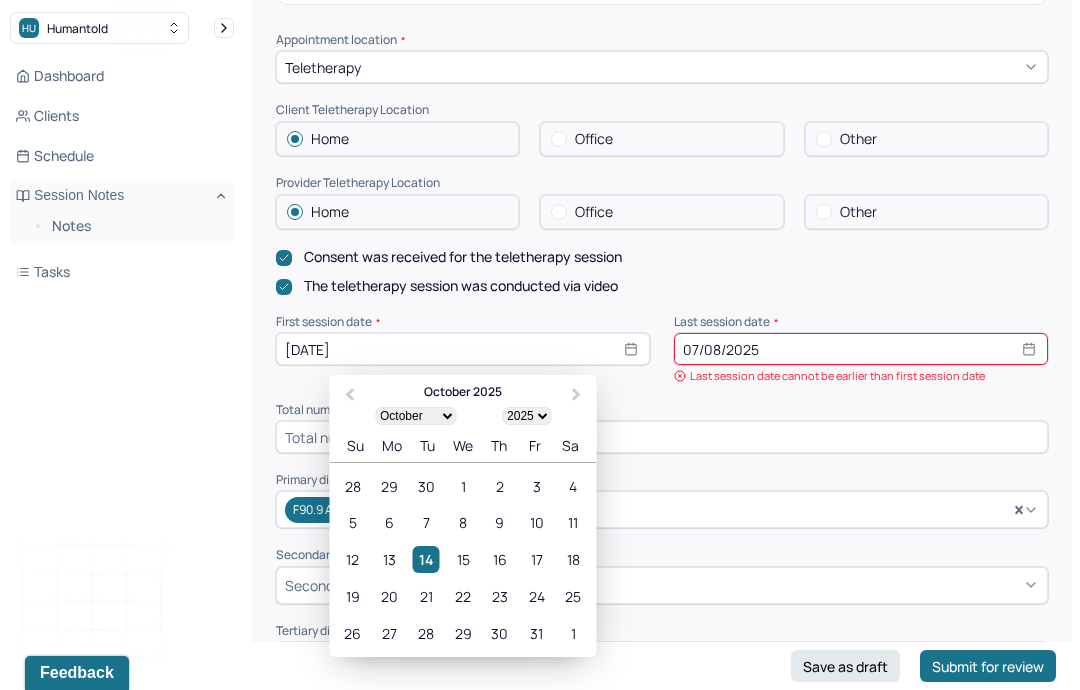 type on "[DATE]" 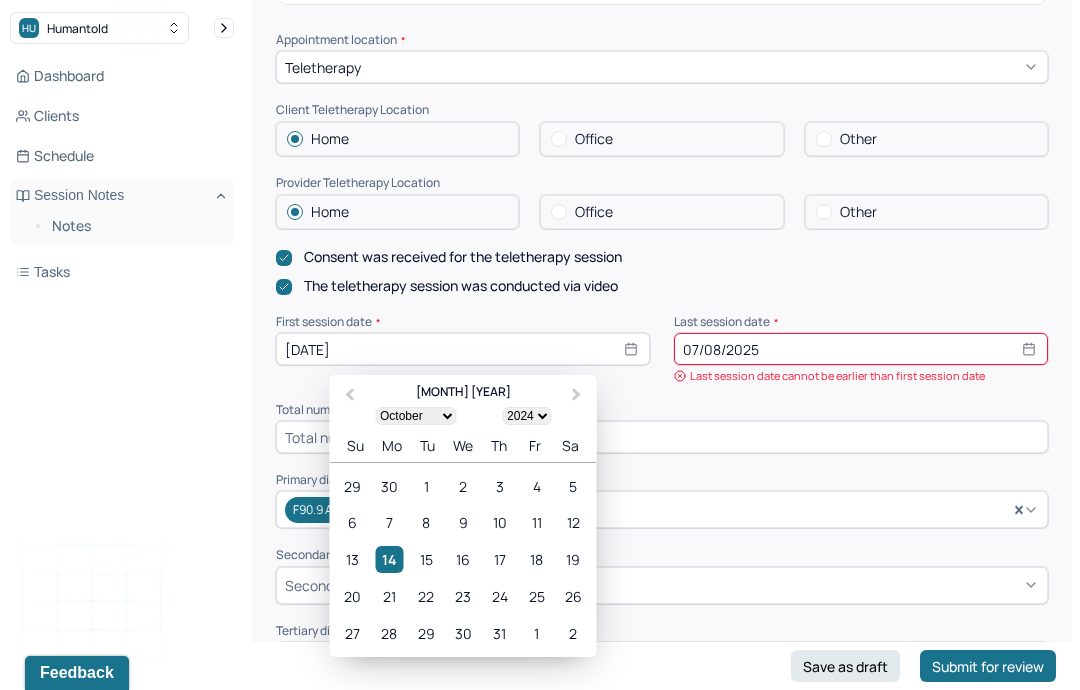 click on "14" at bounding box center (389, 560) 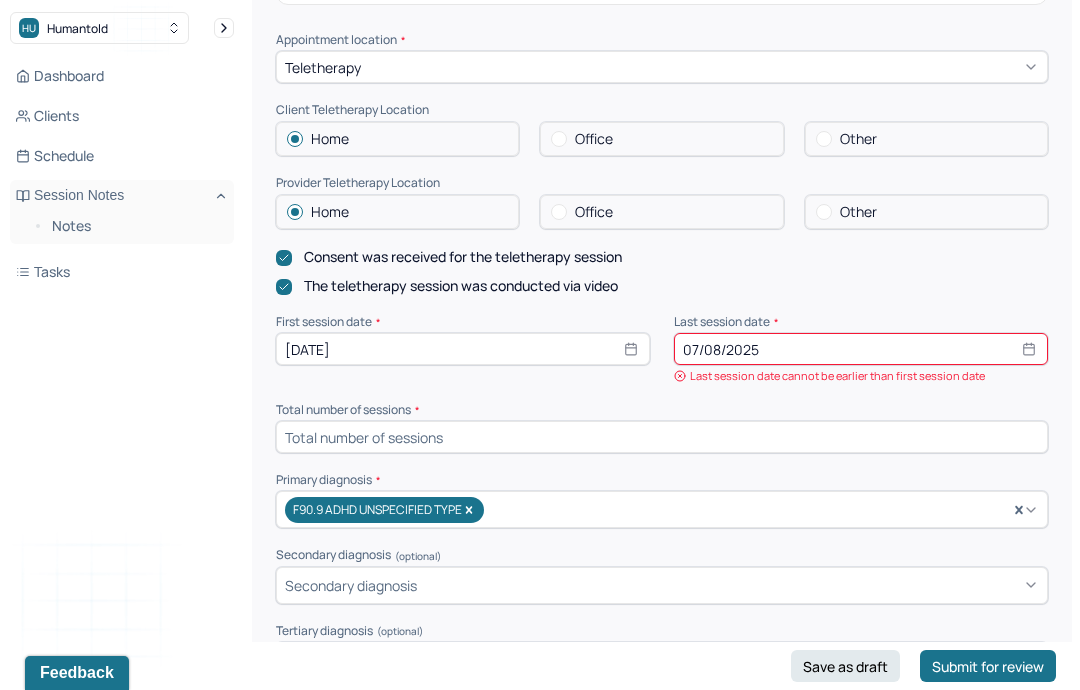 type on "10/14/2024" 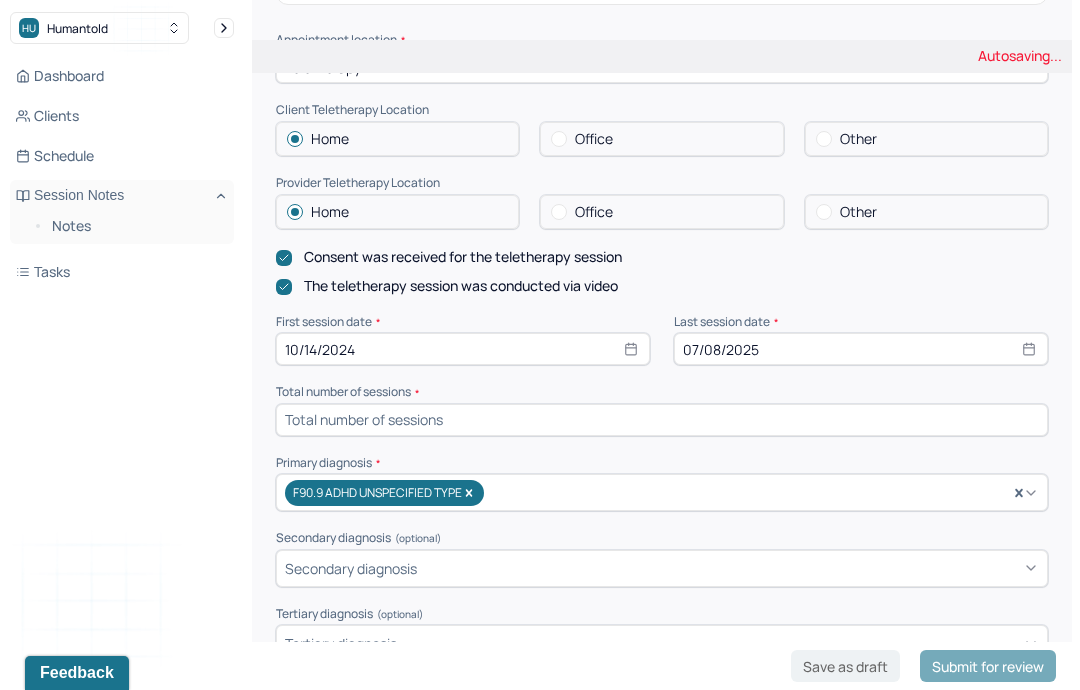 click at bounding box center [662, 420] 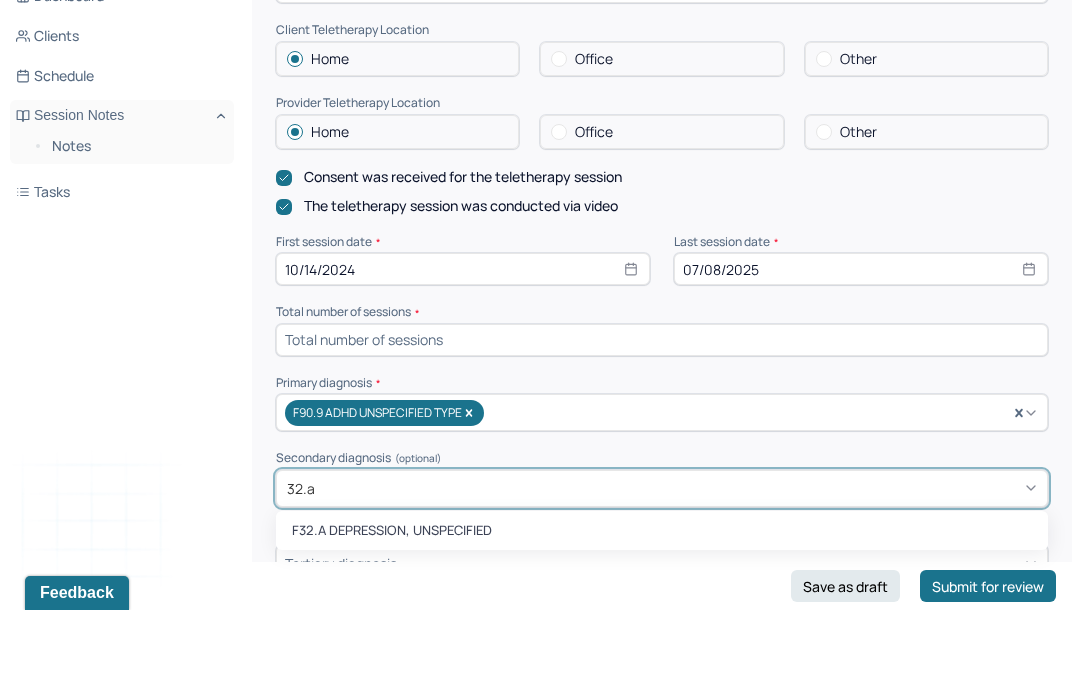 click on "F32.A DEPRESSION, UNSPECIFIED" at bounding box center (662, 611) 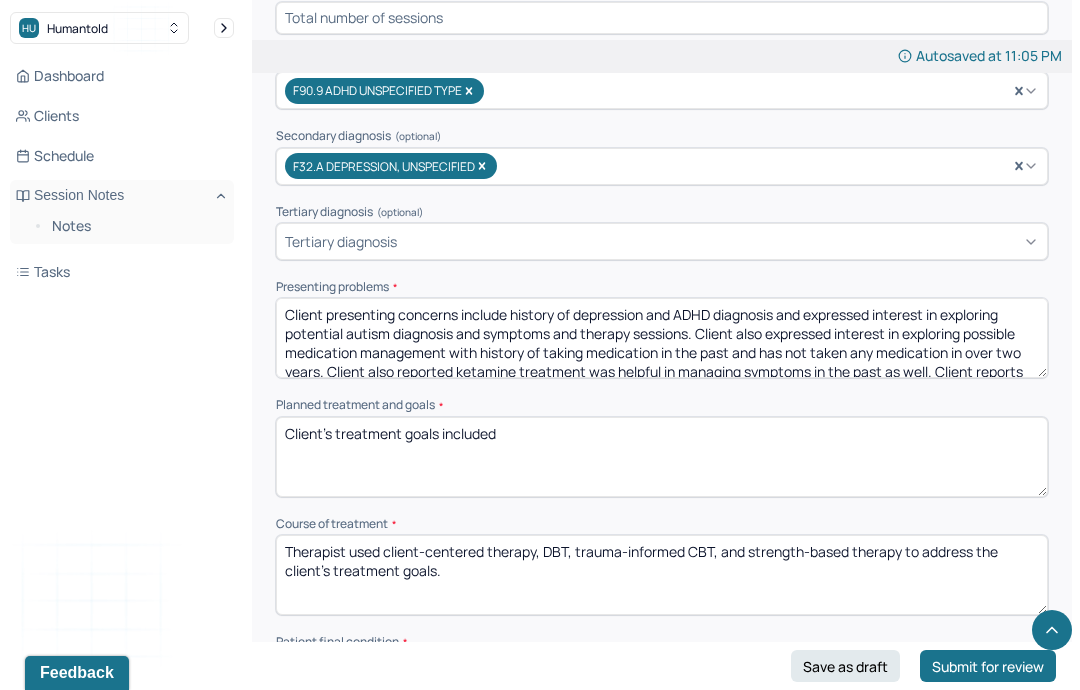 scroll, scrollTop: 805, scrollLeft: 0, axis: vertical 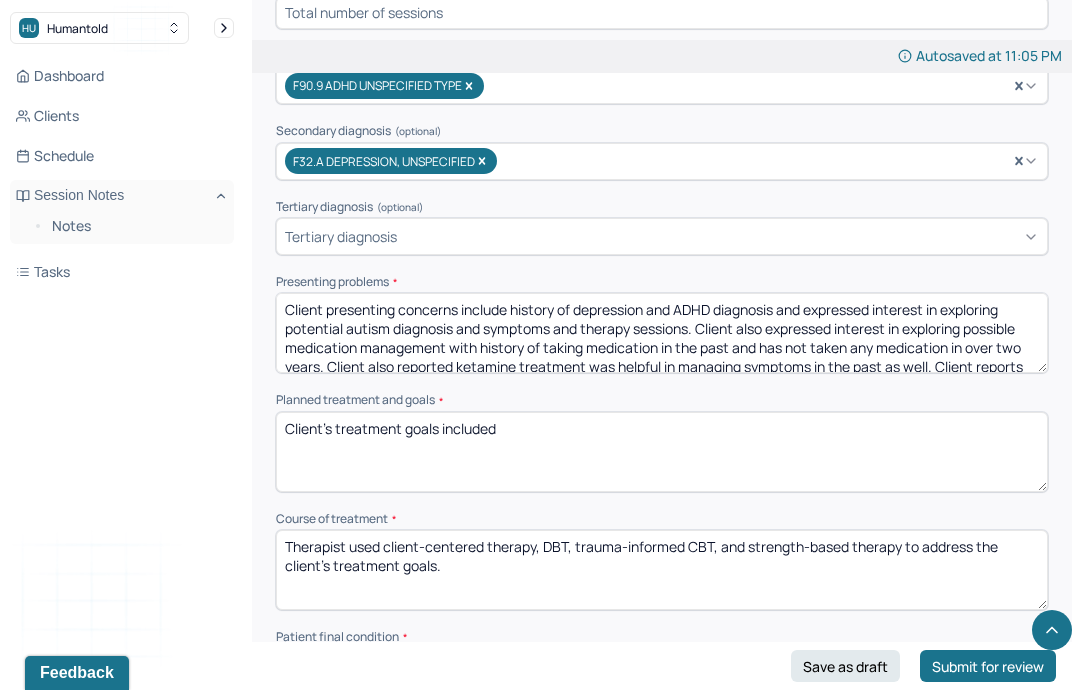 click on "Client’s treatment goals included" at bounding box center (662, 452) 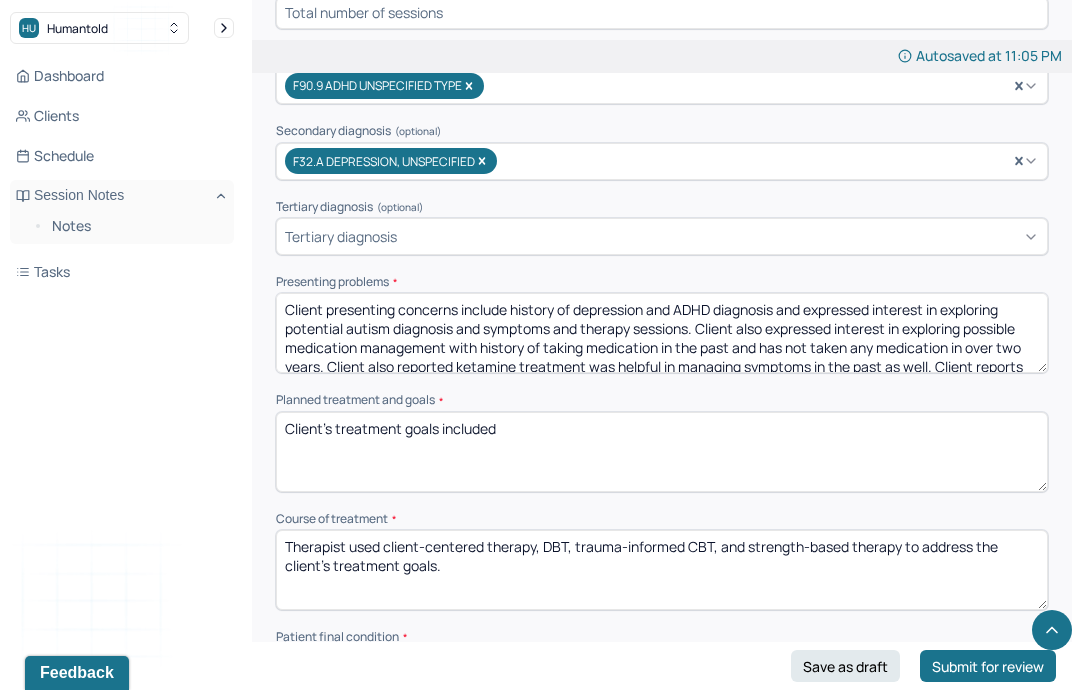 paste on "Develop healthy and effective coping skills for ADHD and depression symptoms, including emotional regulation.
PROGRESS ONE
Client practiced naming and expressing feelings. Client discussed importance of taking their medication. Client explored their values.
GOAL TWO
Explore possible autism diagnosis and symptoms.
PROGRESS TWO
Client discussed how their intense feelings of justice and fairness are impacting their last days at their current job.
GOAL THREE
Explore medication management process.
PROGRESS THREE
Client reported that they felt the consequences of not taking their medication the lat two days. Client discussed importance of taking their medication and being able to cope with daily stressors." 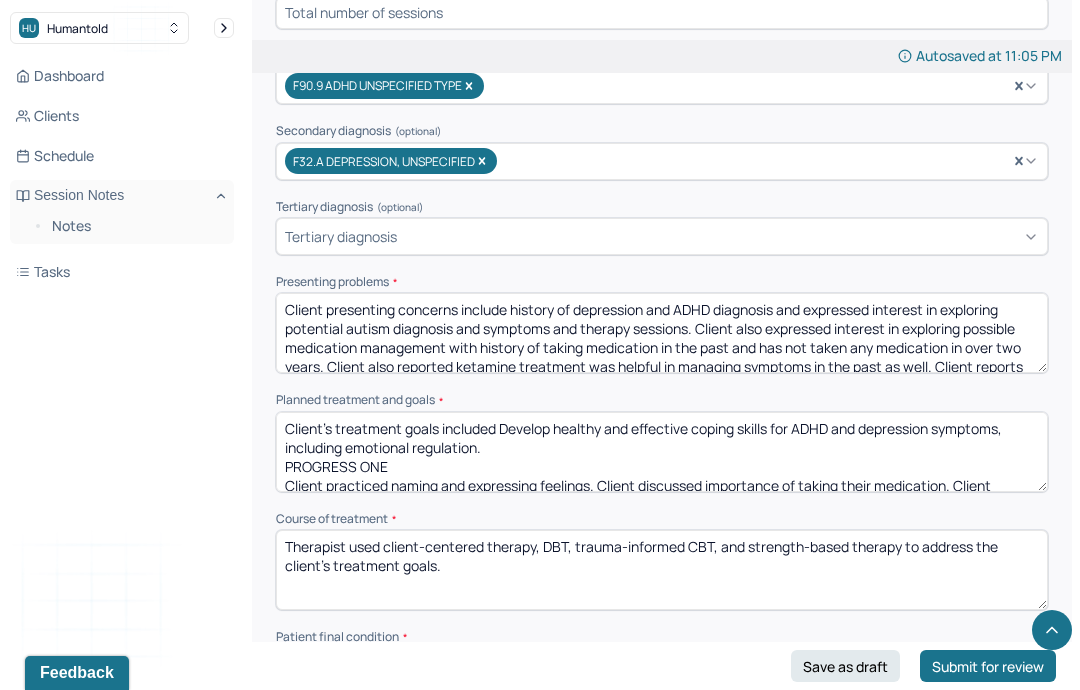 scroll, scrollTop: 213, scrollLeft: 0, axis: vertical 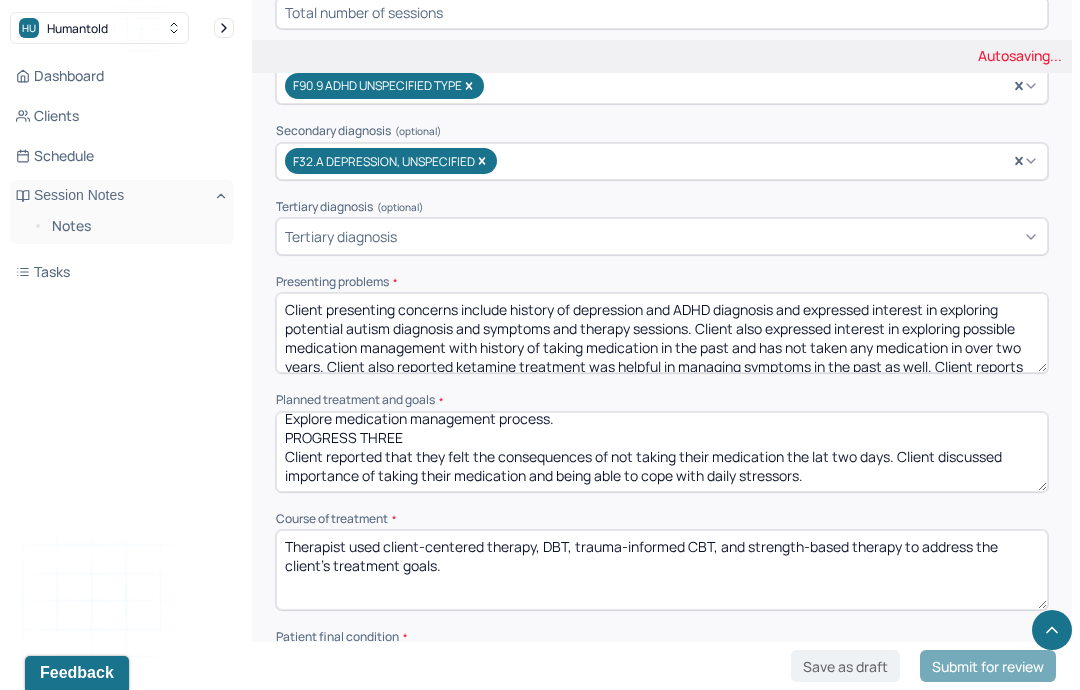 click on "Client’s treatment goals included" at bounding box center [662, 452] 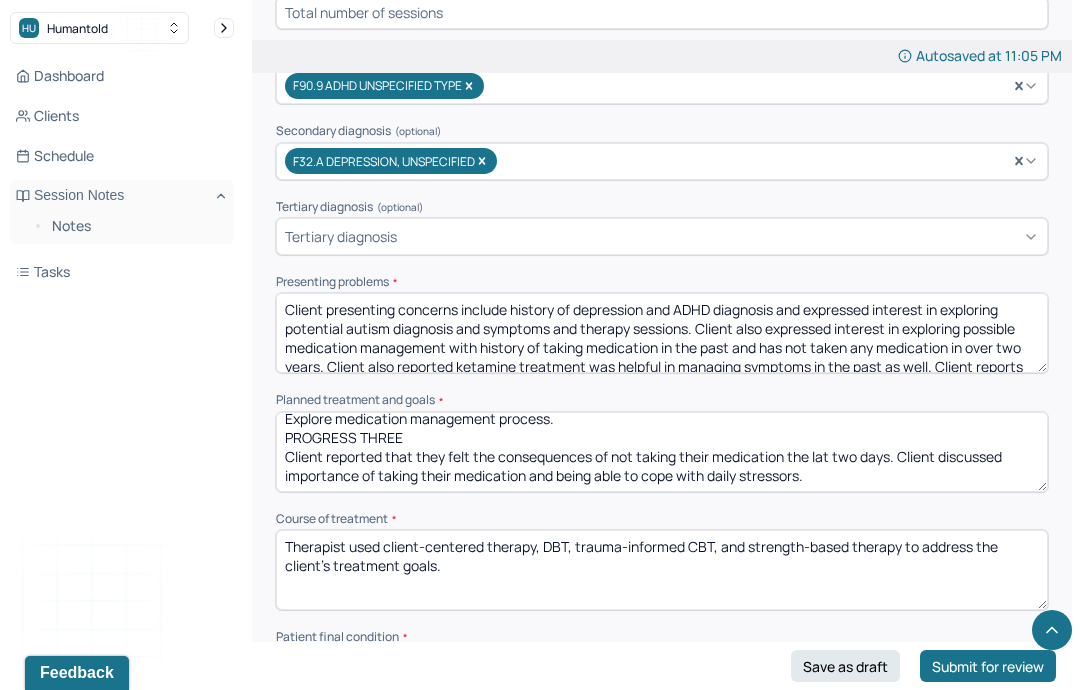 click on "Client’s treatment goals included" at bounding box center [662, 452] 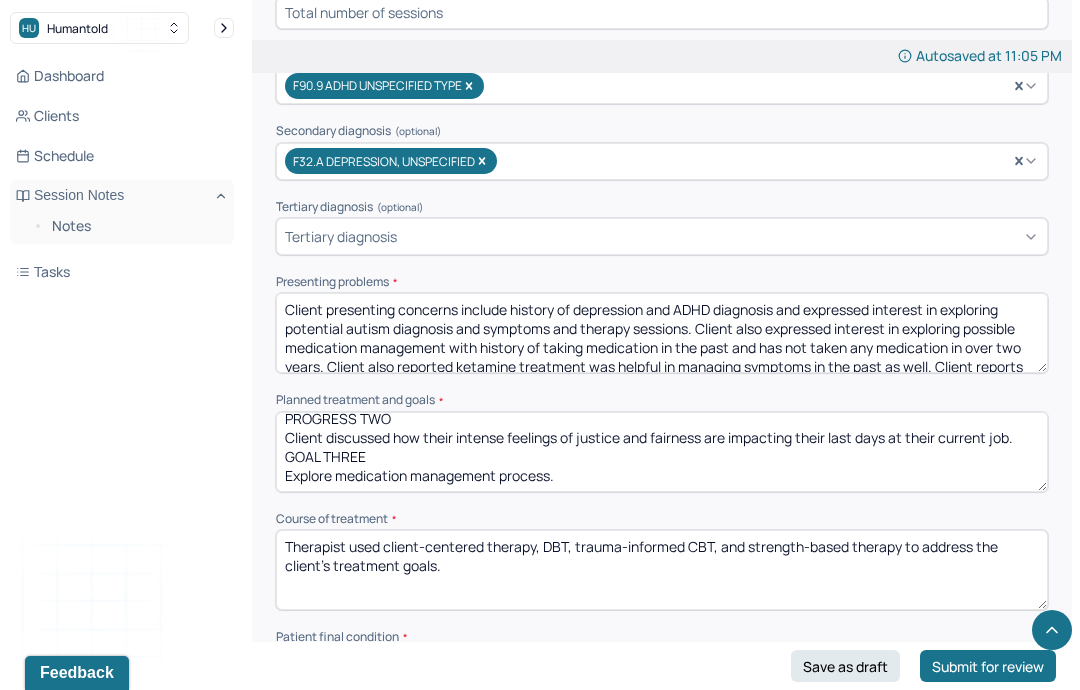 scroll, scrollTop: 153, scrollLeft: 0, axis: vertical 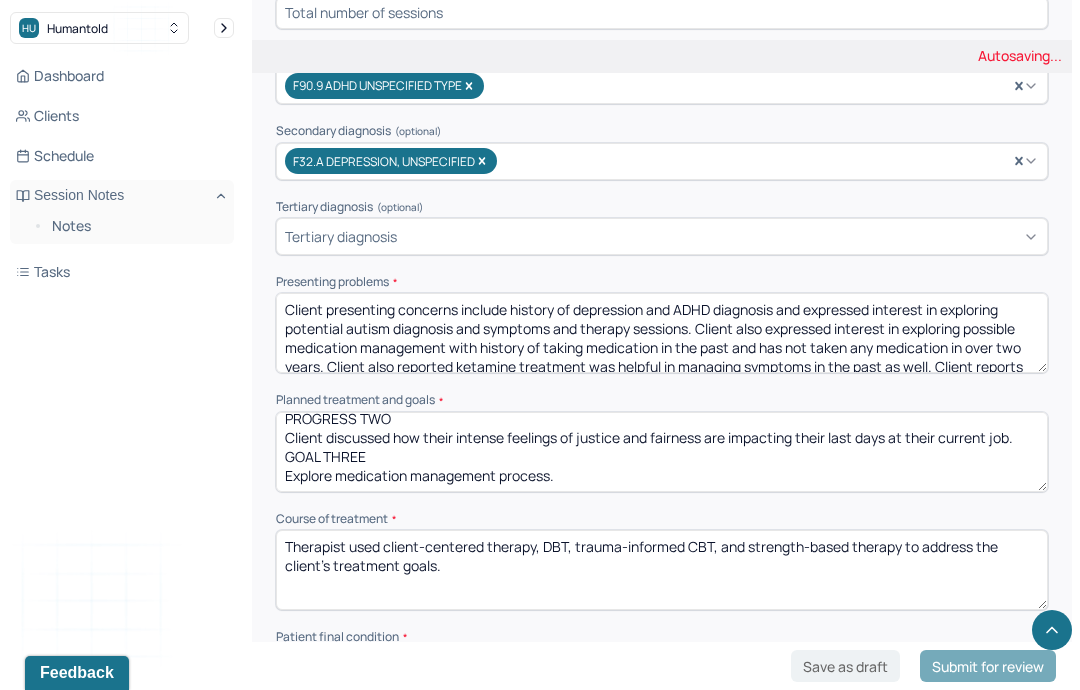 click on "Client’s treatment goals included Develop healthy and effective coping skills for ADHD and depression symptoms, including emotional regulation.
PROGRESS ONE
Client practiced naming and expressing feelings. Client discussed importance of taking their medication. Client explored their values.
GOAL TWO
Explore possible autism diagnosis and symptoms.
PROGRESS TWO
Client discussed how their intense feelings of justice and fairness are impacting their last days at their current job.
GOAL THREE
Explore medication management process.
PROGRESS THREE
Client reported that they felt the consequences of not taking their medication the lat two days. Client discussed importance of taking their medication and being able to cope with daily stressors." at bounding box center [662, 452] 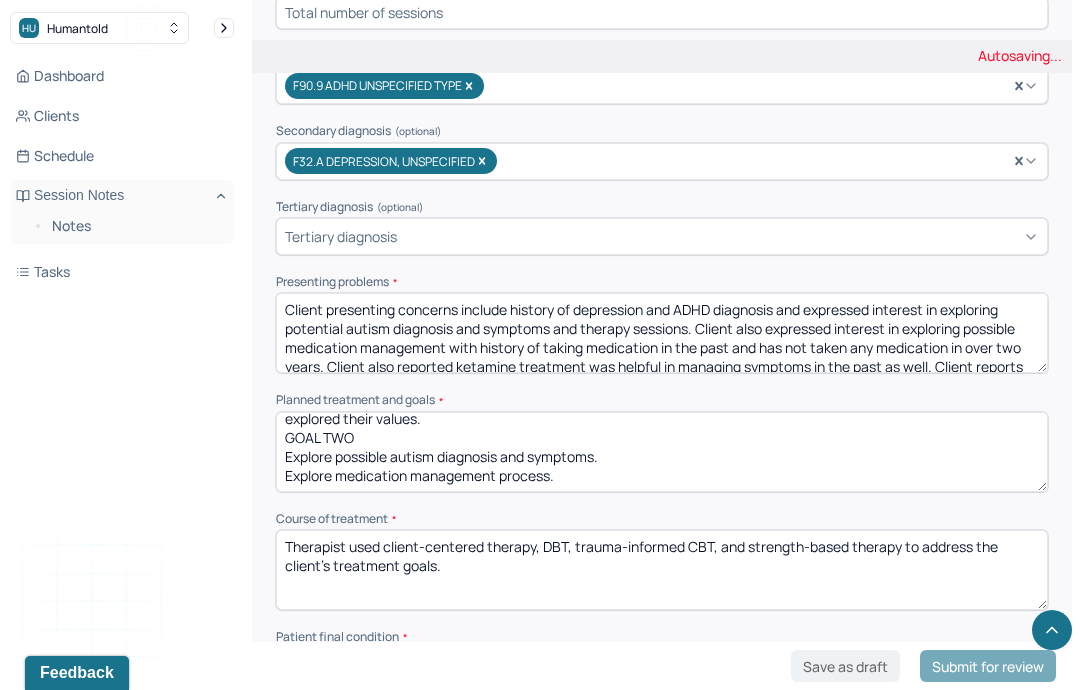 click on "Client’s treatment goals included Develop healthy and effective coping skills for ADHD and depression symptoms, including emotional regulation.
PROGRESS ONE
Client practiced naming and expressing feelings. Client discussed importance of taking their medication. Client explored their values.
GOAL TWO
Explore possible autism diagnosis and symptoms.
PROGRESS TWO
Client discussed how their intense feelings of justice and fairness are impacting their last days at their current job.
GOAL THREE
Explore medication management process." at bounding box center [662, 452] 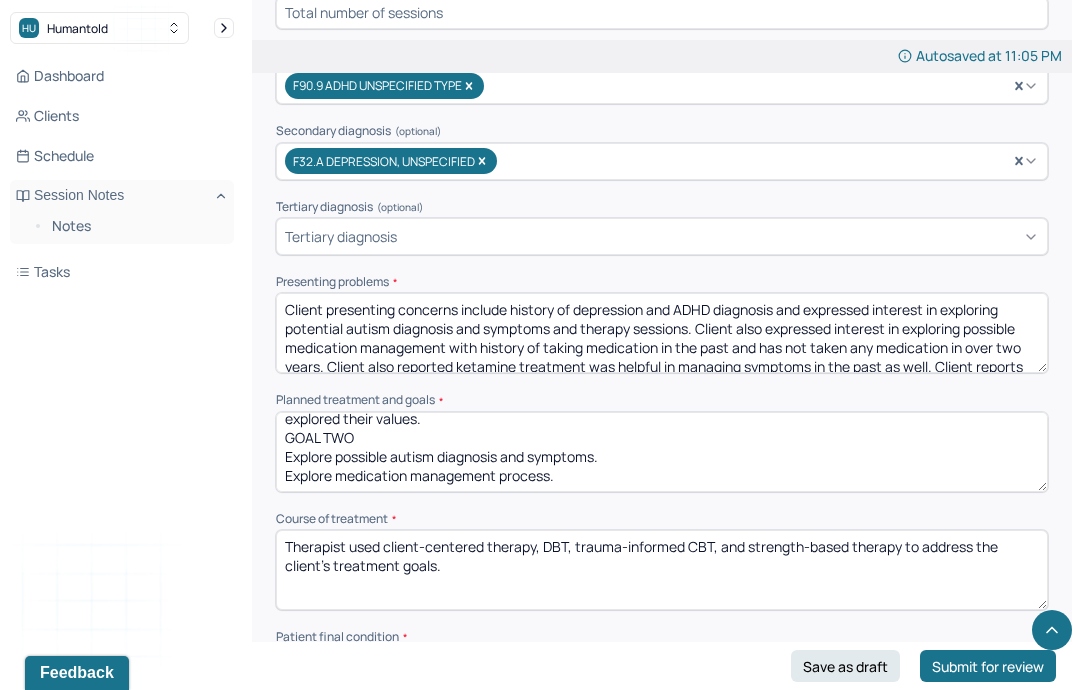 click on "Client’s treatment goals included Develop healthy and effective coping skills for ADHD and depression symptoms, including emotional regulation.
PROGRESS ONE
Client practiced naming and expressing feelings. Client discussed importance of taking their medication. Client explored their values.
GOAL TWO
Explore possible autism diagnosis and symptoms.
PROGRESS TWO
Client discussed how their intense feelings of justice and fairness are impacting their last days at their current job.
GOAL THREE
Explore medication management process." at bounding box center (662, 452) 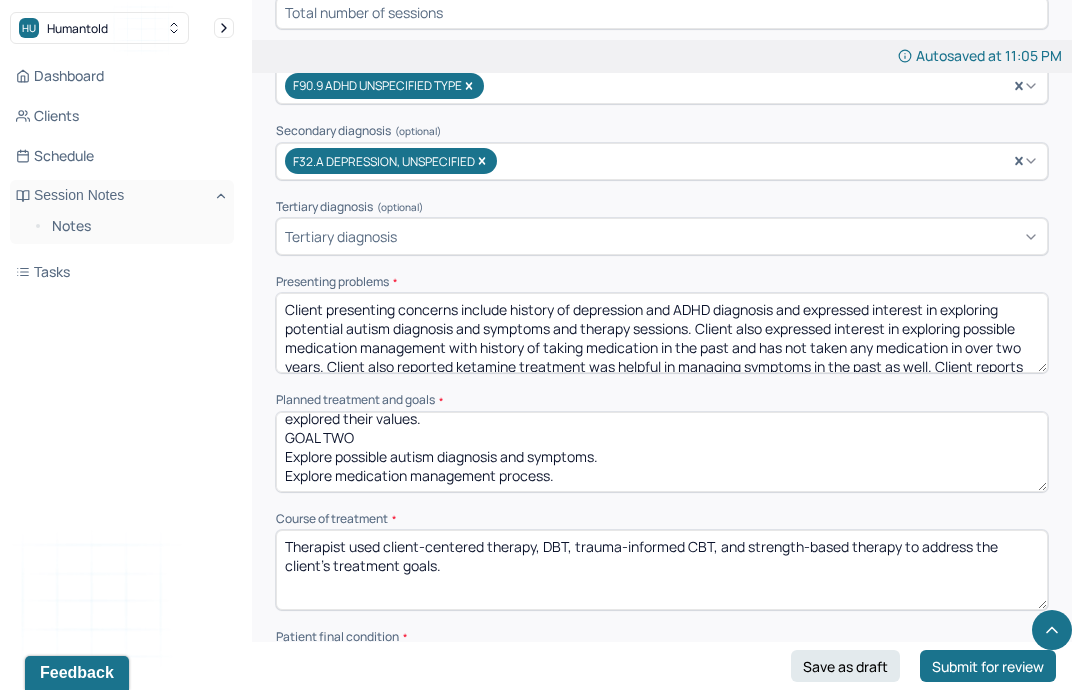 scroll, scrollTop: 93, scrollLeft: 0, axis: vertical 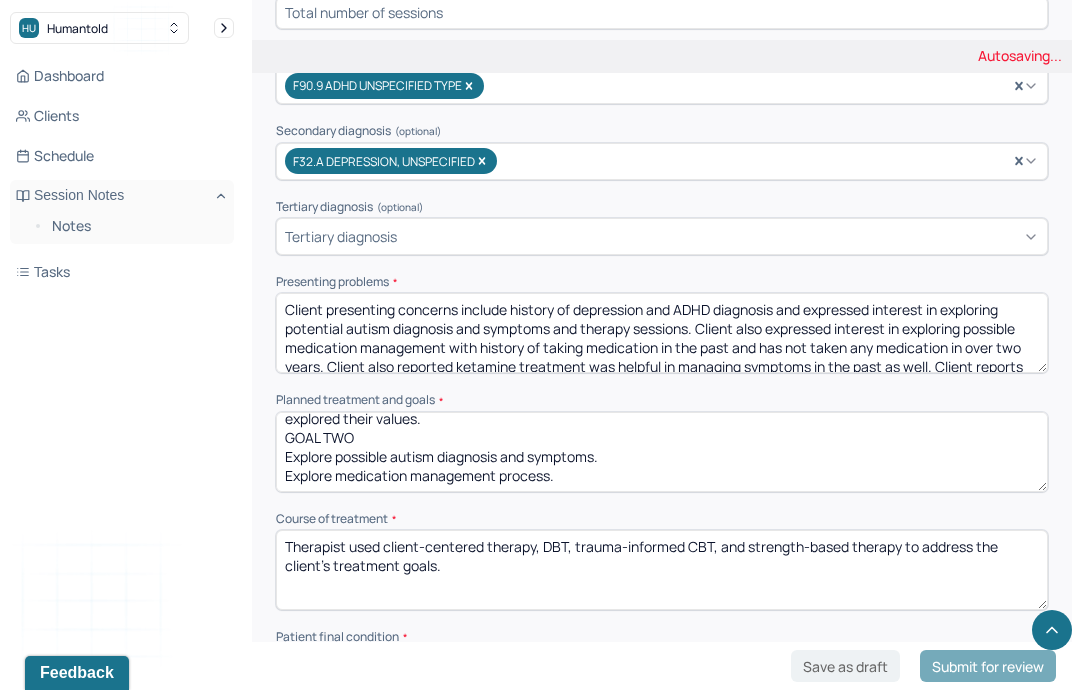 click on "Client’s treatment goals included Develop healthy and effective coping skills for ADHD and depression symptoms, including emotional regulation.
PROGRESS ONE
Client practiced naming and expressing feelings. Client discussed importance of taking their medication. Client explored their values.
GOAL TWO
Explore possible autism diagnosis and symptoms.
Explore medication management process." at bounding box center [662, 452] 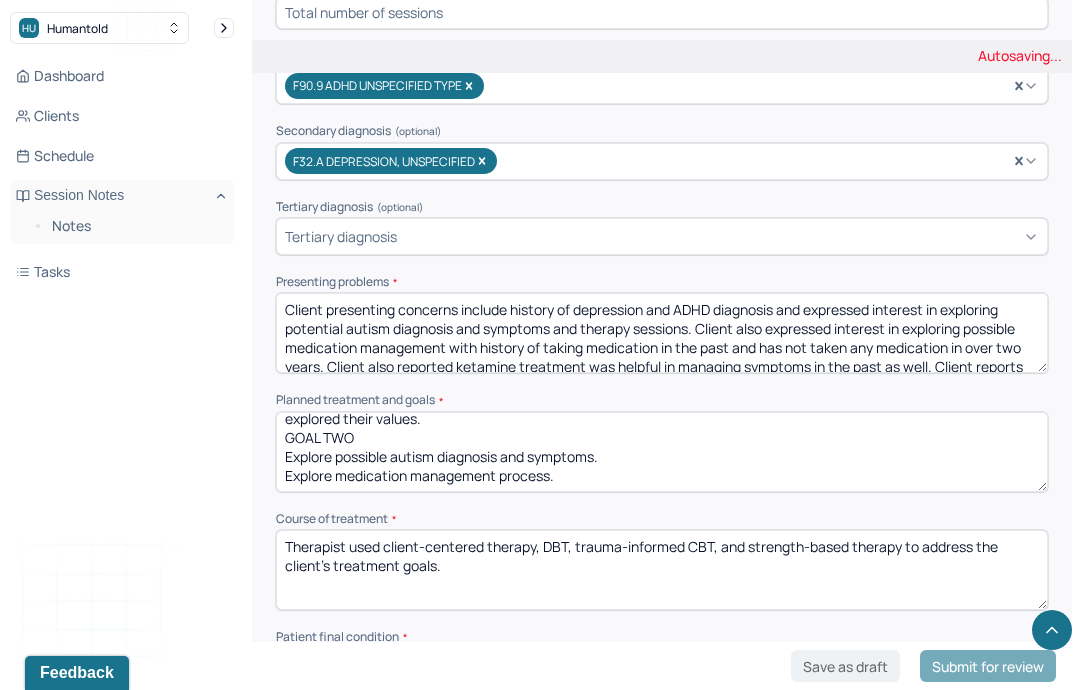 click on "Client’s treatment goals included Develop healthy and effective coping skills for ADHD and depression symptoms, including emotional regulation.
PROGRESS ONE
Client practiced naming and expressing feelings. Client discussed importance of taking their medication. Client explored their values.
GOAL TWO
Explore possible autism diagnosis and symptoms.
Explore medication management process." at bounding box center [662, 452] 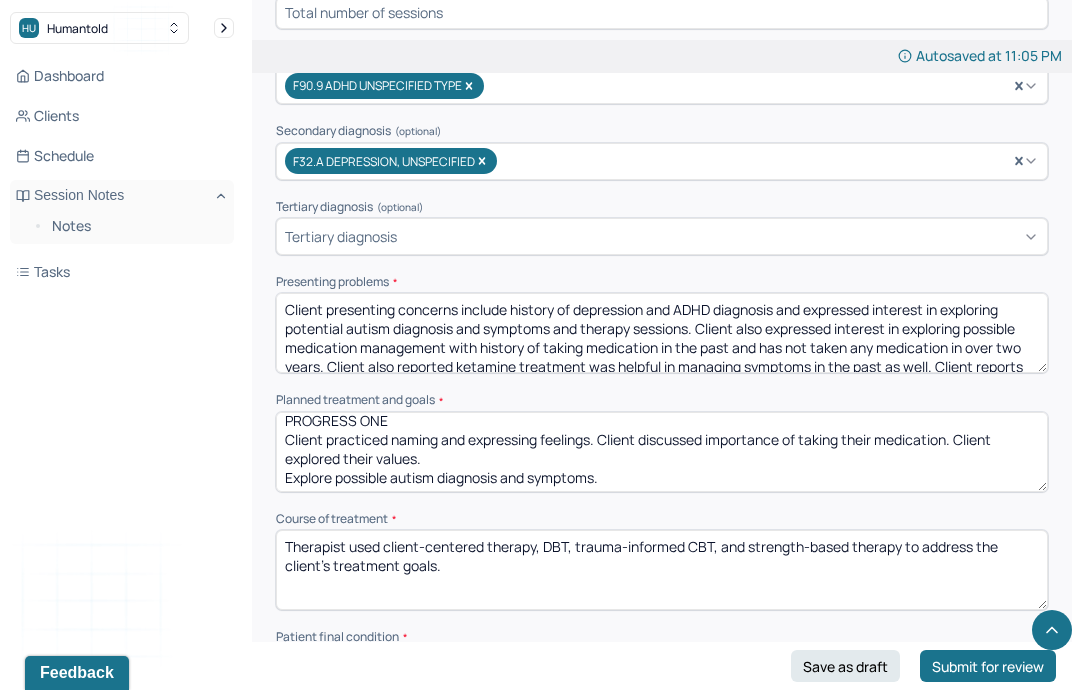 scroll, scrollTop: 38, scrollLeft: 0, axis: vertical 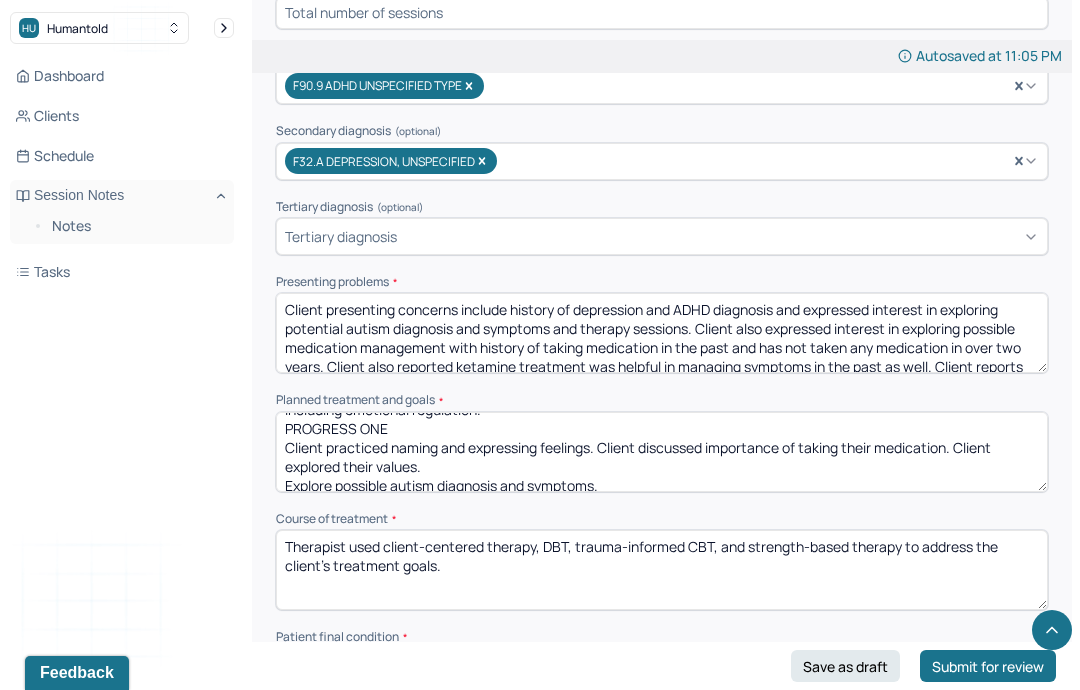 click on "Client’s treatment goals included Develop healthy and effective coping skills for ADHD and depression symptoms, including emotional regulation.
PROGRESS ONE
Client practiced naming and expressing feelings. Client discussed importance of taking their medication. Client explored their values.
GOAL TWO
Explore possible autism diagnosis and symptoms.
Explore medication management process." at bounding box center (662, 452) 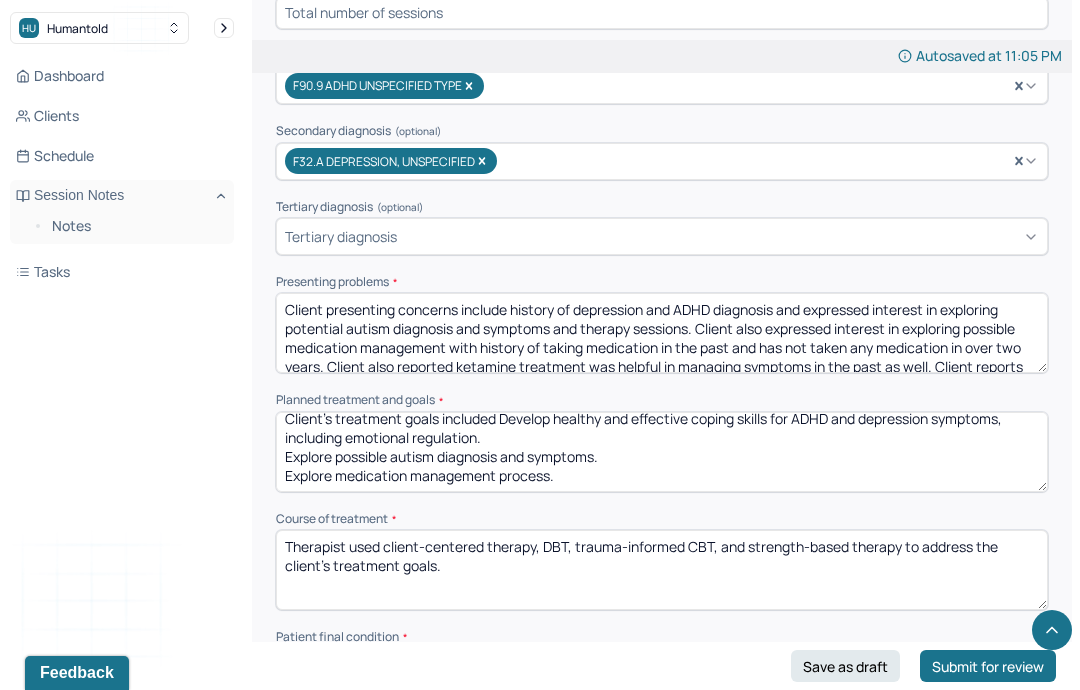 scroll, scrollTop: 13, scrollLeft: 0, axis: vertical 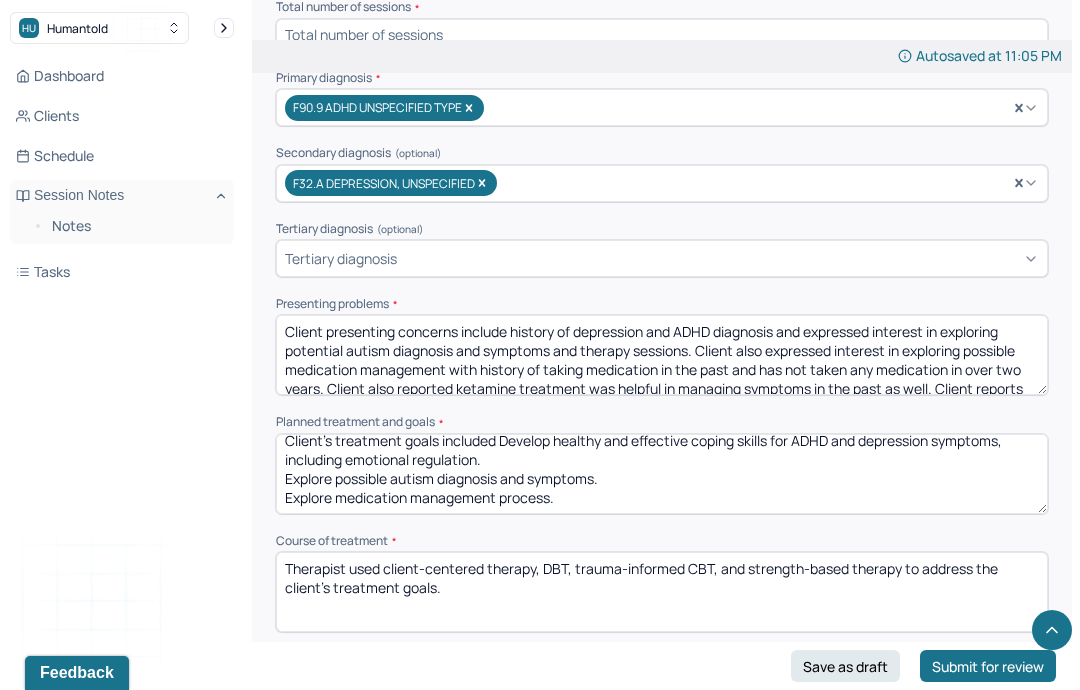 click on "Client’s treatment goals included Develop healthy and effective coping skills for ADHD and depression symptoms, including emotional regulation.
Explore possible autism diagnosis and symptoms.
Explore medication management process." at bounding box center (662, 474) 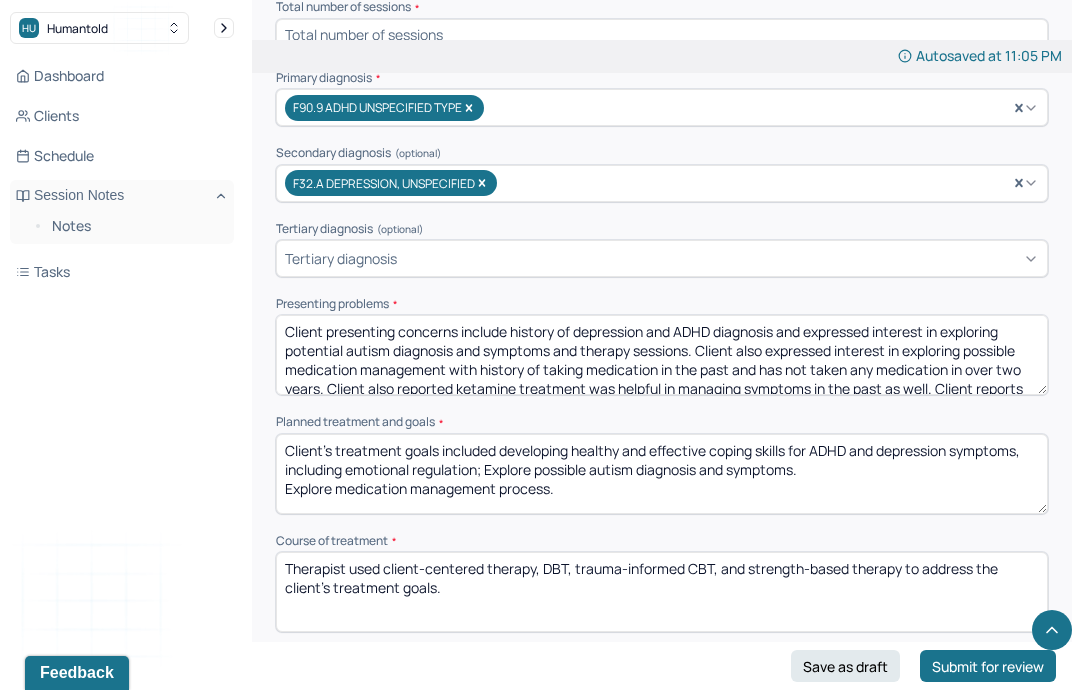 scroll, scrollTop: 0, scrollLeft: 0, axis: both 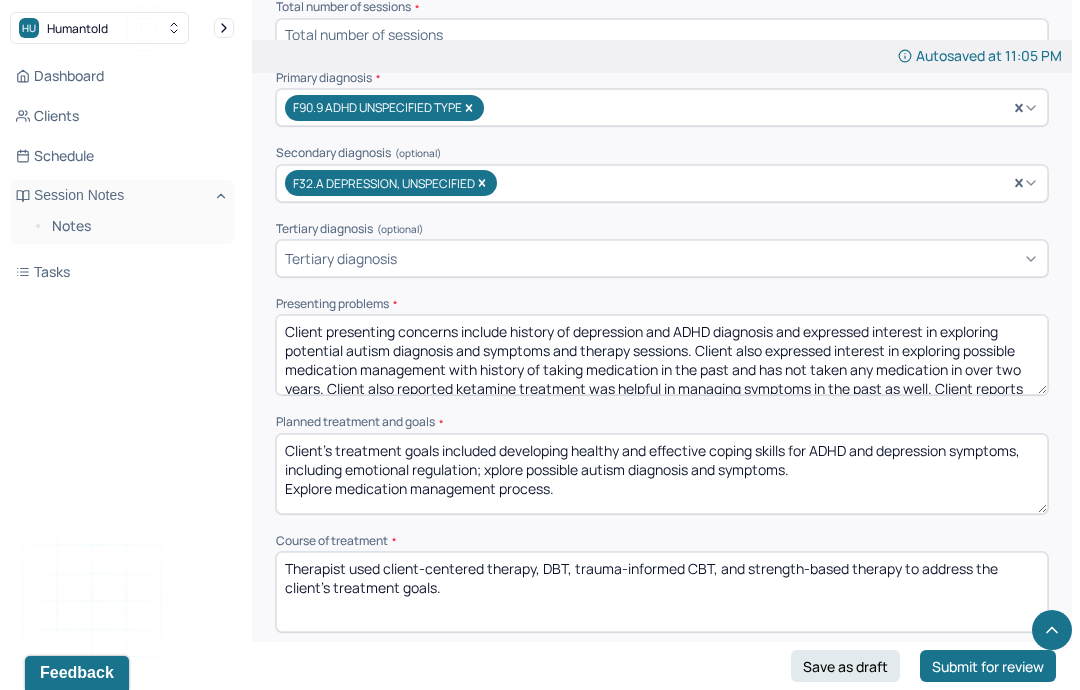 click on "Client’s treatment goals included developing healthy and effective coping skills for ADHD and depression symptoms, including emotional regulation; xplore possible autism diagnosis and symptoms.
Explore medication management process." at bounding box center (662, 474) 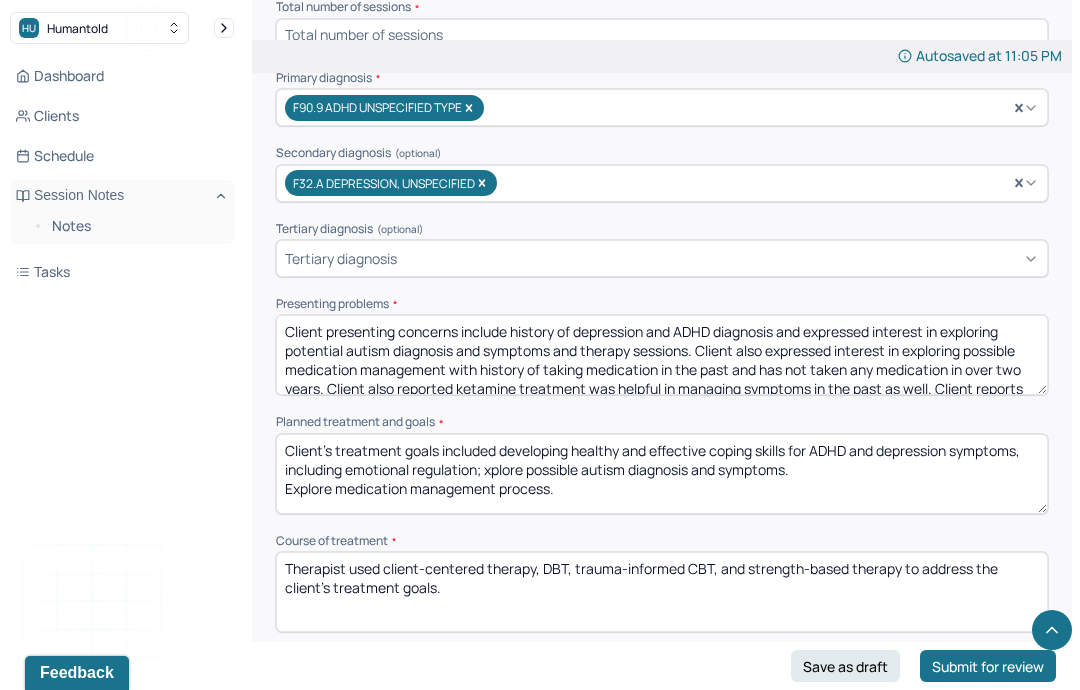 click on "Client’s treatment goals included developing healthy and effective coping skills for ADHD and depression symptoms, including emotional regulation; xplore possible autism diagnosis and symptoms.
Explore medication management process." at bounding box center (662, 474) 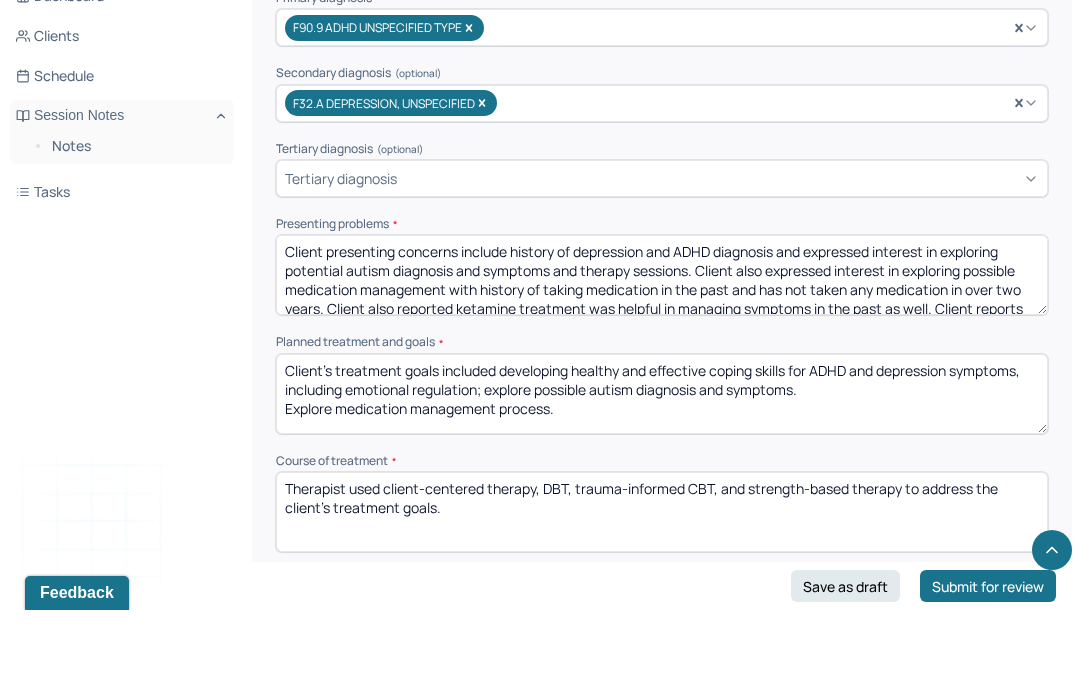 click on "Client’s treatment goals included developing healthy and effective coping skills for ADHD and depression symptoms, including emotional regulation; explore possible autism diagnosis and symptoms.
Explore medication management process." at bounding box center (662, 474) 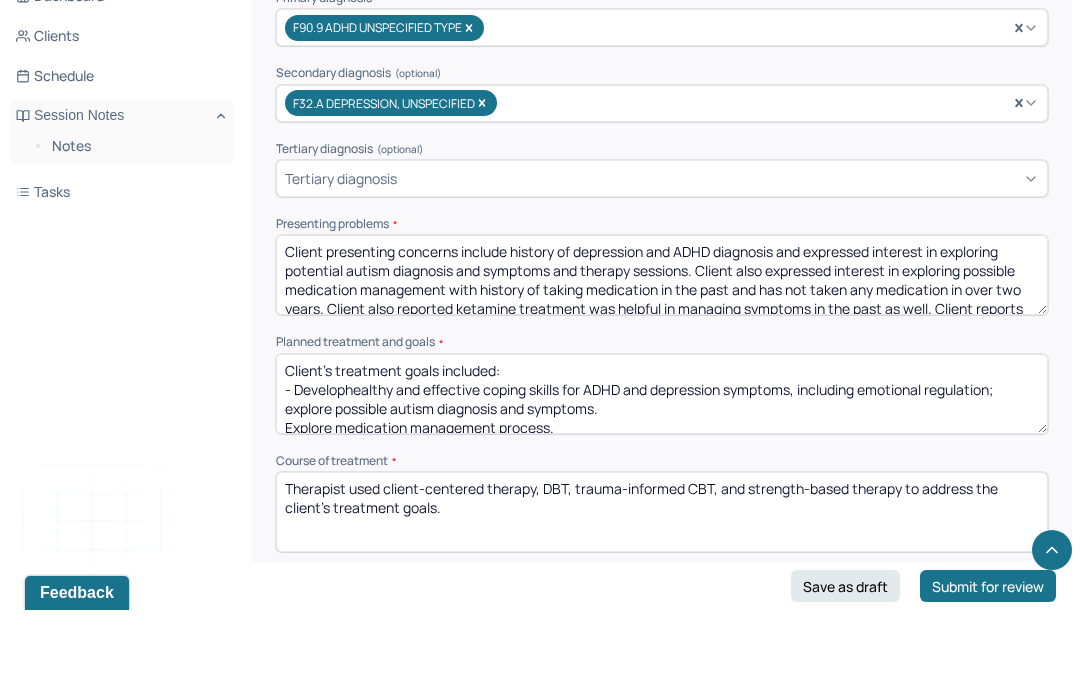 click on "Client’s treatment goals included:
- Develophealthy and effective coping skills for ADHD and depression symptoms, including emotional regulation; explore possible autism diagnosis and symptoms.
Explore medication management process." at bounding box center (662, 474) 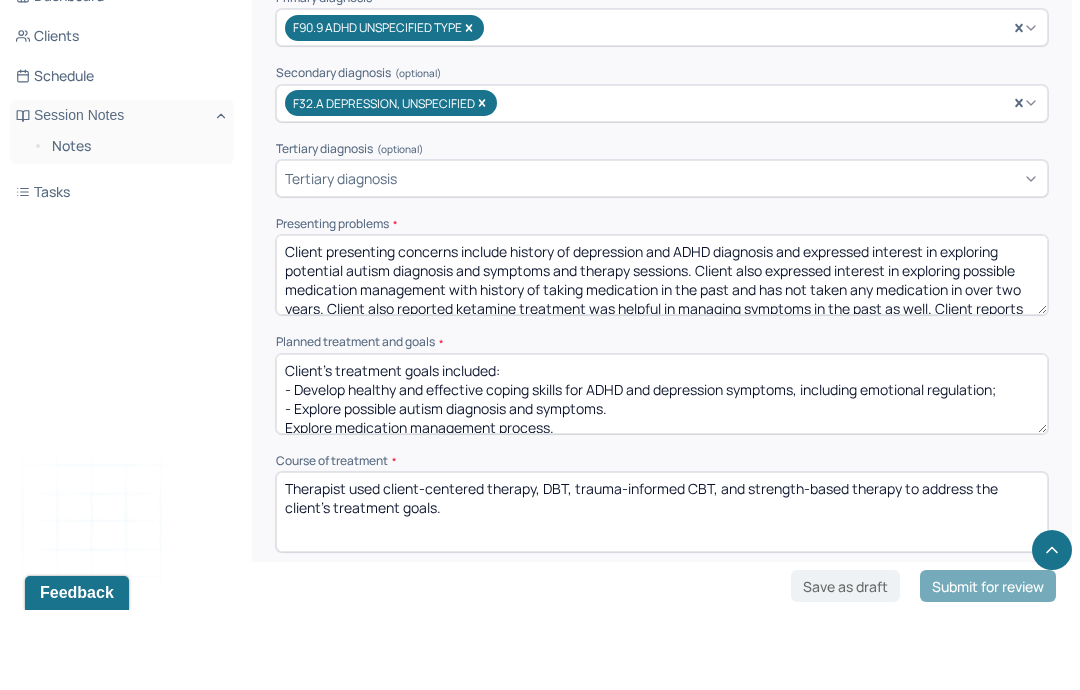 click on "Client’s treatment goals included:
- Develop healthy and effective coping skills for ADHD and depression symptoms, including emotional regulation;explore possible autism diagnosis and symptoms.
Explore medication management process." at bounding box center (662, 474) 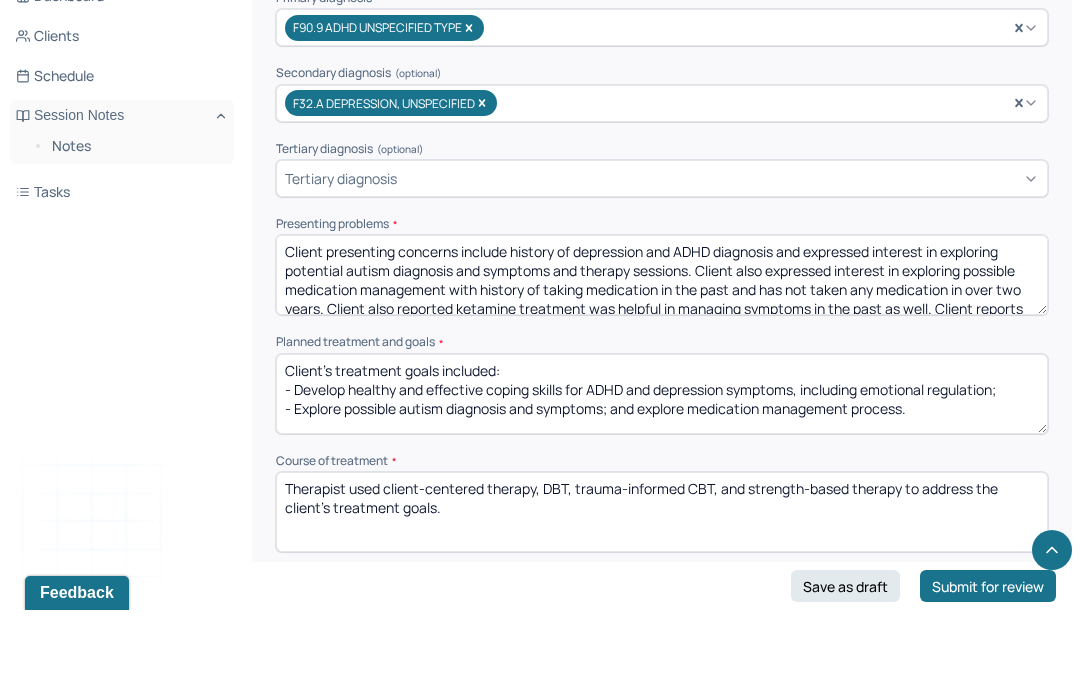 click on "Client’s treatment goals included:
- Develop healthy and effective coping skills for ADHD and depression symptoms, including emotional regulation;
- Explore possible autism diagnosis and symptoms; and
Explore medication management process." at bounding box center [662, 474] 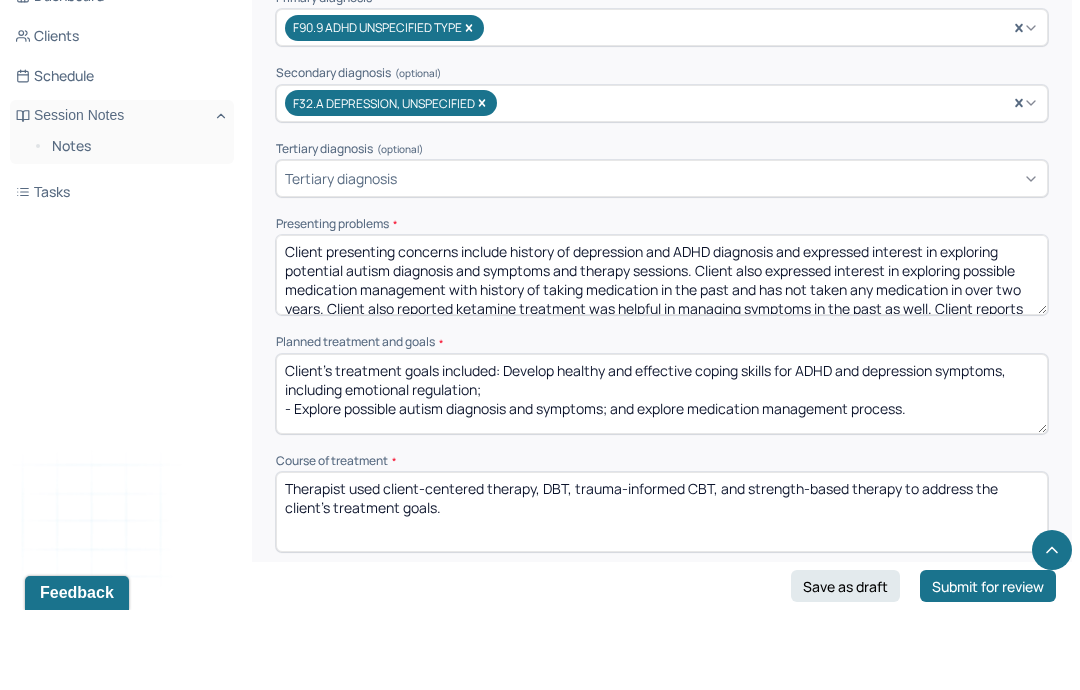 click on "Client’s treatment goals included: develop healthy and effective coping skills for ADHD and depression symptoms, including emotional regulation;
- Explore possible autism diagnosis and symptoms; and explore medication management process." at bounding box center (662, 474) 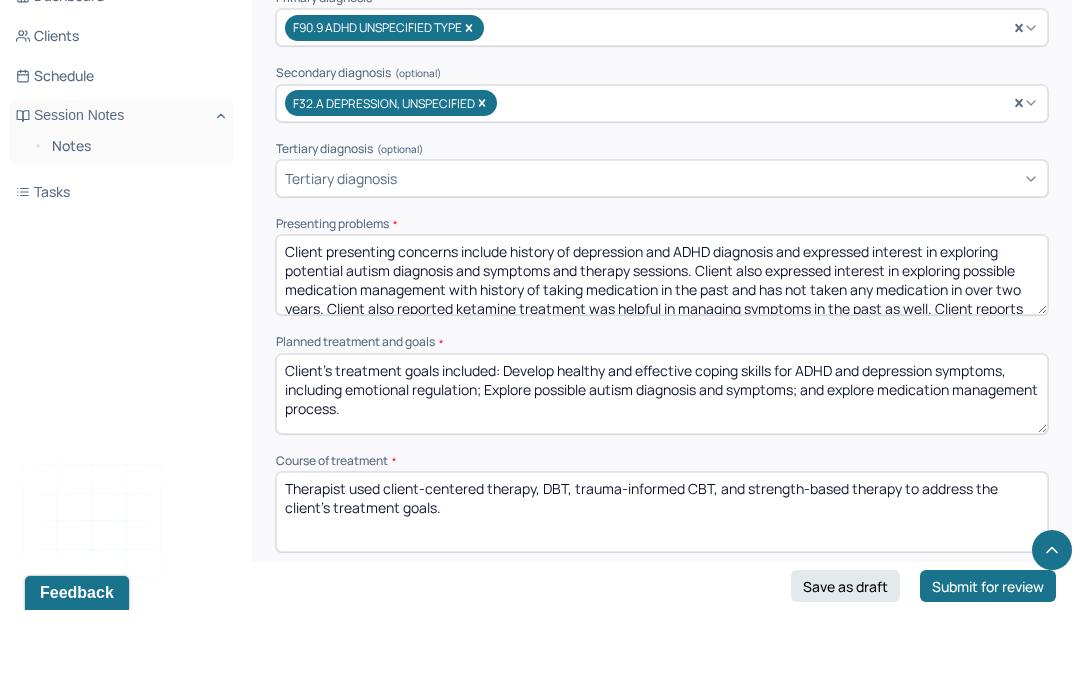 click on "Client’s treatment goals included: Develop healthy and effective coping skills for ADHD and depression symptoms, including emotional regulation; explore possible autism diagnosis and symptoms; and explore medication management process." at bounding box center (662, 474) 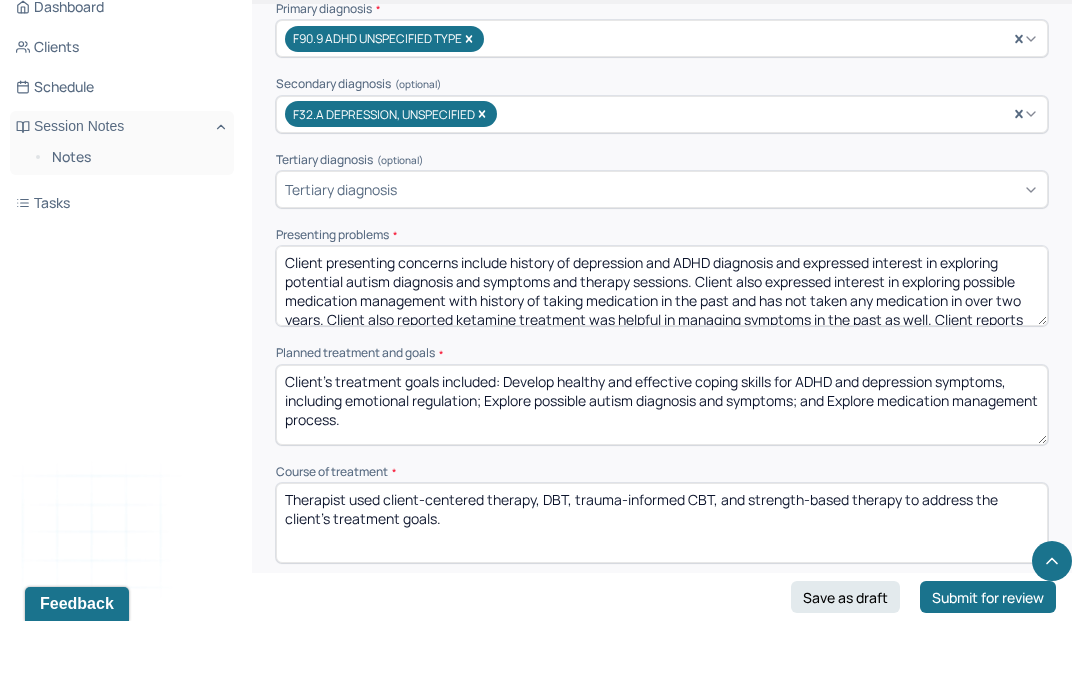 type on "Client’s treatment goals included: Develop healthy and effective coping skills for ADHD and depression symptoms, including emotional regulation; Explore possible autism diagnosis and symptoms; and Explore medication management process." 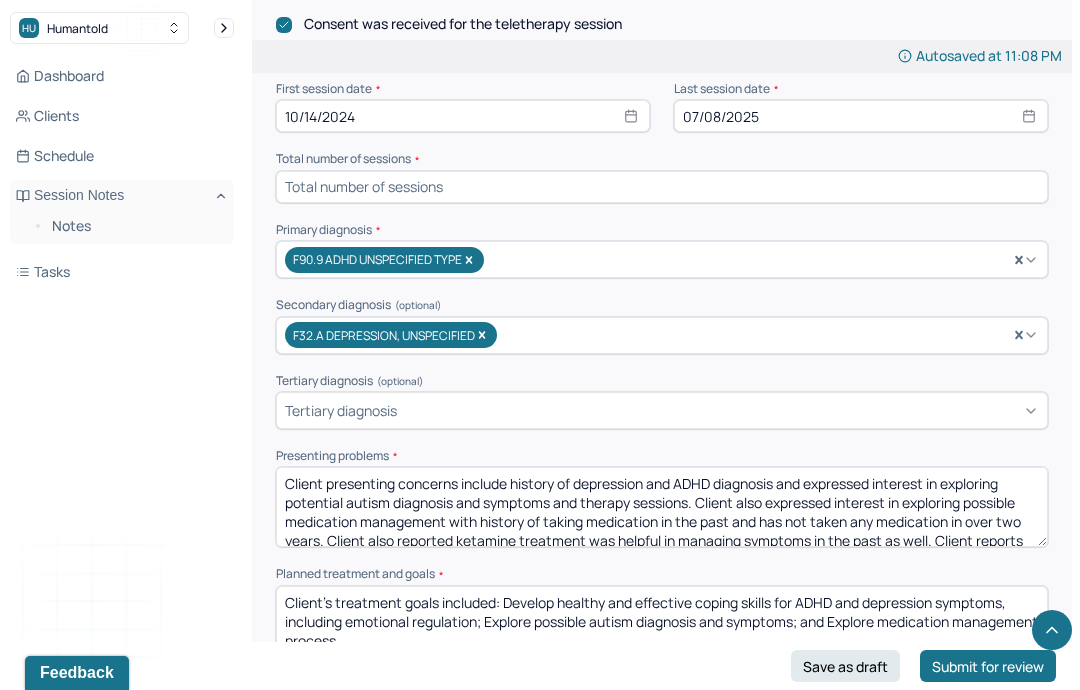 scroll, scrollTop: 629, scrollLeft: 0, axis: vertical 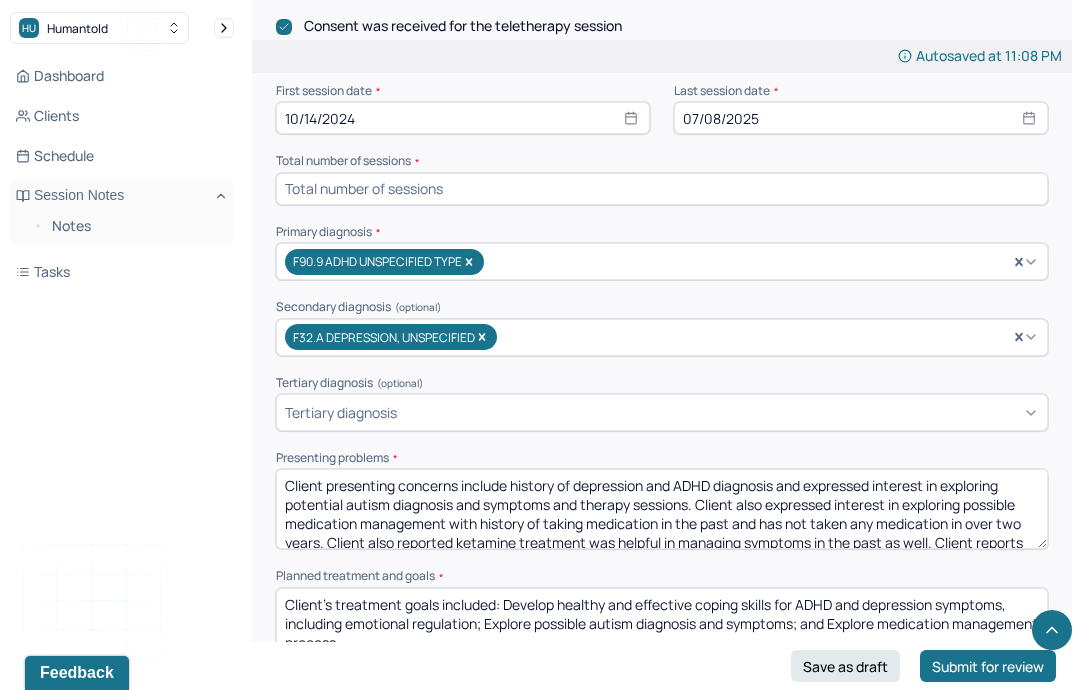 click at bounding box center (662, 189) 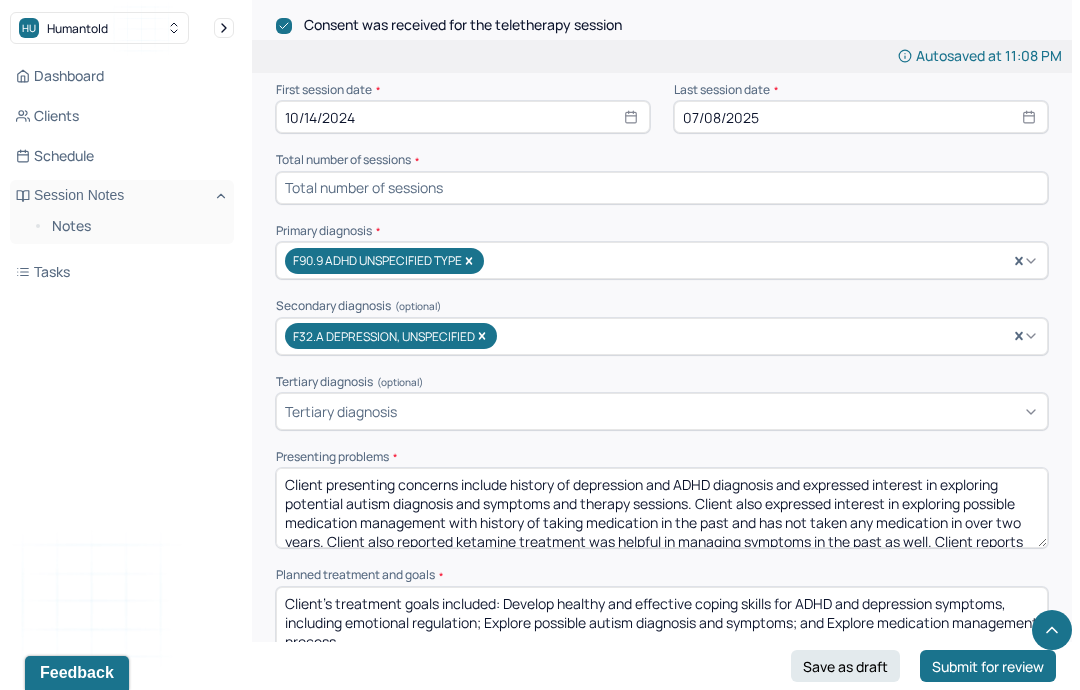 scroll, scrollTop: 629, scrollLeft: 0, axis: vertical 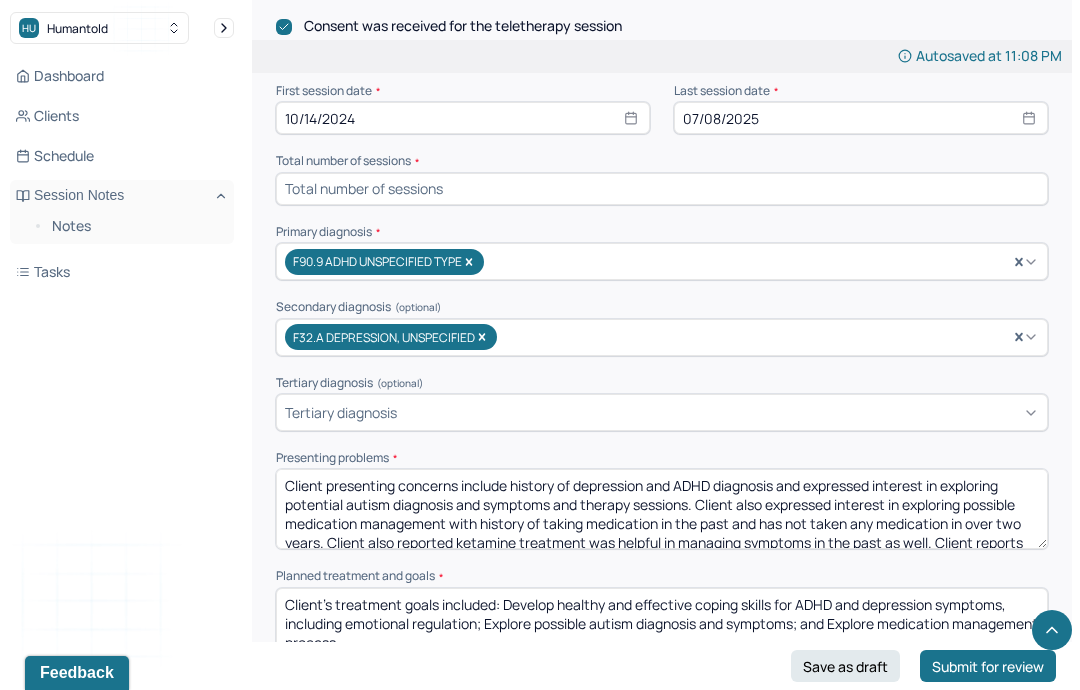 click on "Client presenting concerns include history of depression and ADHD diagnosis and expressed interest in exploring potential autism diagnosis and symptoms and therapy sessions. Client also expressed interest in exploring possible medication management with history of taking medication in the past and has not taken any medication in over two years. Client also reported ketamine treatment was helpful in managing symptoms in the past as well. Client reports family members with autism diagnosis. Client also reports attending individual therapy in the past as well as group therapy for depression symptoms." at bounding box center [662, 509] 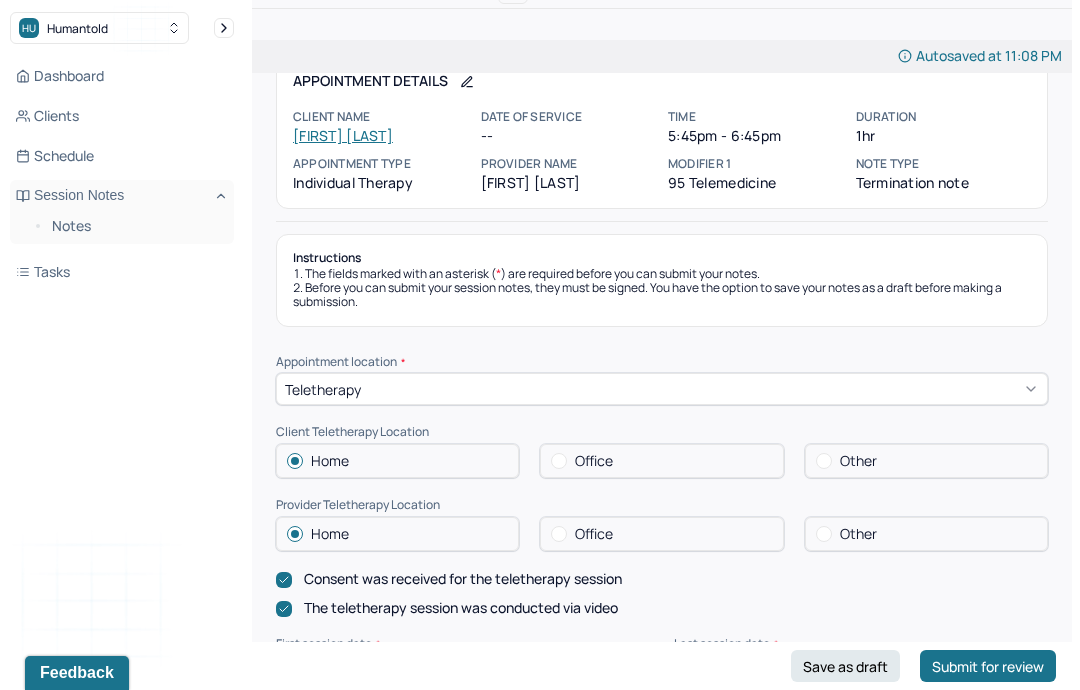 scroll, scrollTop: 0, scrollLeft: 0, axis: both 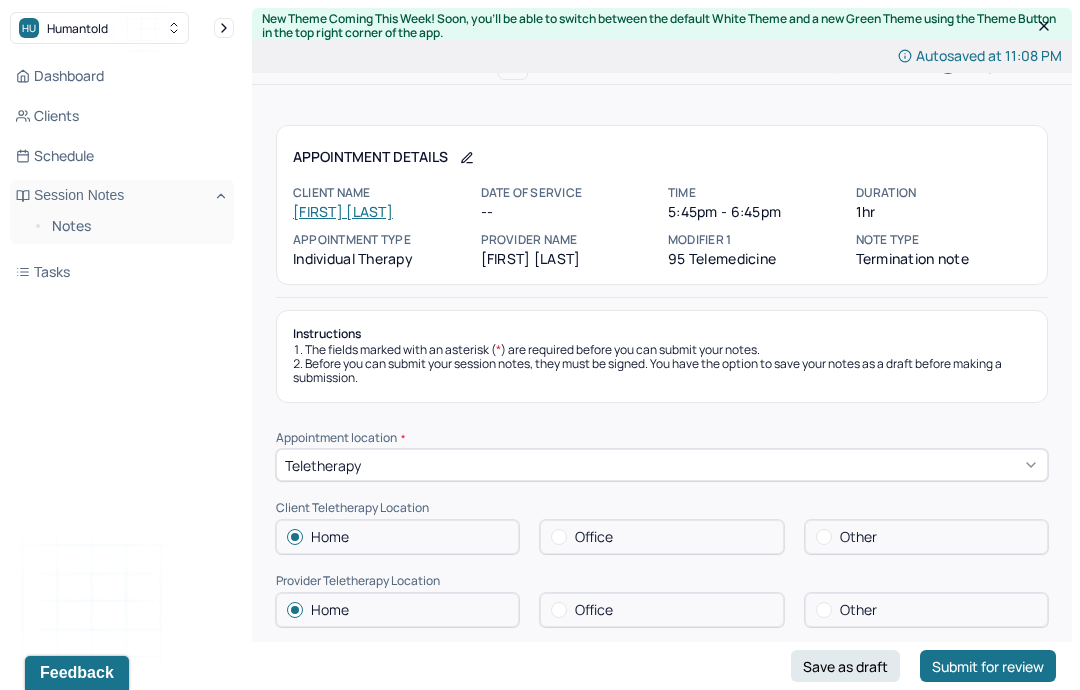 click on "[FIRST] [LAST]" at bounding box center [343, 211] 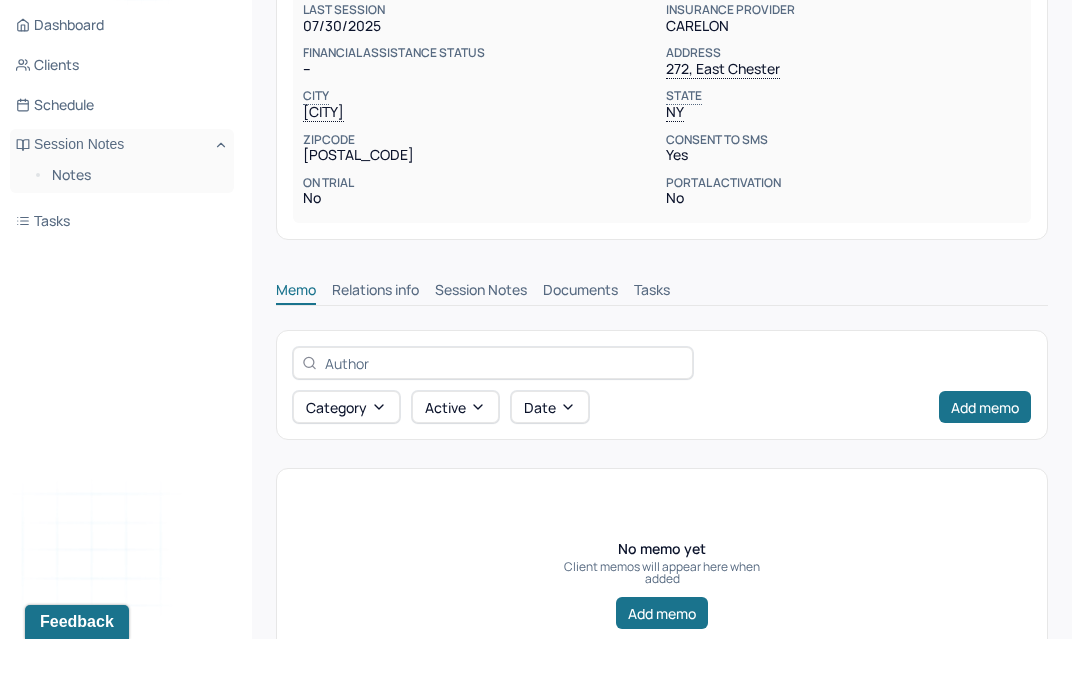 scroll, scrollTop: 474, scrollLeft: 0, axis: vertical 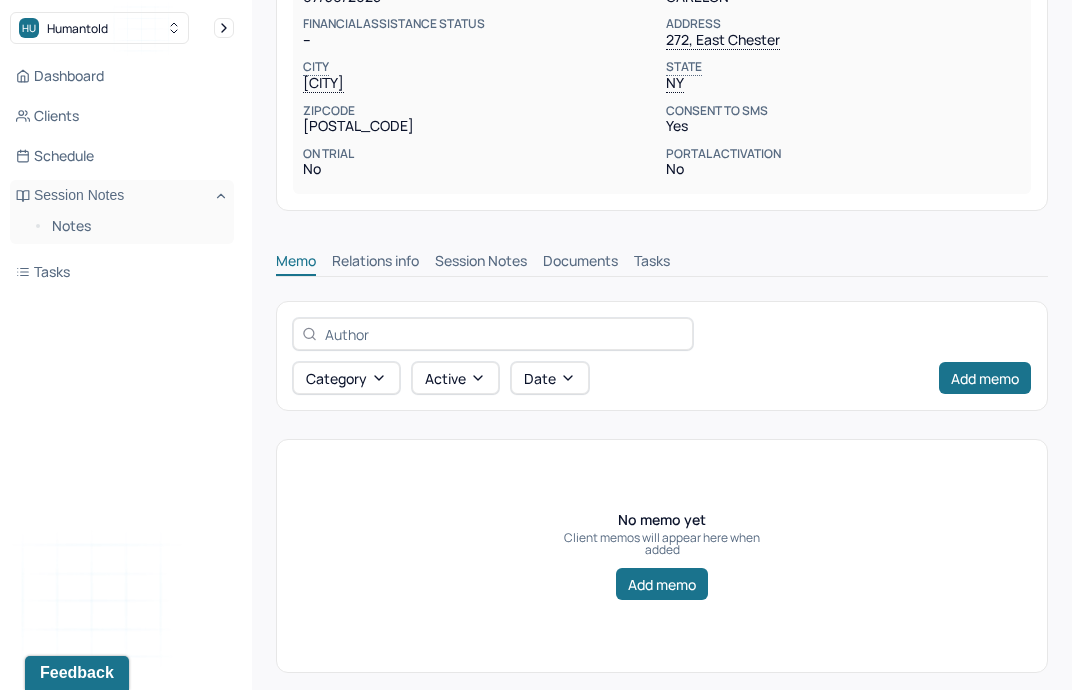 click on "Session Notes" at bounding box center (481, 263) 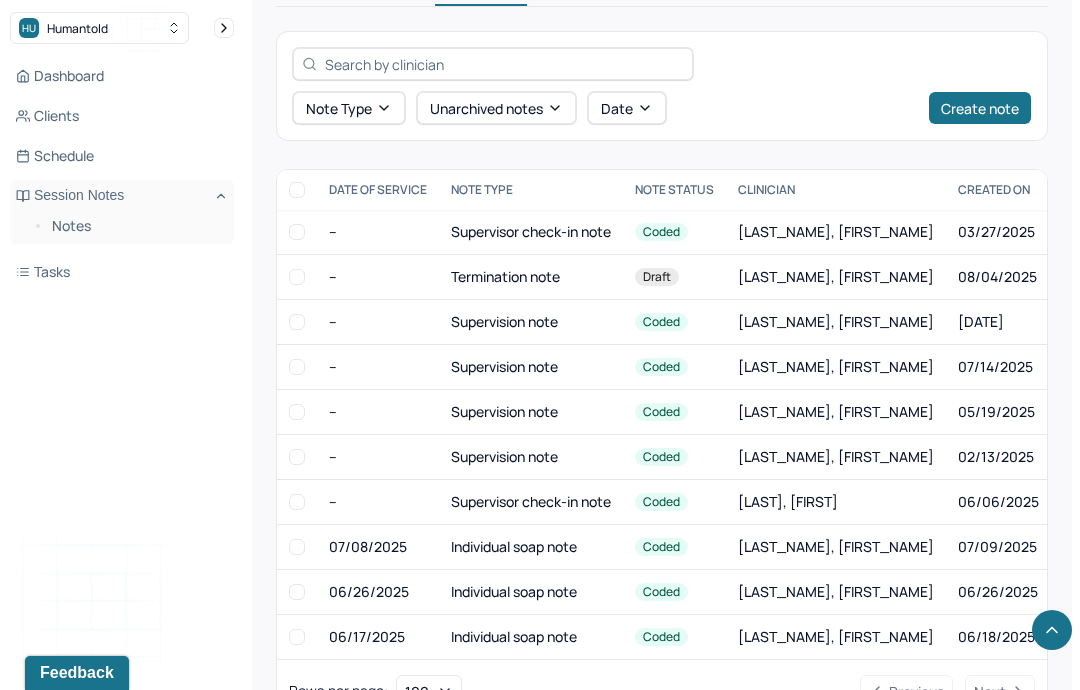 scroll, scrollTop: 777, scrollLeft: 0, axis: vertical 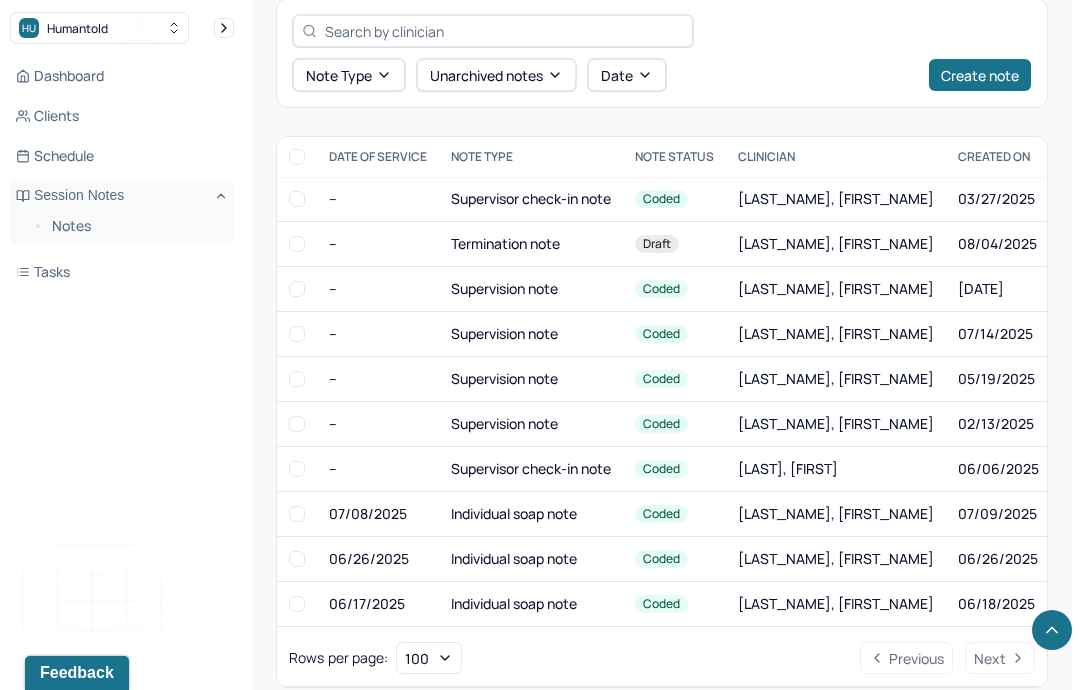 click on "Notes" at bounding box center (135, 226) 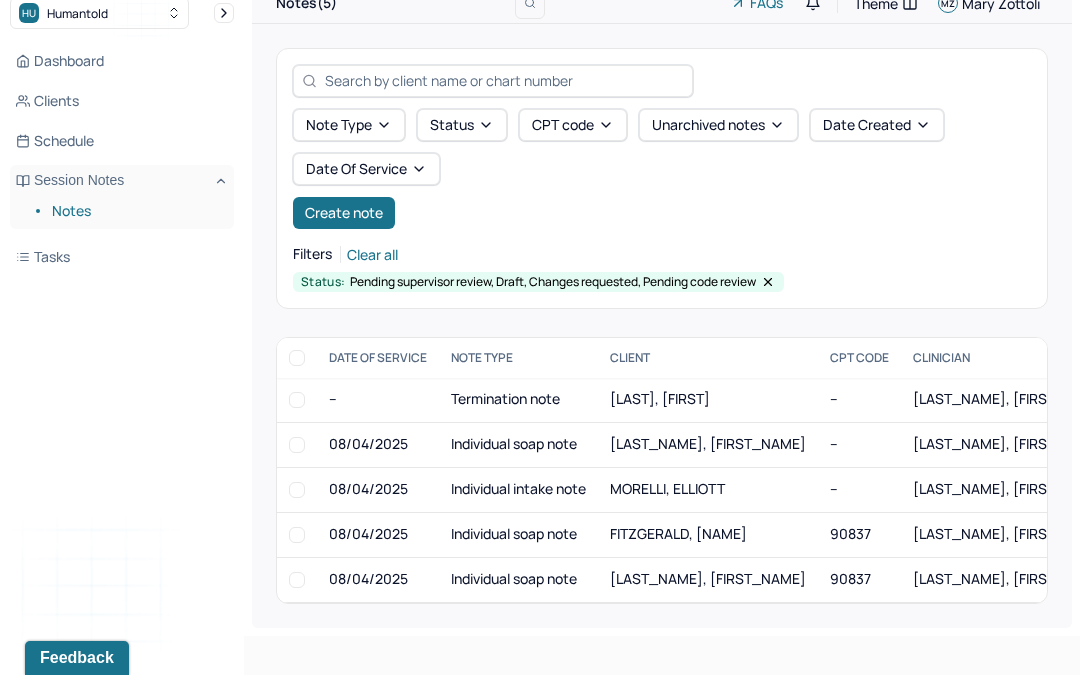 scroll, scrollTop: 5, scrollLeft: 0, axis: vertical 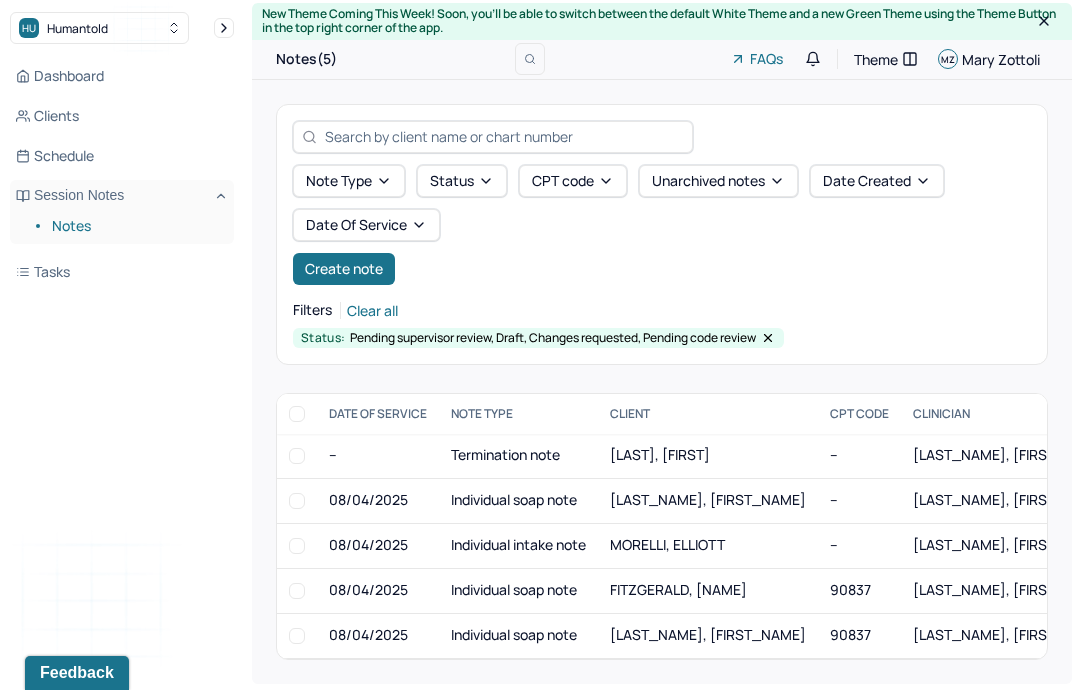 click on "[LAST], [FIRST]" at bounding box center (660, 454) 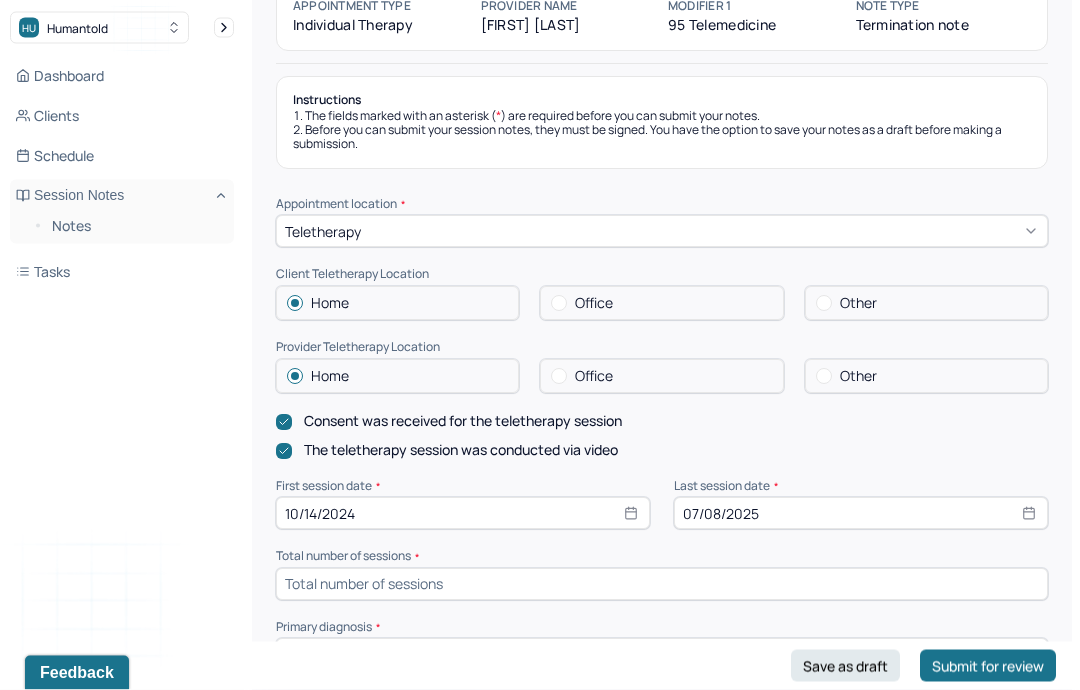 scroll, scrollTop: 200, scrollLeft: 0, axis: vertical 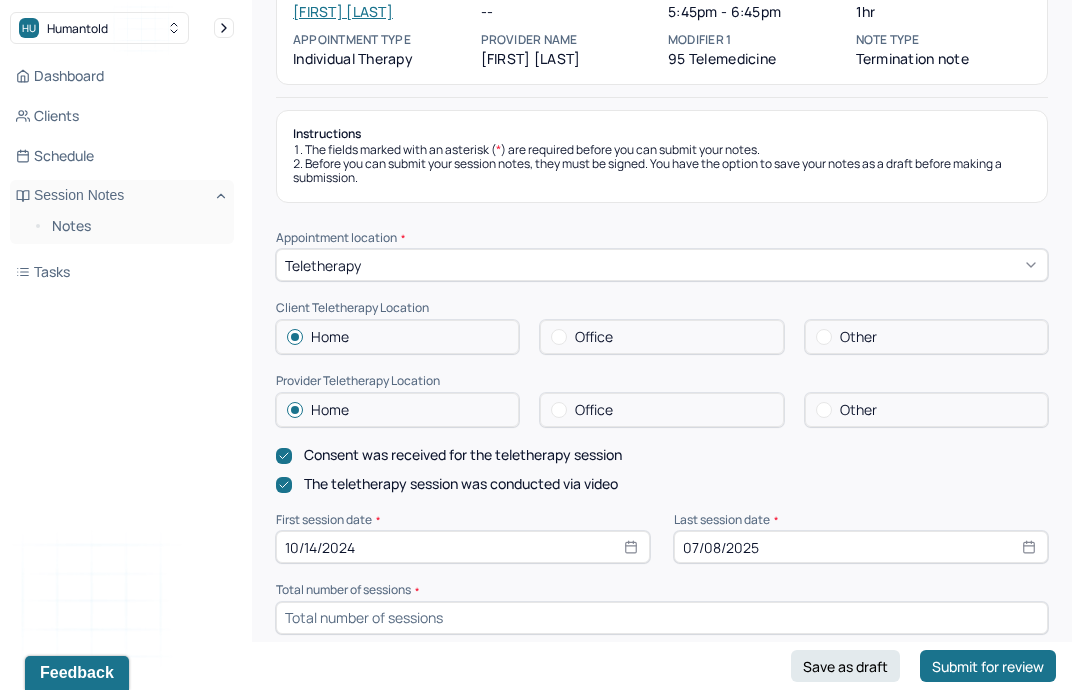 click at bounding box center [662, 618] 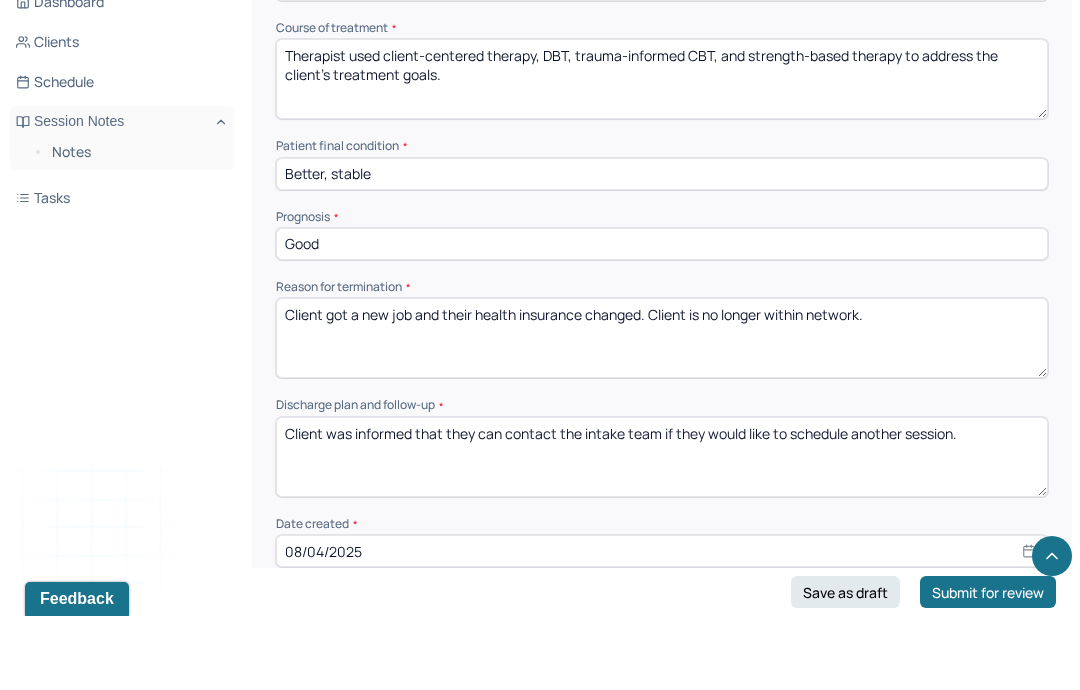 scroll, scrollTop: 1351, scrollLeft: 0, axis: vertical 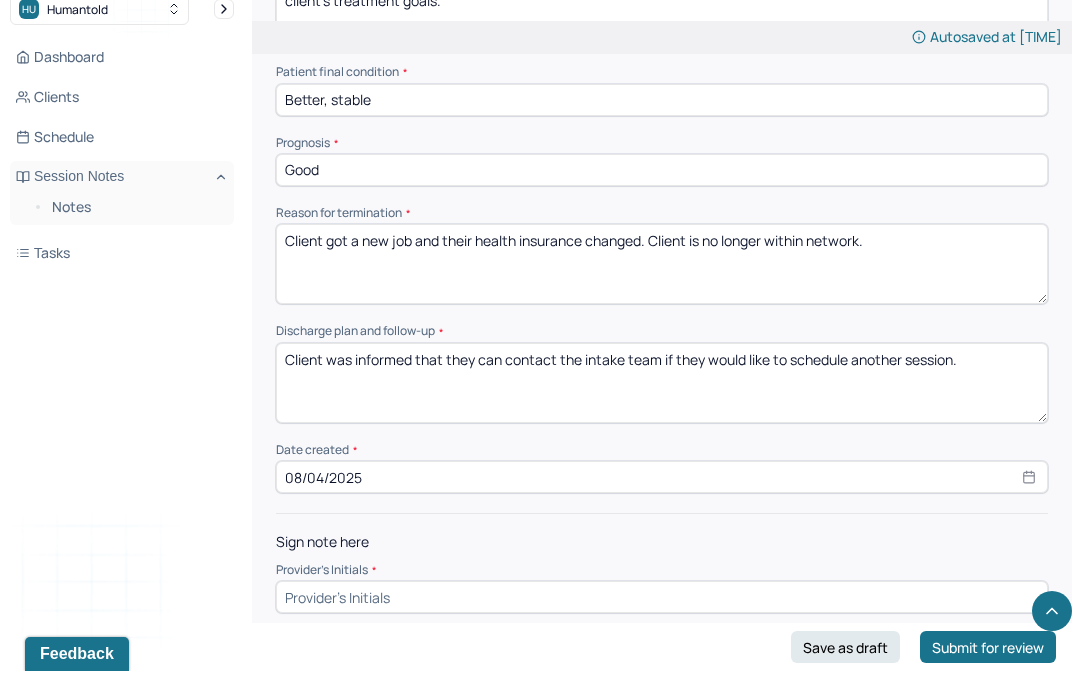 type on "32" 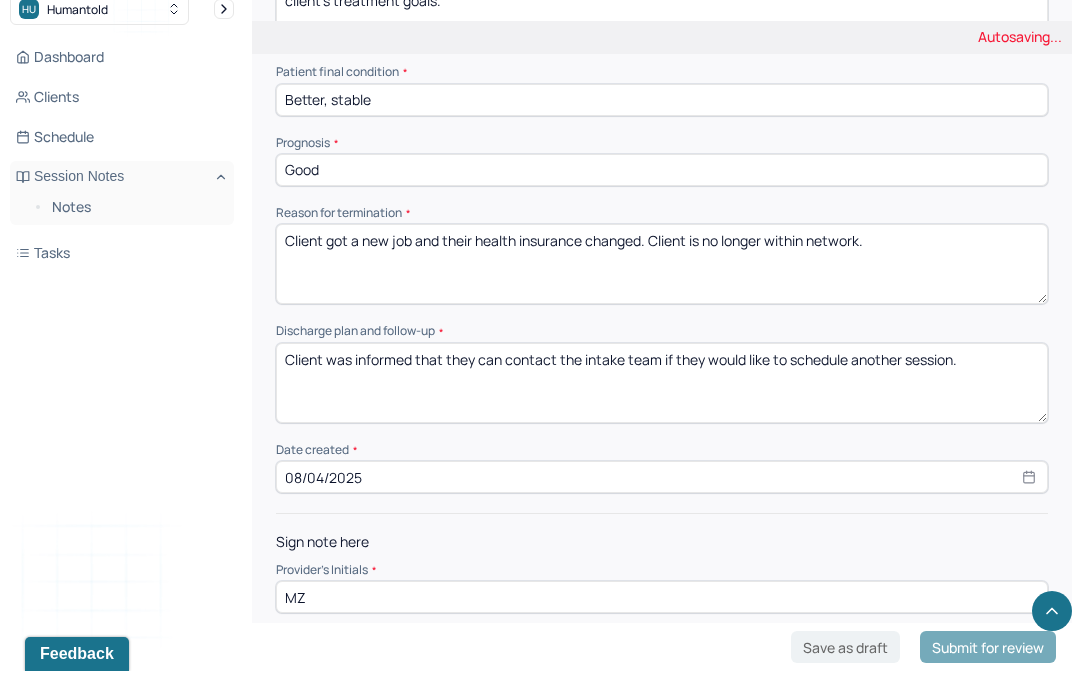 type on "MZ" 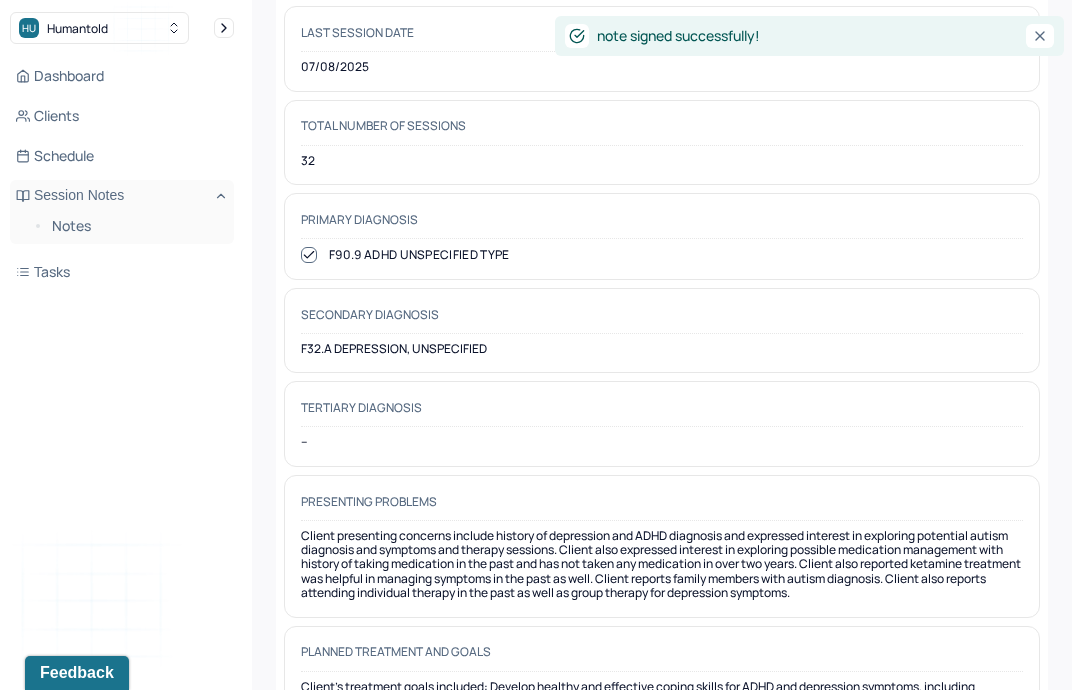 scroll, scrollTop: 80, scrollLeft: 0, axis: vertical 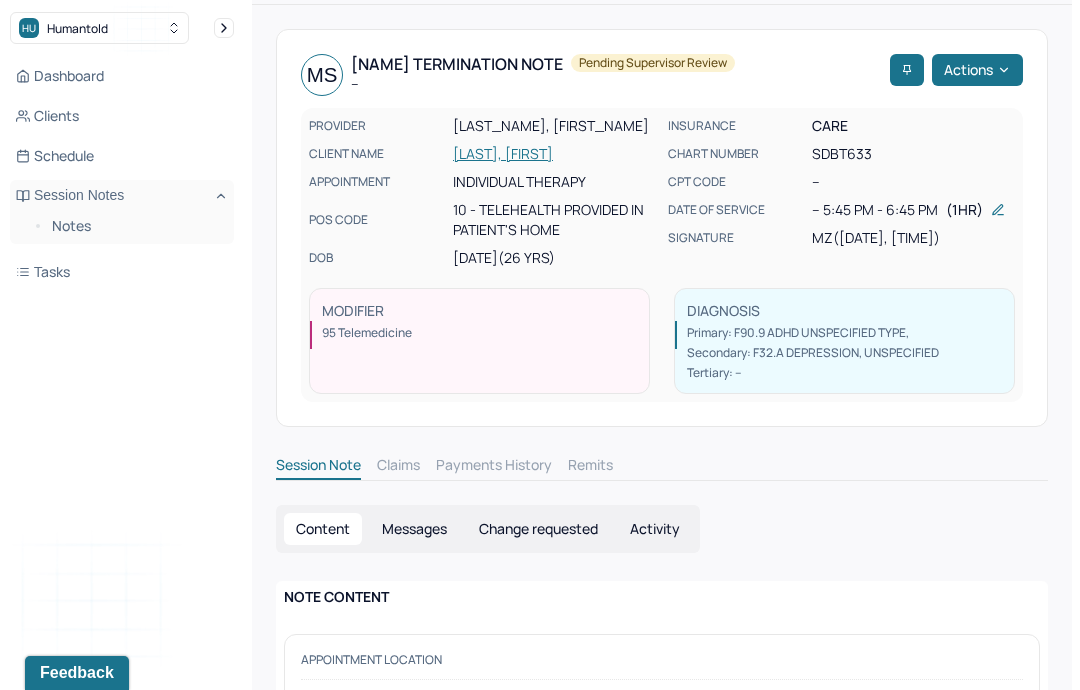 click on "Notes" at bounding box center [135, 226] 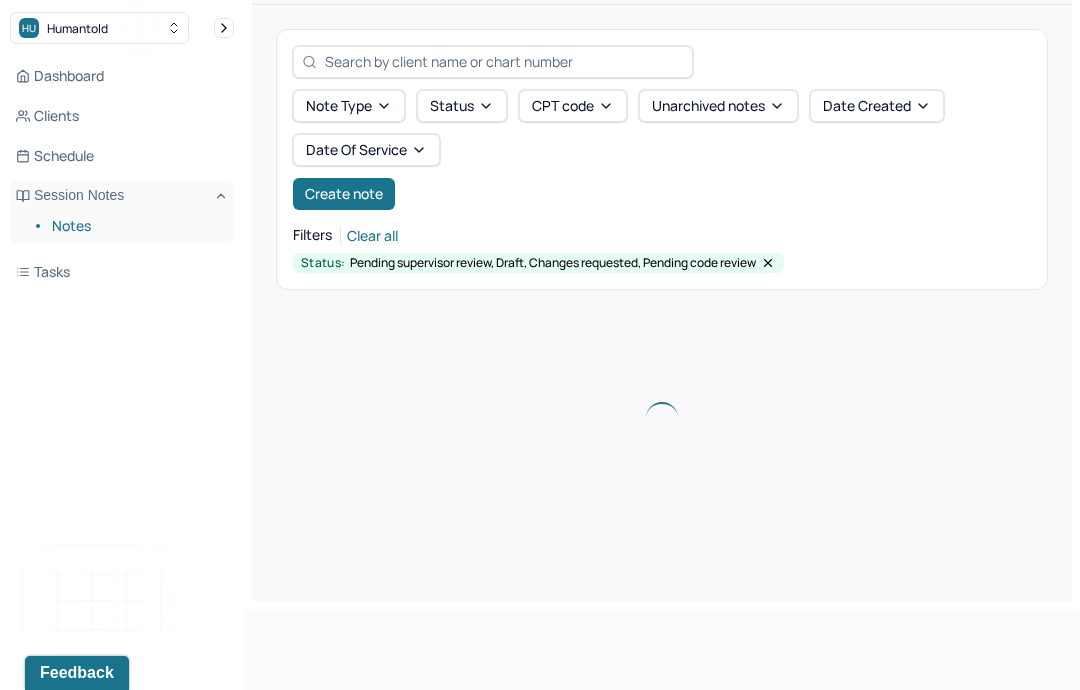 scroll, scrollTop: 0, scrollLeft: 0, axis: both 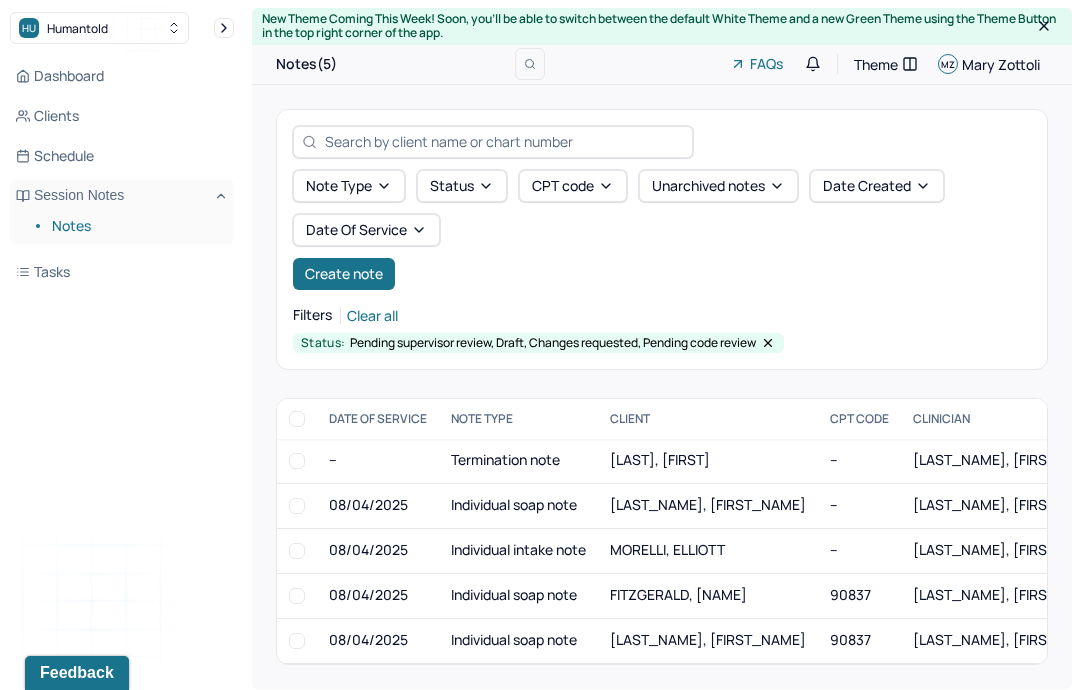 click on "MORELLI, ELLIOTT" at bounding box center (667, 549) 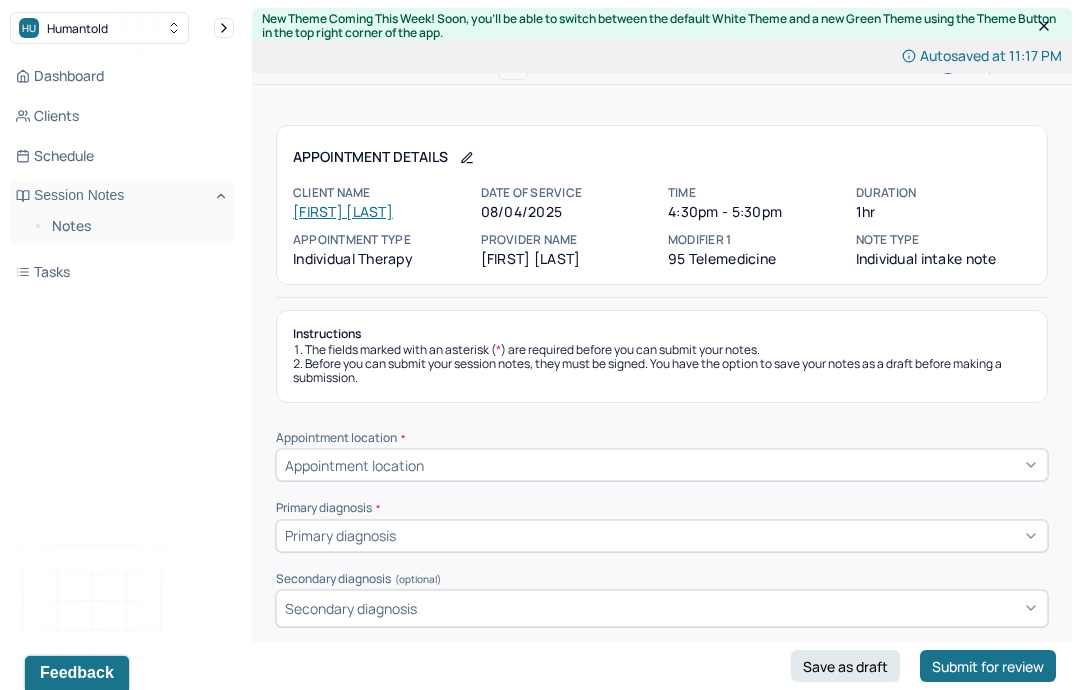scroll, scrollTop: 5, scrollLeft: 0, axis: vertical 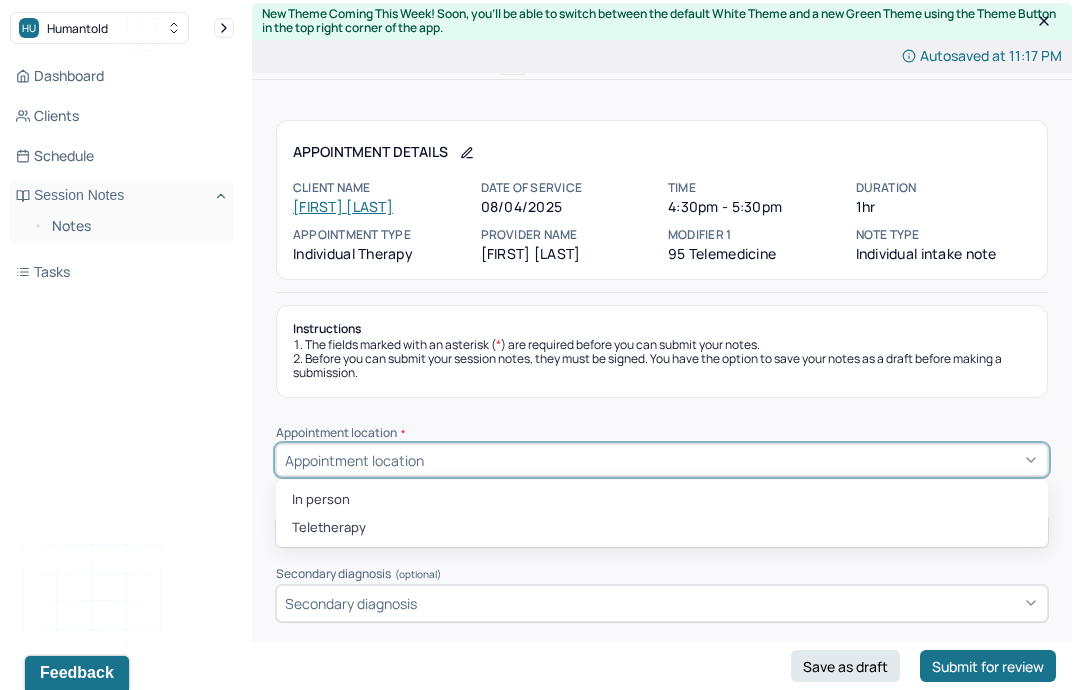 click on "Teletherapy" at bounding box center (662, 528) 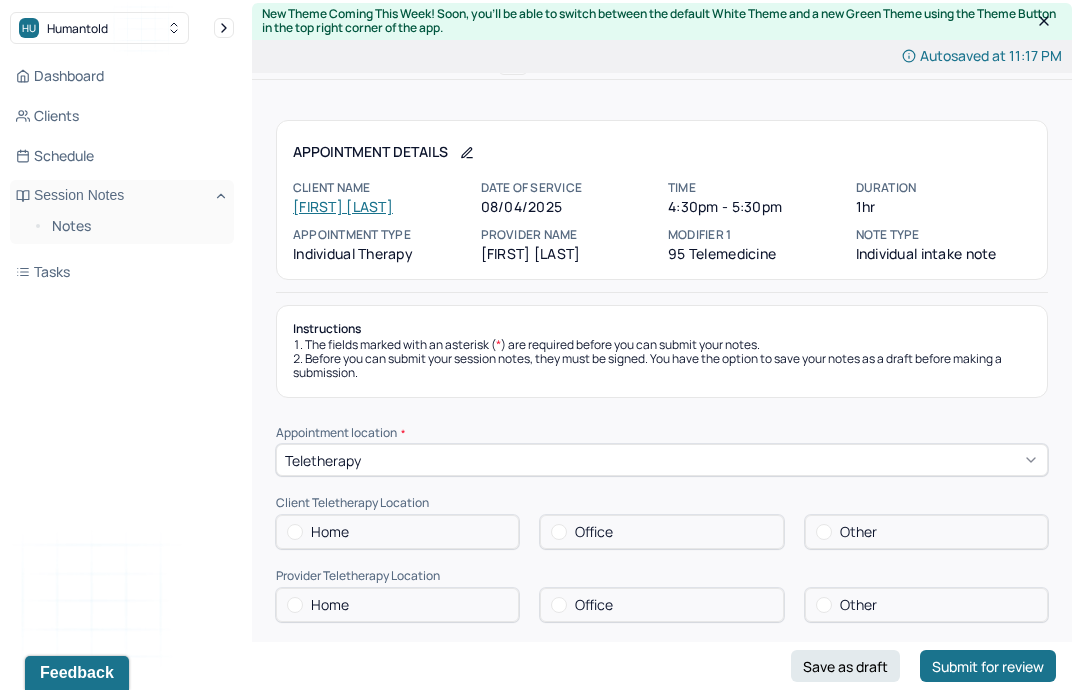 click on "Home" at bounding box center [397, 532] 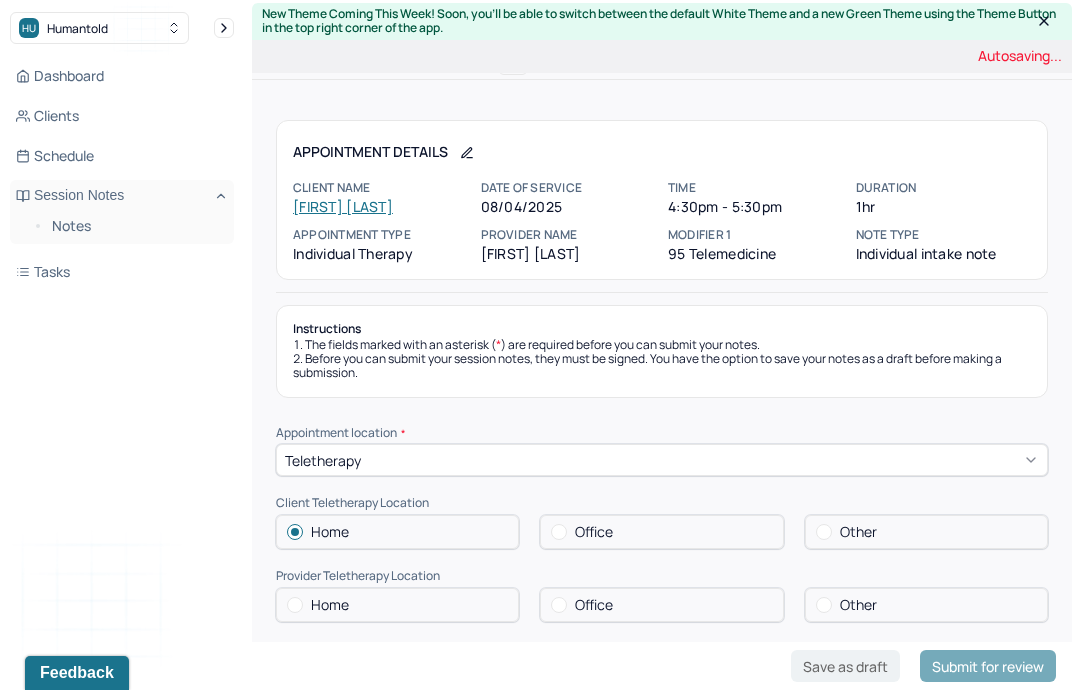 click on "Home" at bounding box center [397, 605] 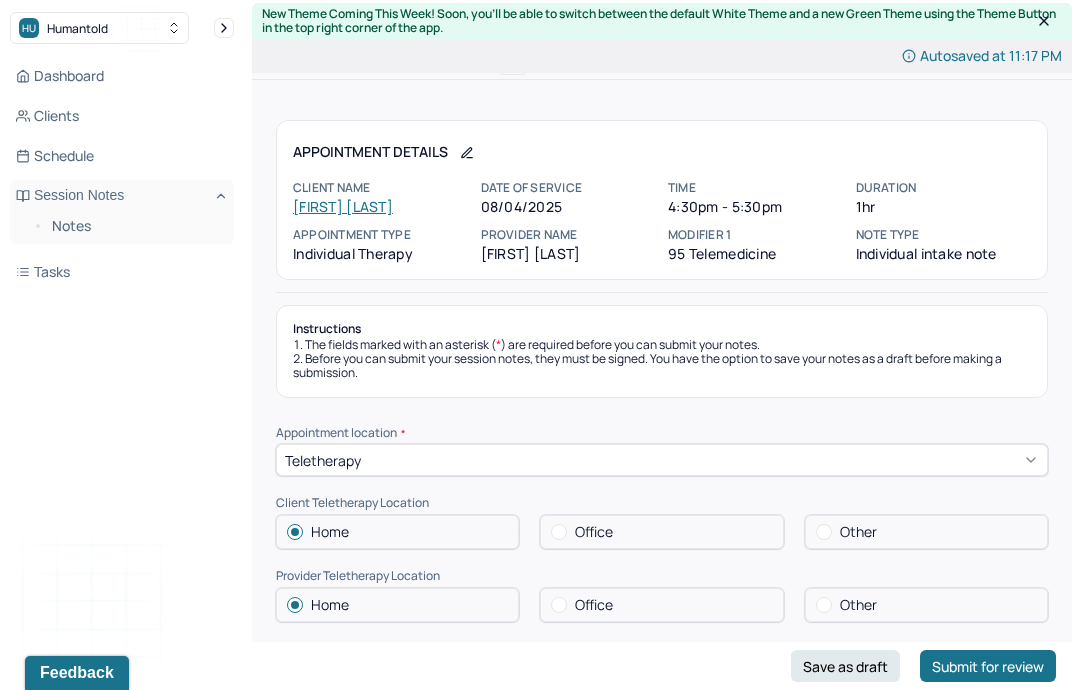 click on "Consent was received for the teletherapy session" at bounding box center (463, 650) 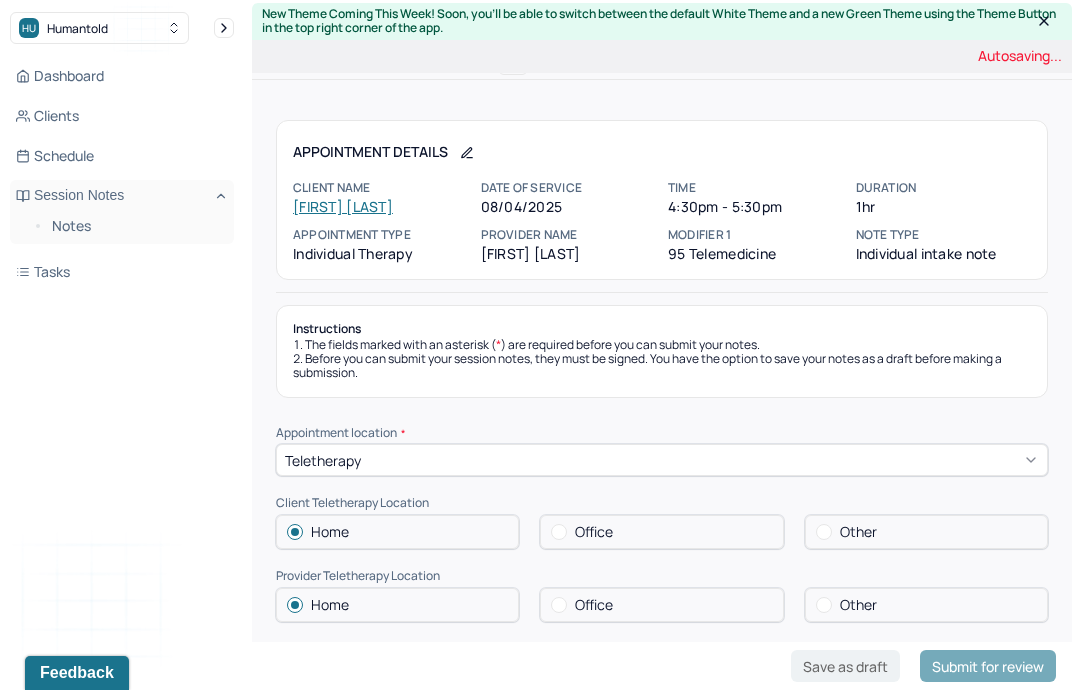 click on "Consent was received for the teletherapy session" at bounding box center (449, 650) 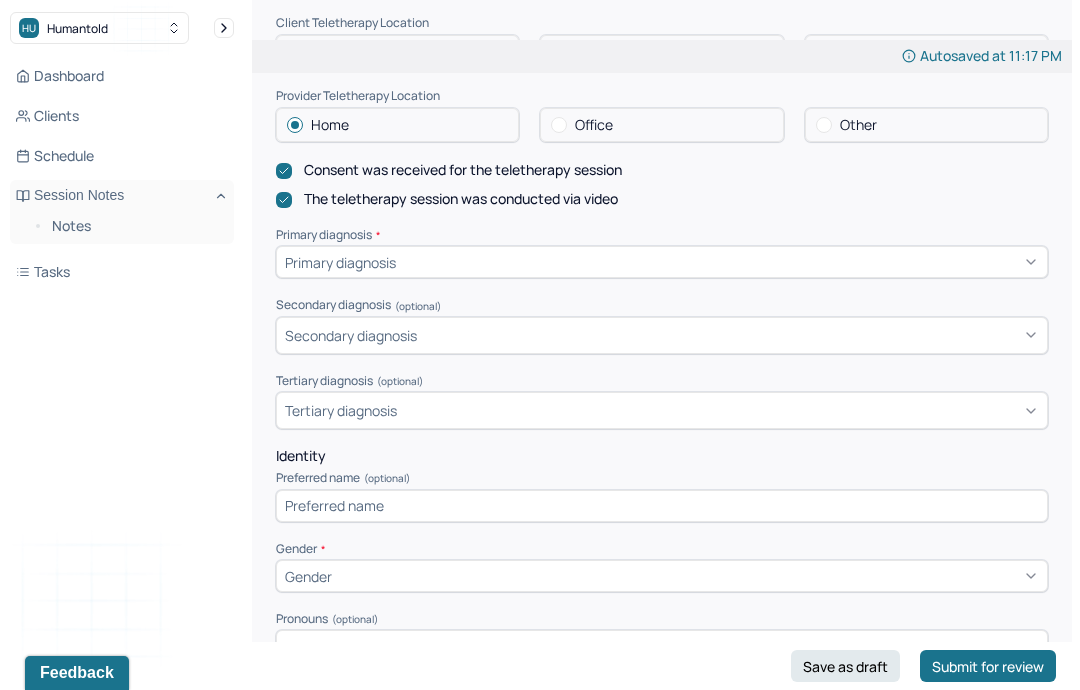 scroll, scrollTop: 493, scrollLeft: 0, axis: vertical 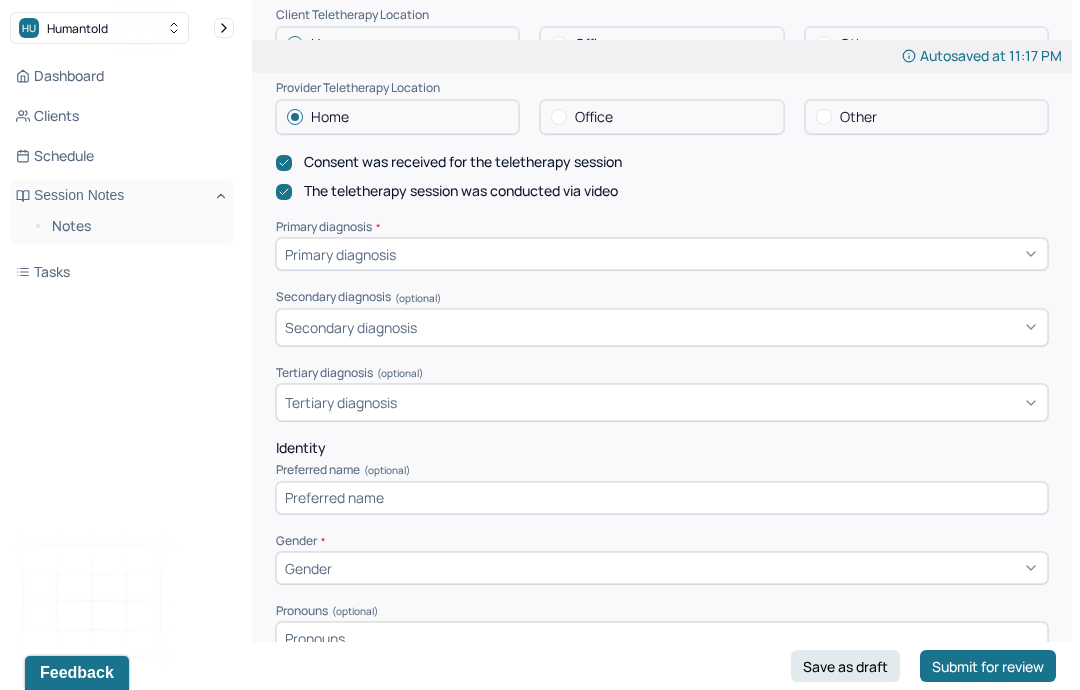 click at bounding box center (662, 498) 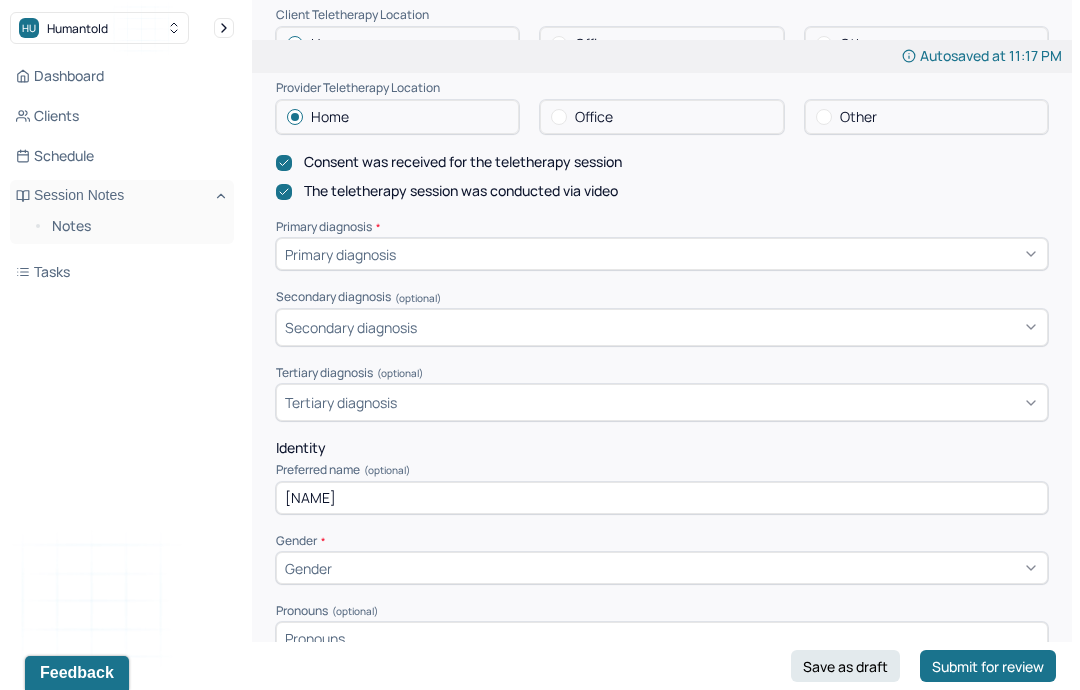 type on "[NAME]" 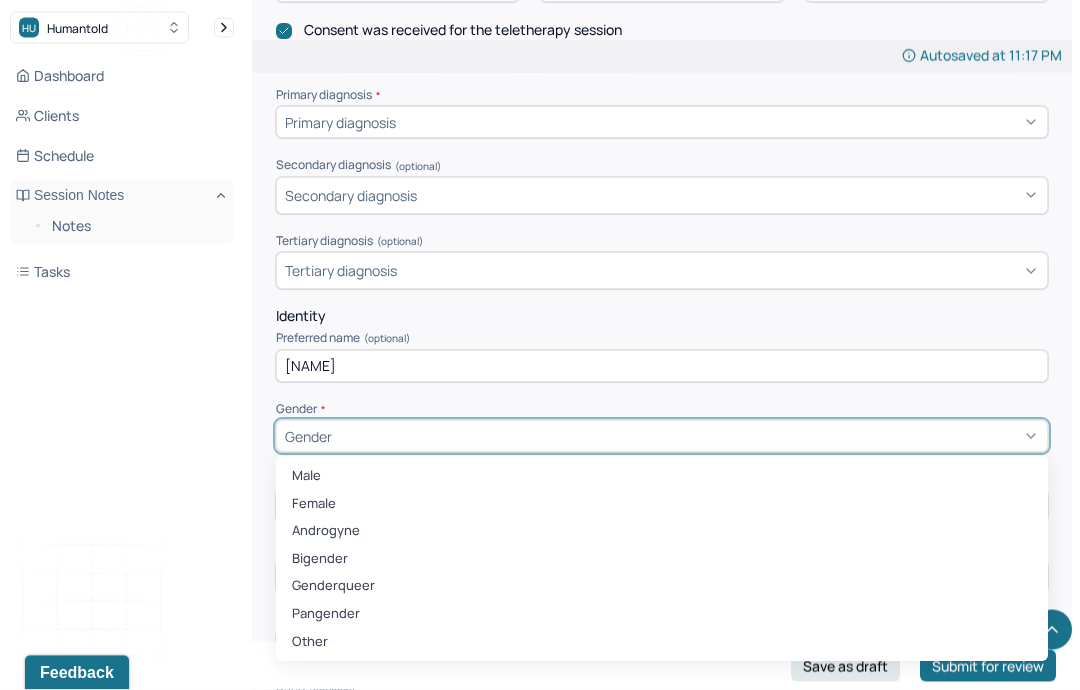 scroll, scrollTop: 626, scrollLeft: 0, axis: vertical 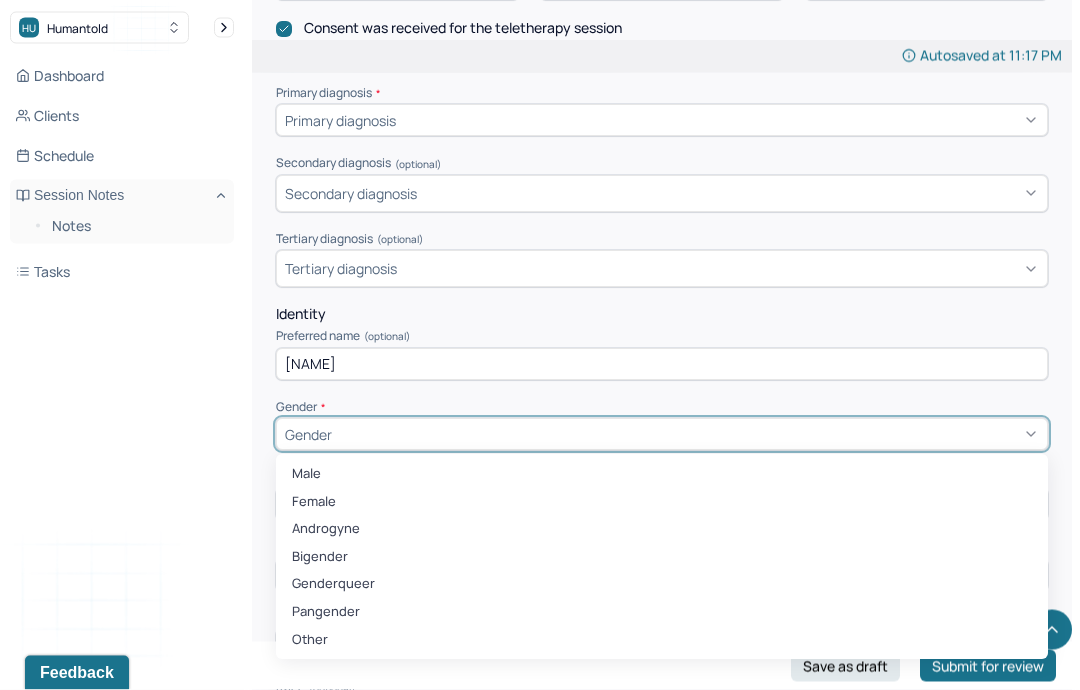 click on "Male" at bounding box center (662, 475) 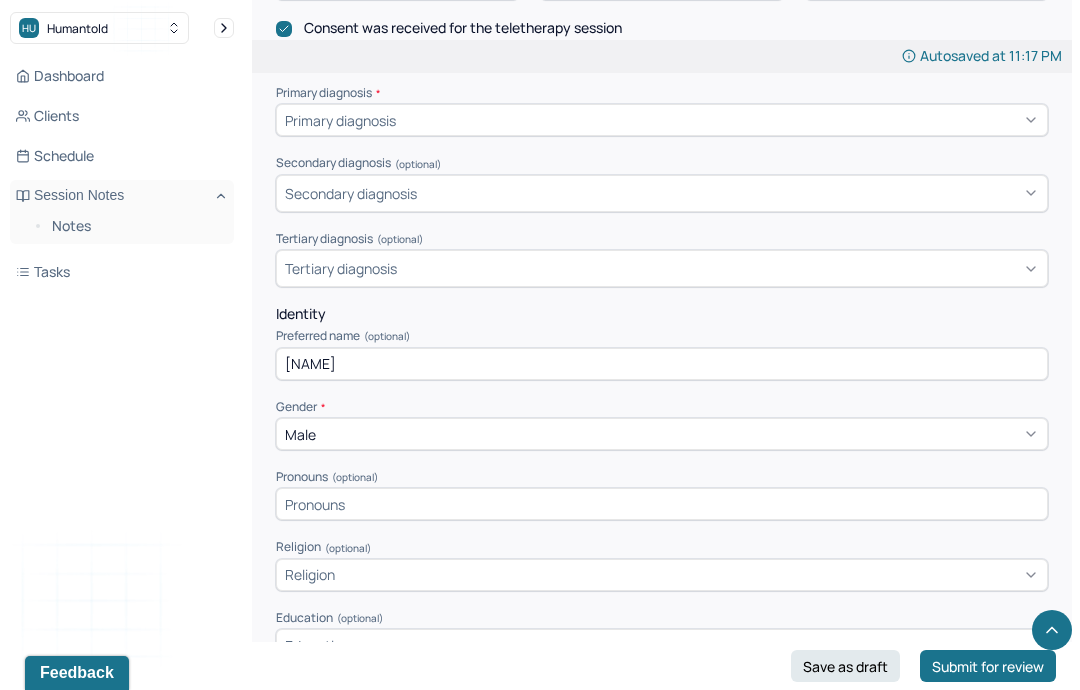 click at bounding box center [662, 504] 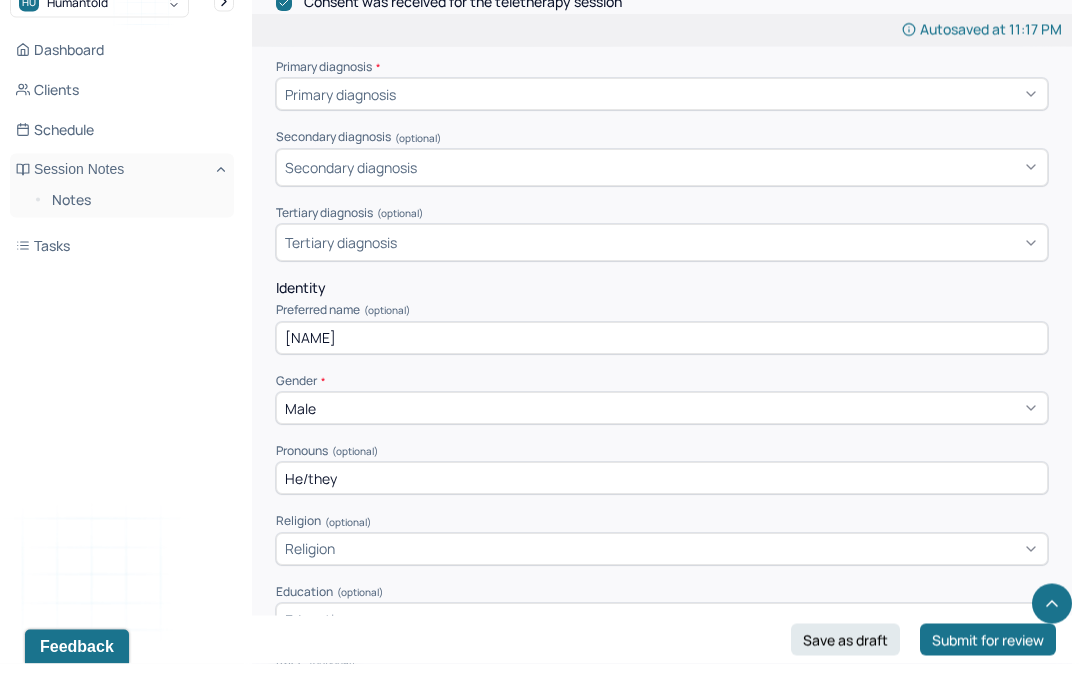 type on "He/they" 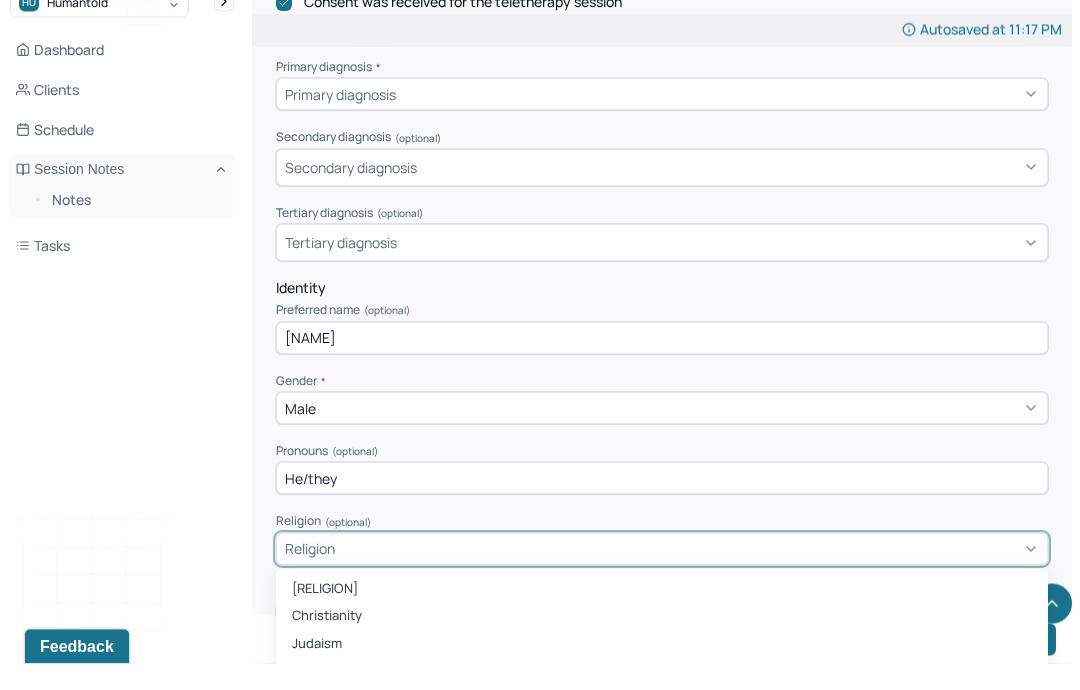 scroll, scrollTop: 653, scrollLeft: 0, axis: vertical 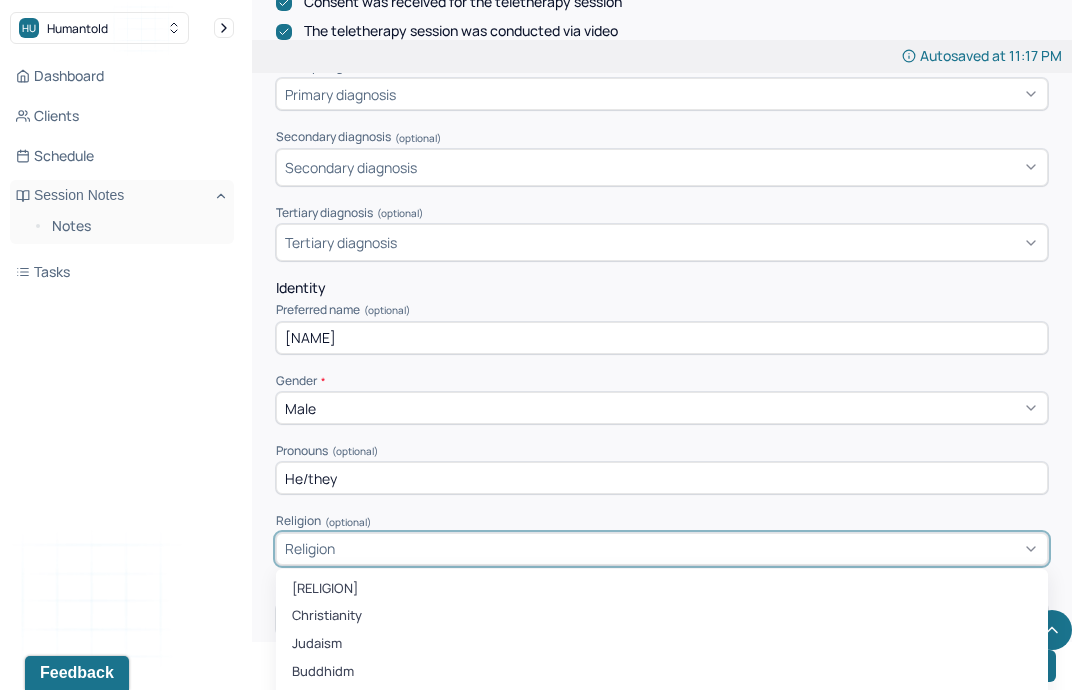click on "Judaism" at bounding box center (662, 644) 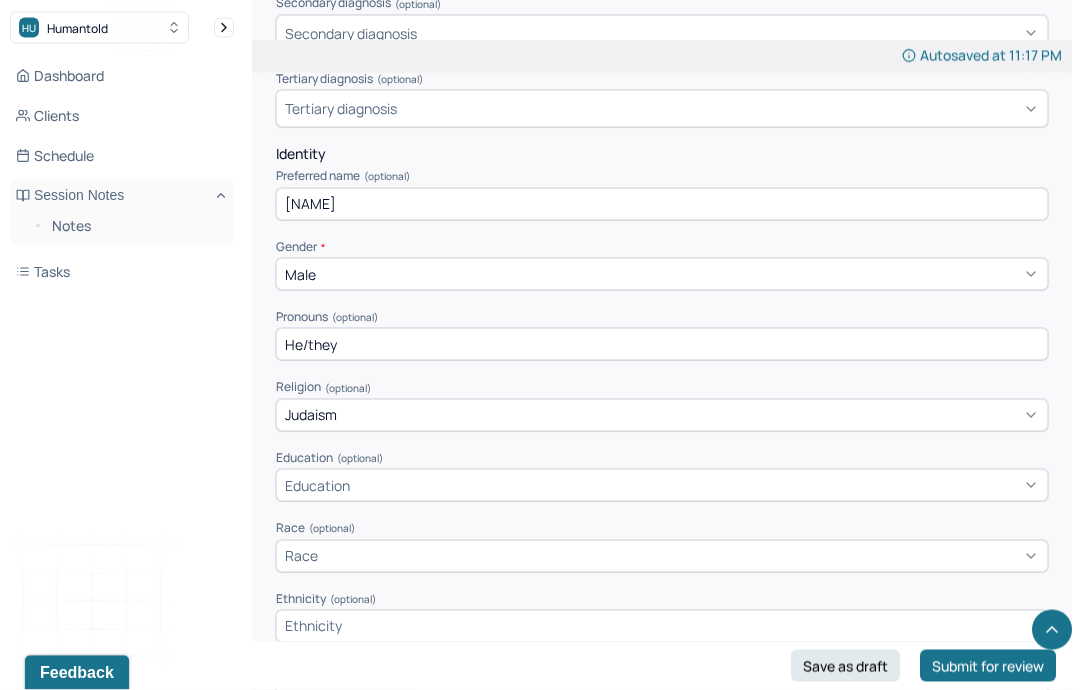 scroll, scrollTop: 787, scrollLeft: 0, axis: vertical 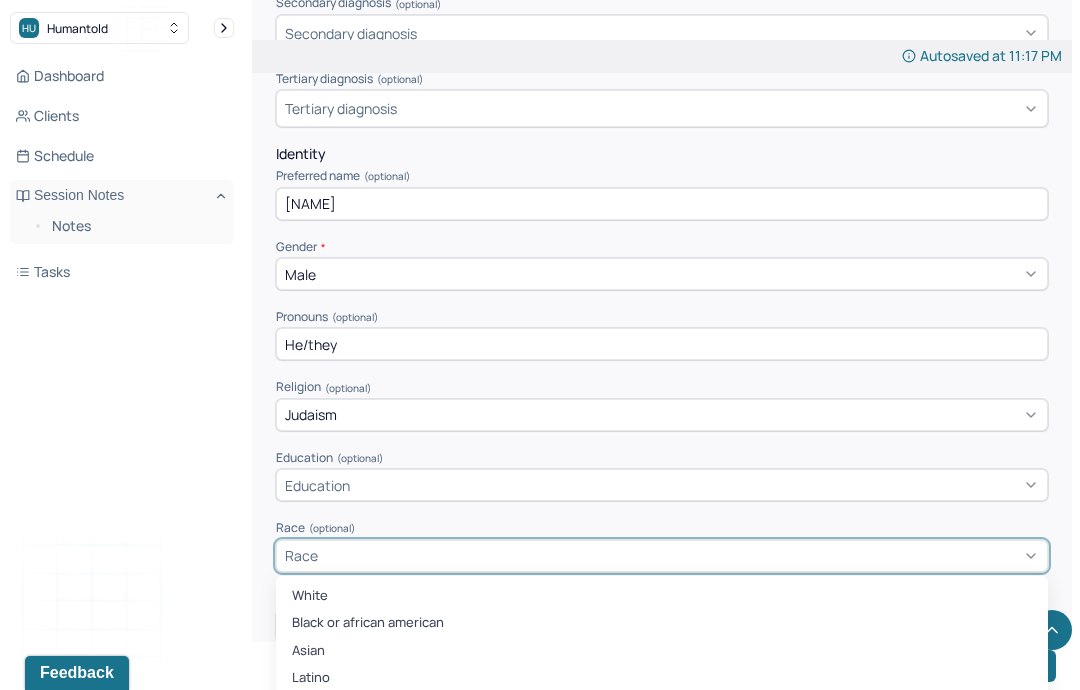 click on "White" at bounding box center (662, 596) 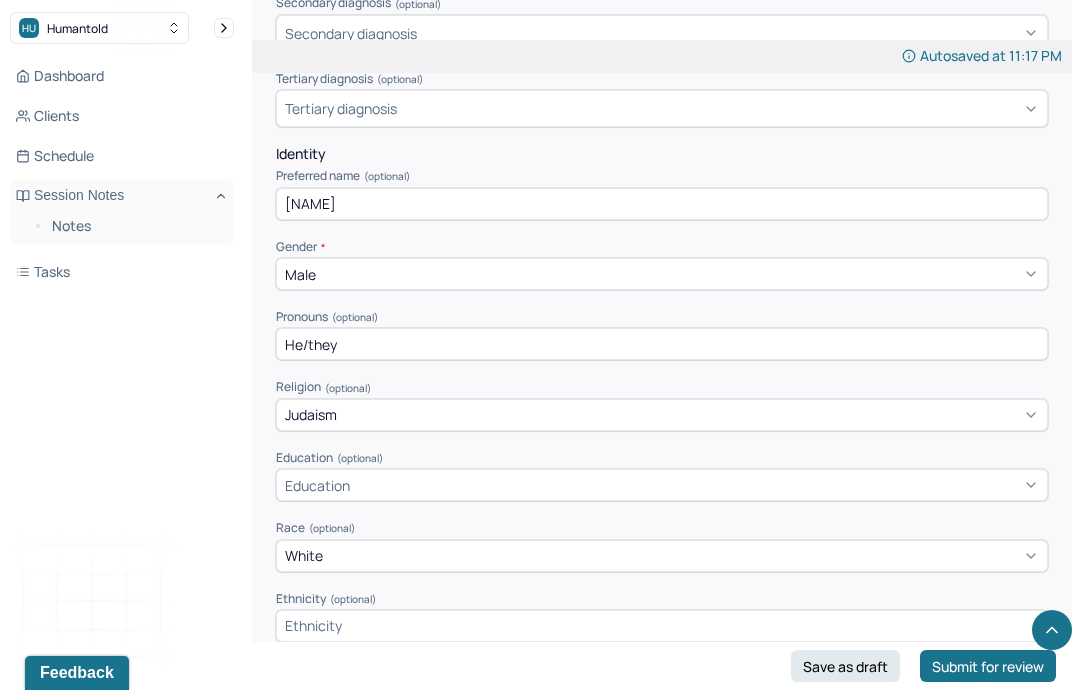 click at bounding box center (662, 626) 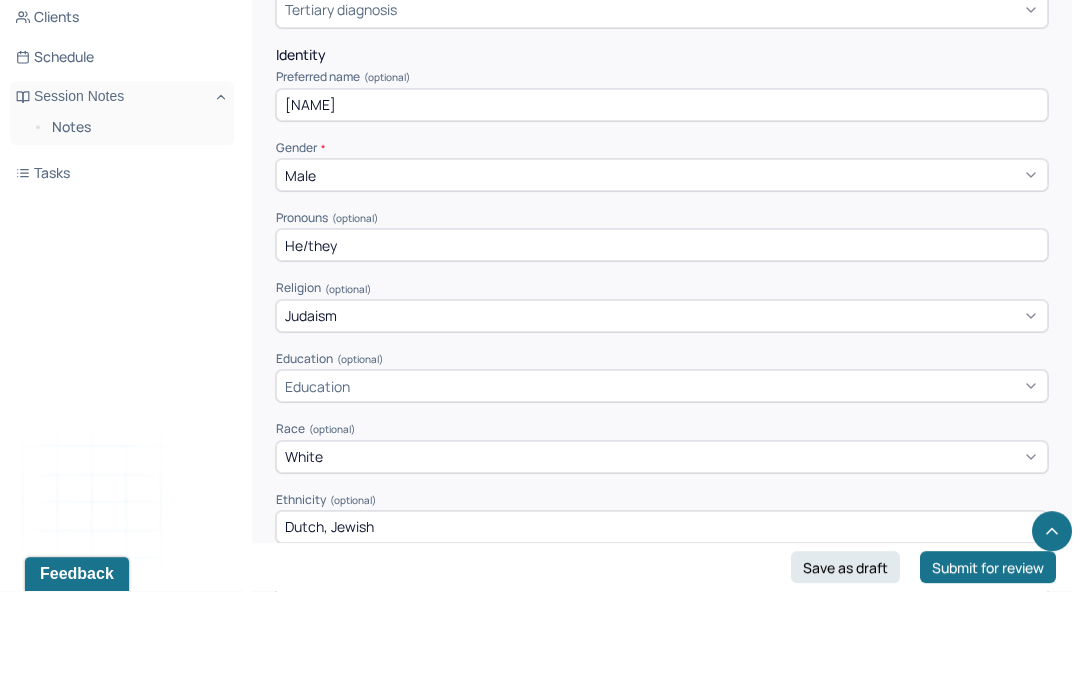 scroll, scrollTop: 820, scrollLeft: 0, axis: vertical 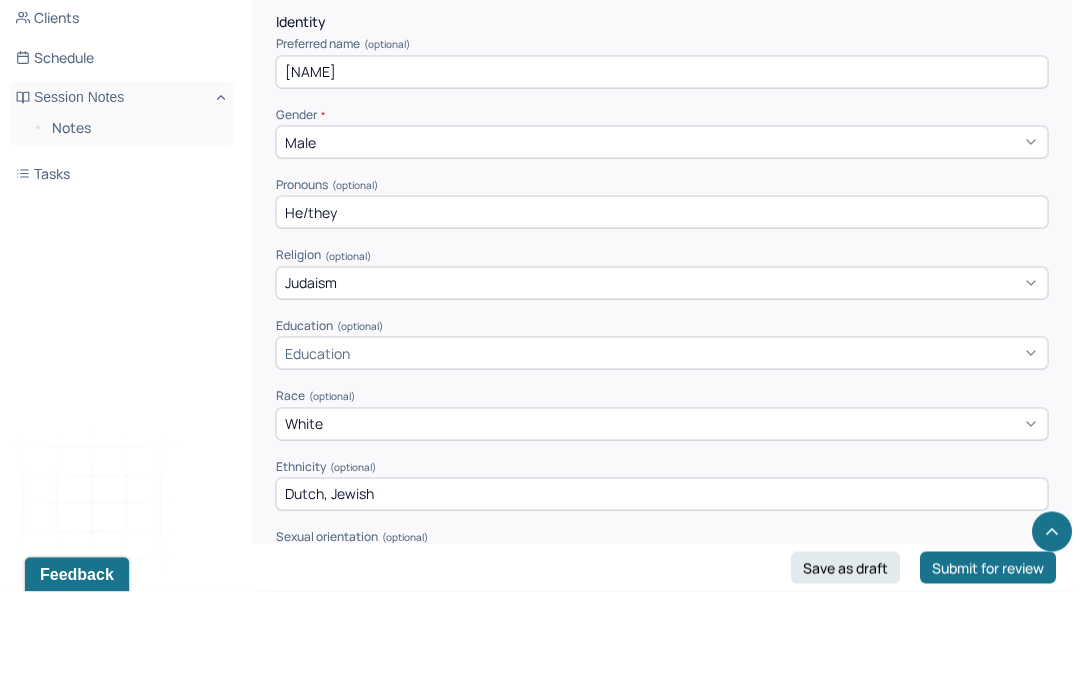 type on "Dutch, Jewish" 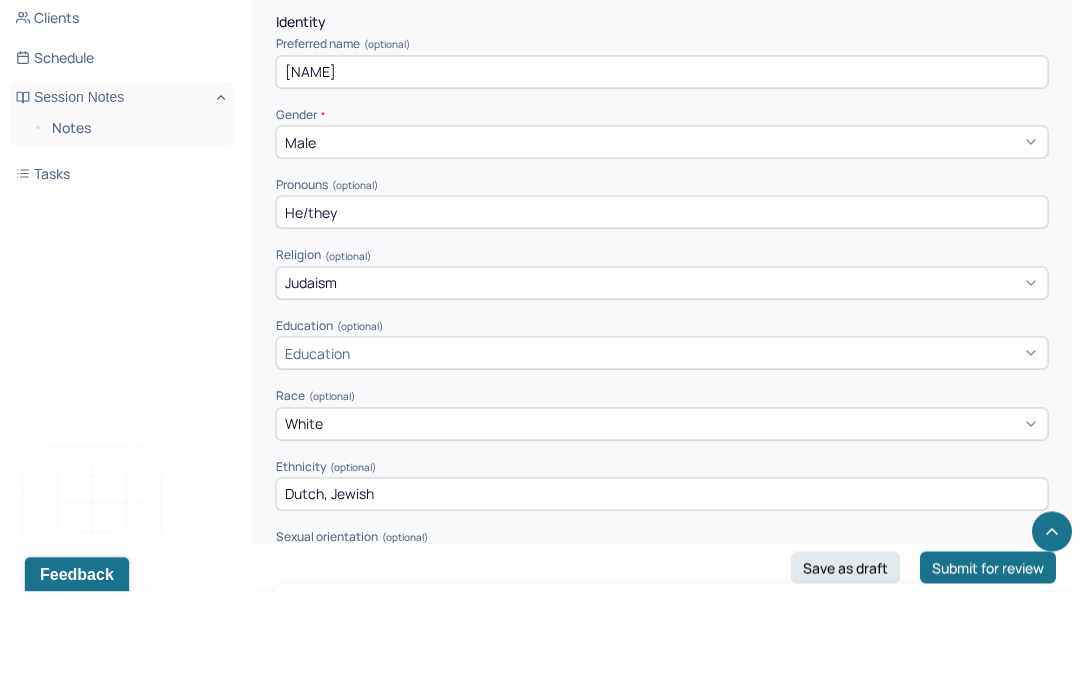 scroll, scrollTop: 919, scrollLeft: 0, axis: vertical 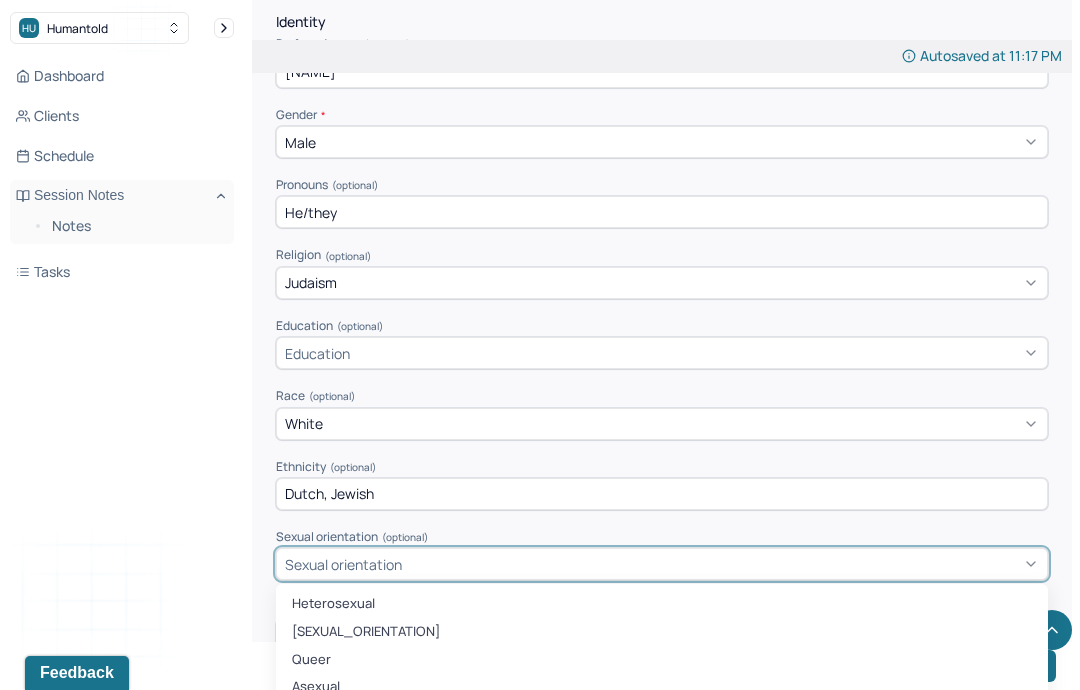 click on "Gay" at bounding box center (662, 742) 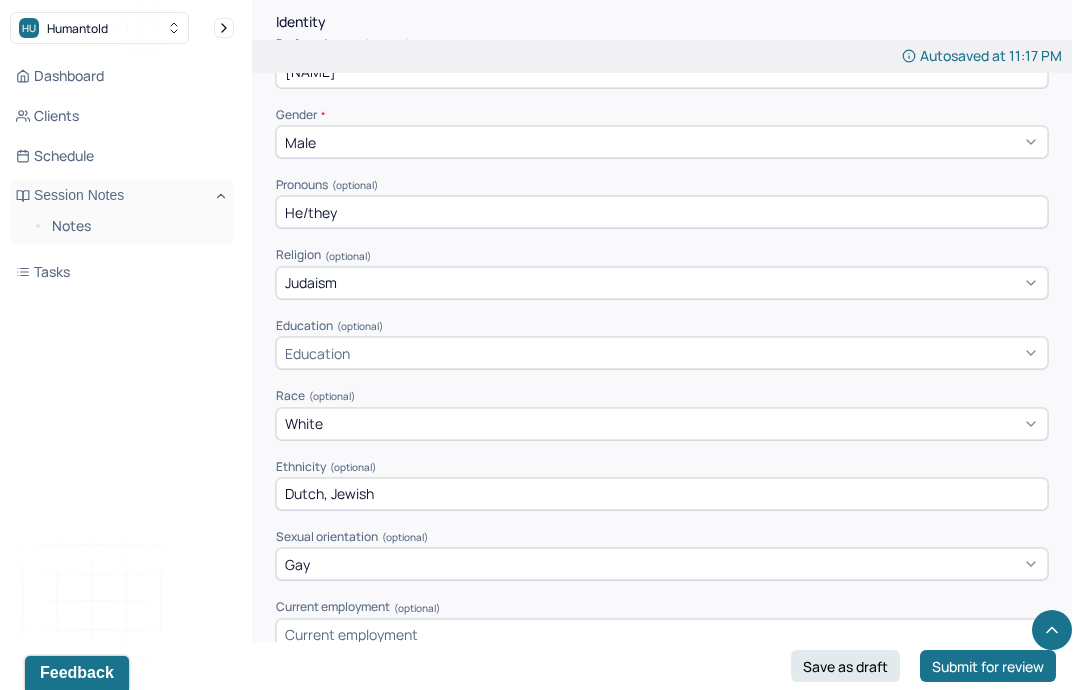 click at bounding box center (662, 635) 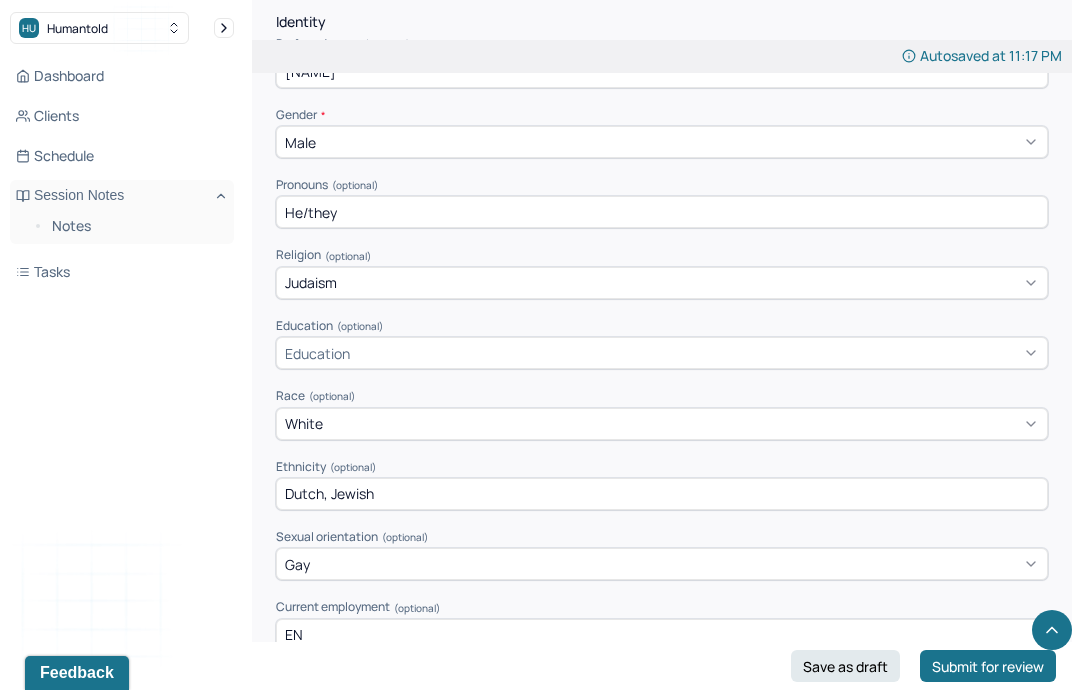 type on "E" 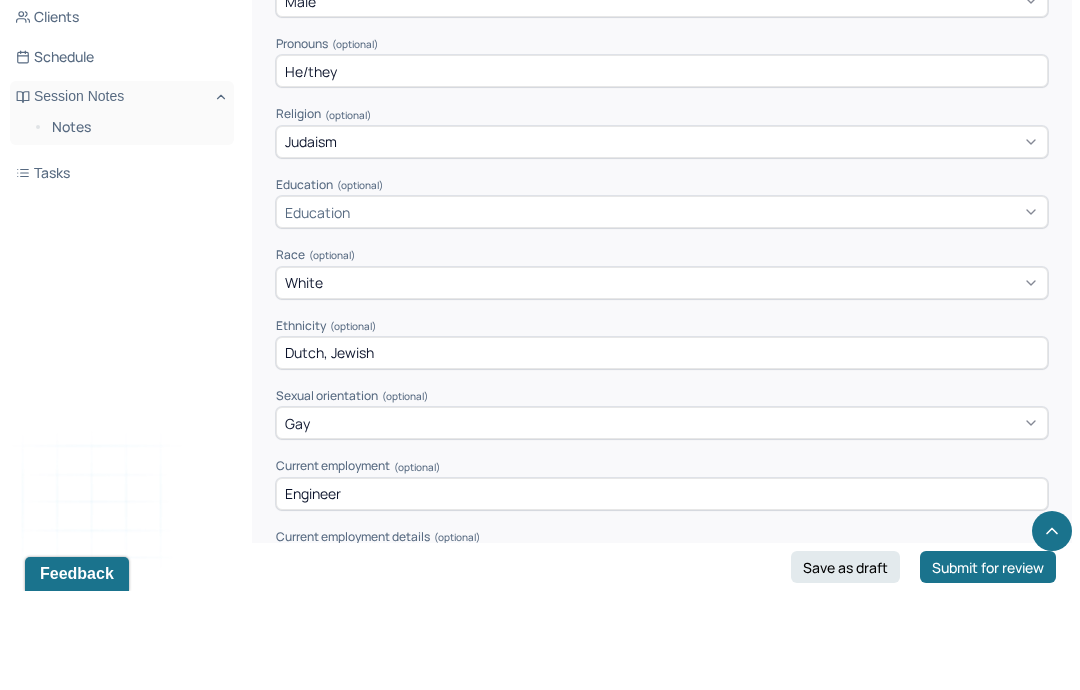 type on "Engineer" 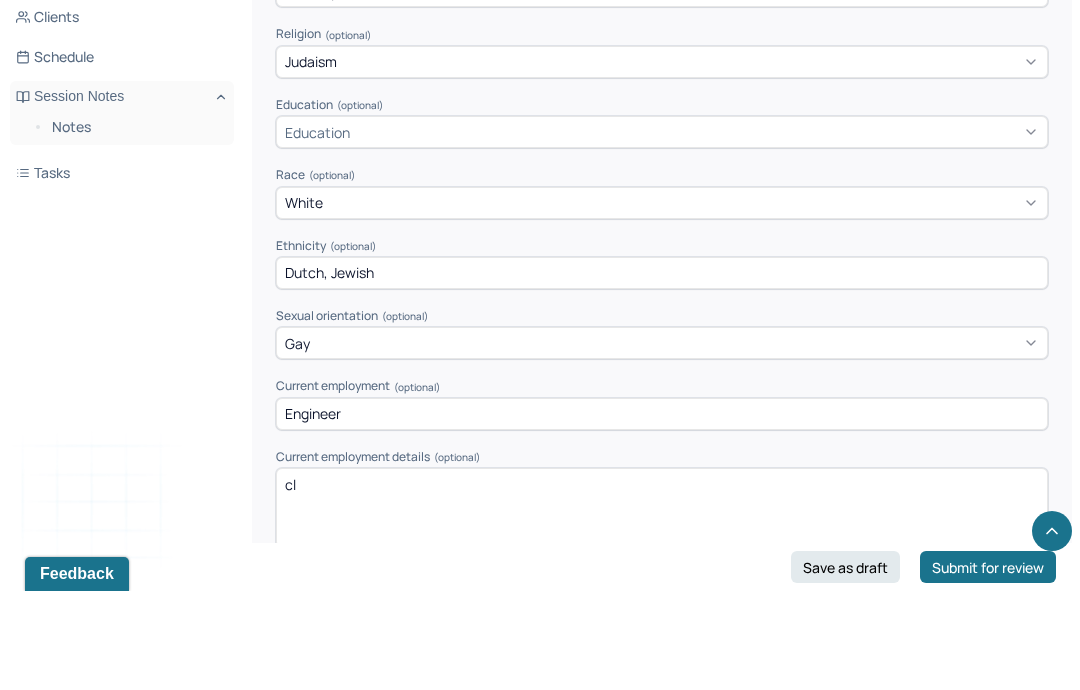 type on "c" 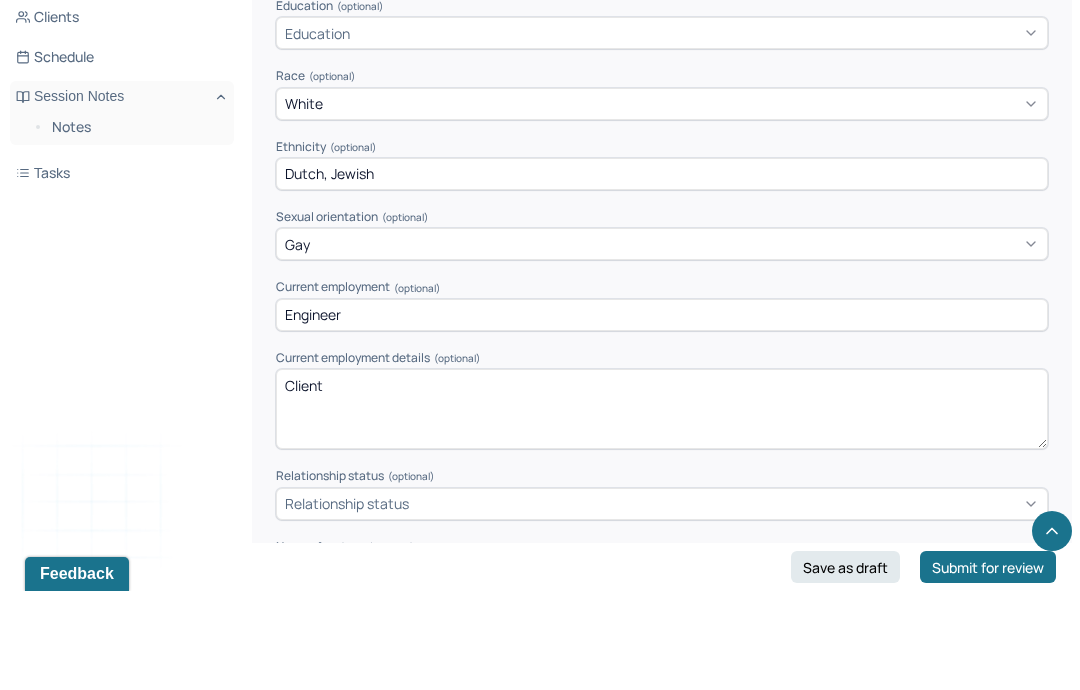 type on "Client" 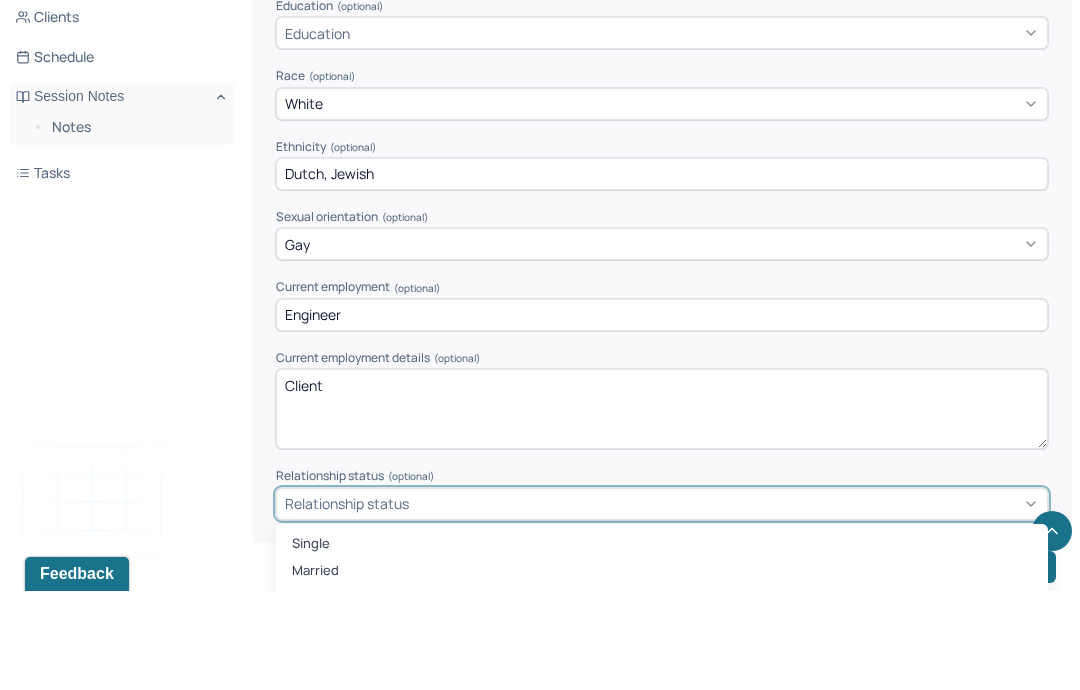 scroll, scrollTop: 1240, scrollLeft: 0, axis: vertical 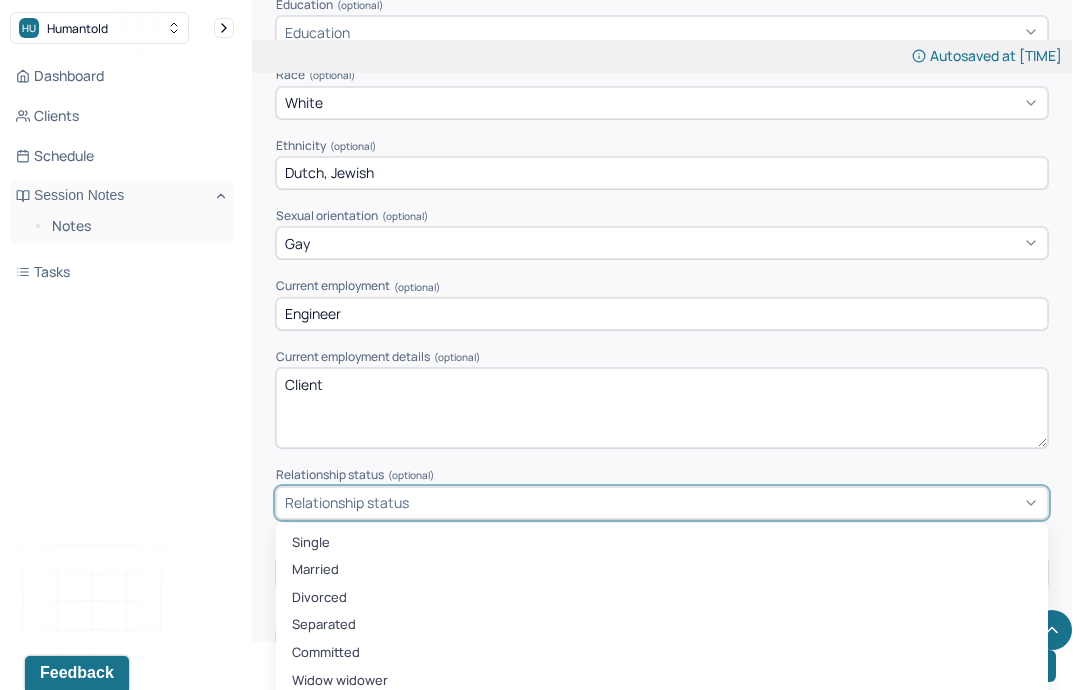 click on "Separated" at bounding box center [662, 625] 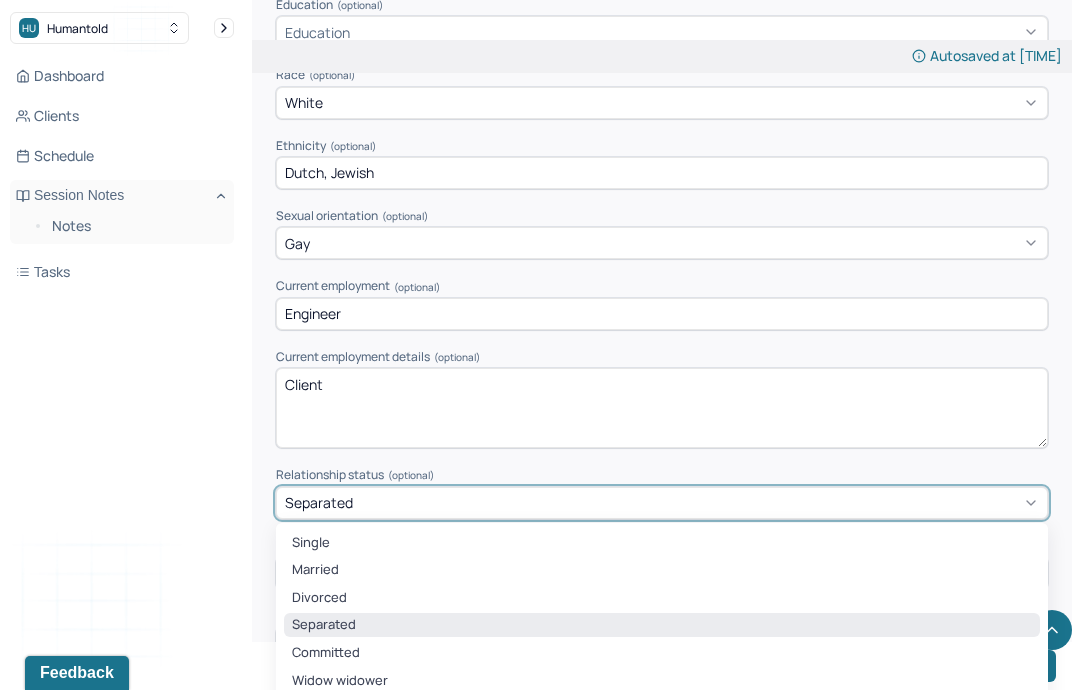 click on "Committed" at bounding box center [662, 653] 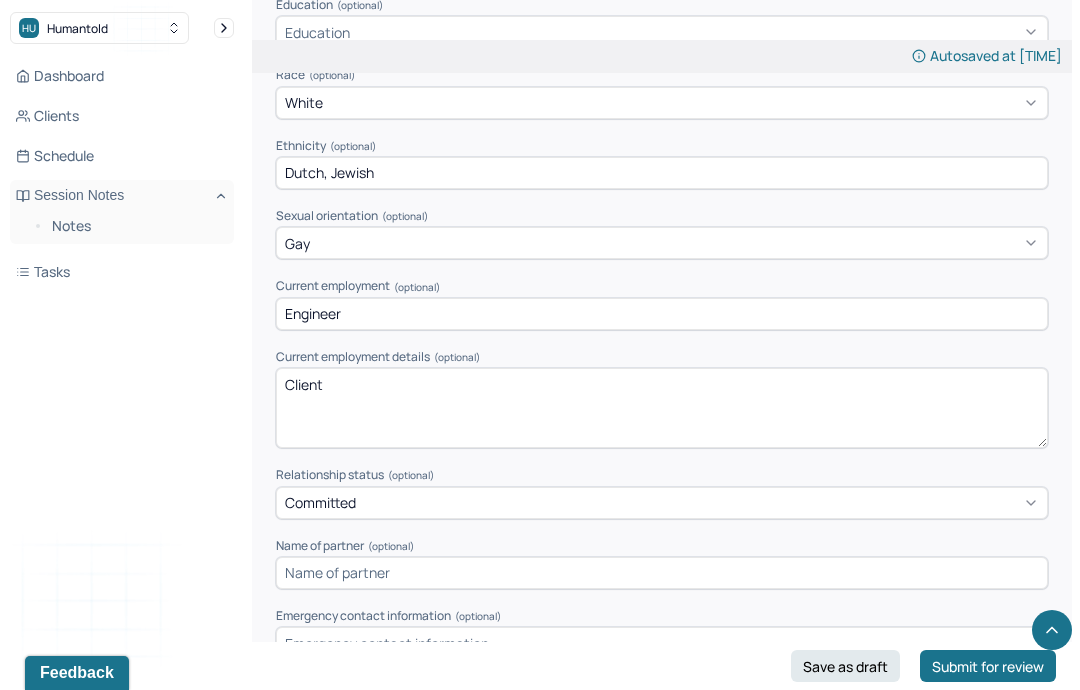 click at bounding box center (662, 573) 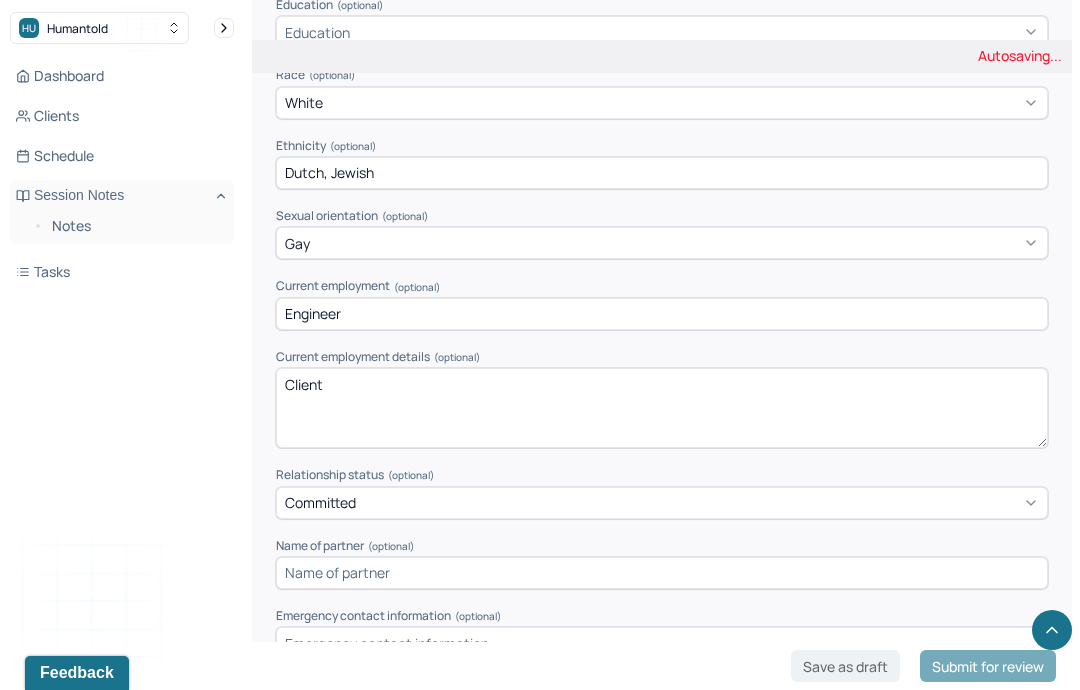 scroll, scrollTop: 1239, scrollLeft: 0, axis: vertical 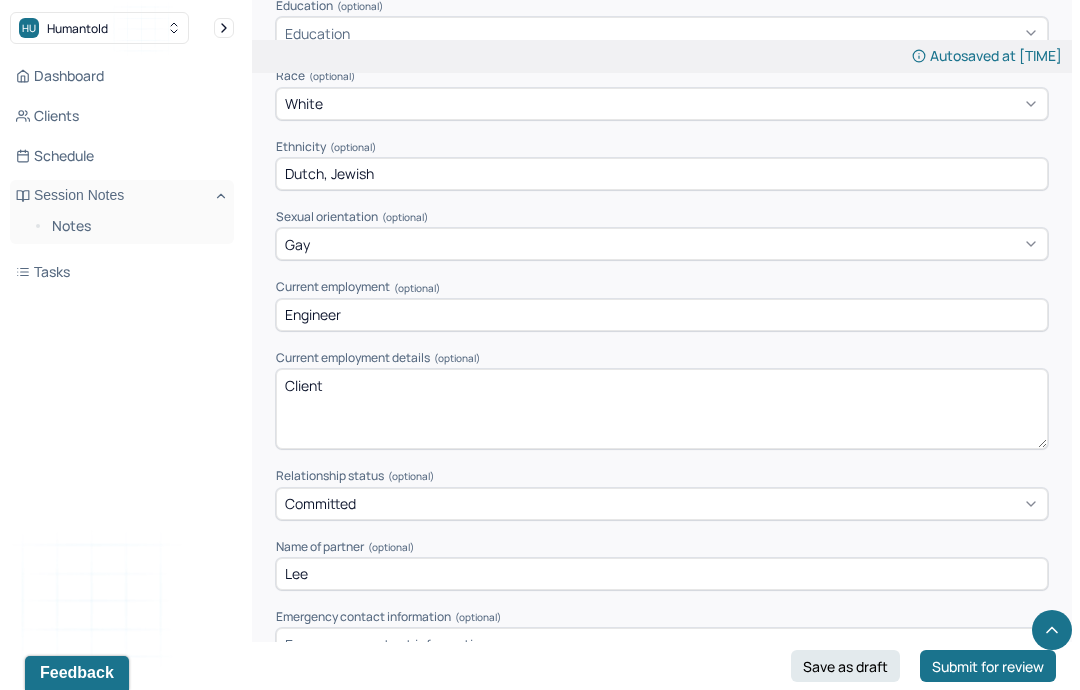 type on "Lee" 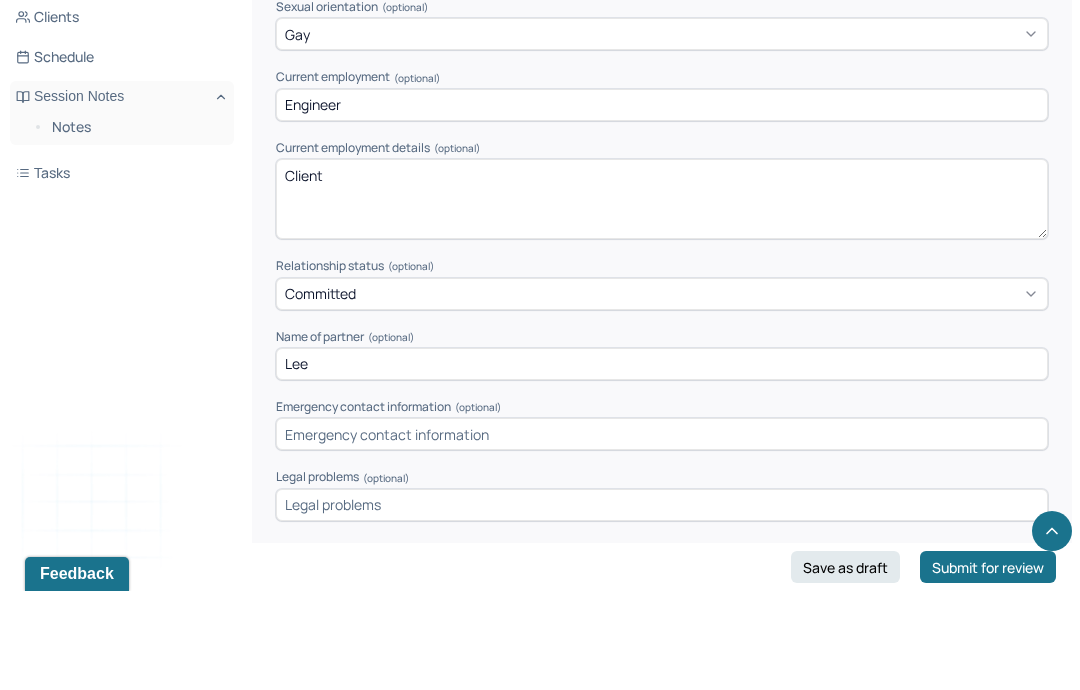 scroll, scrollTop: 1431, scrollLeft: 0, axis: vertical 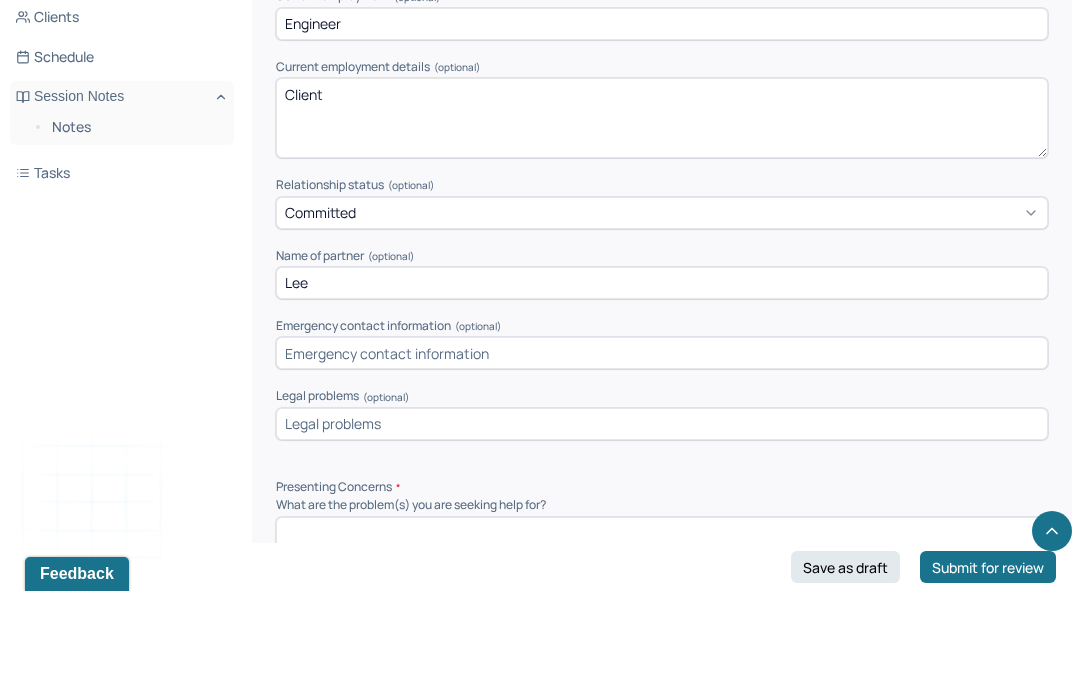 click at bounding box center (662, 656) 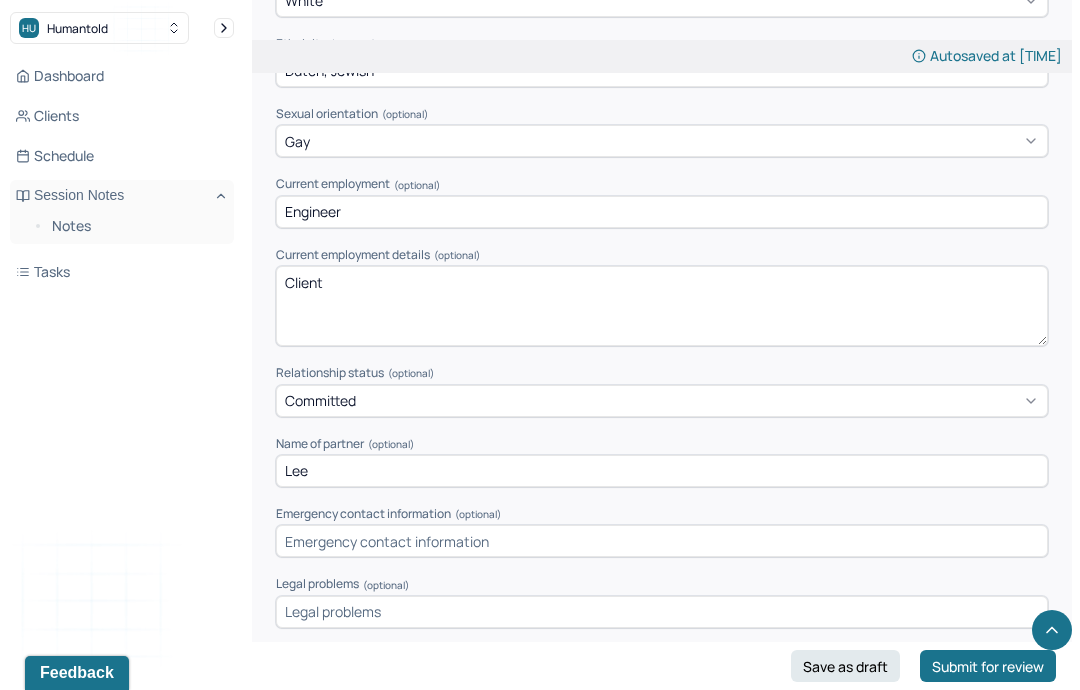scroll, scrollTop: 1306, scrollLeft: 0, axis: vertical 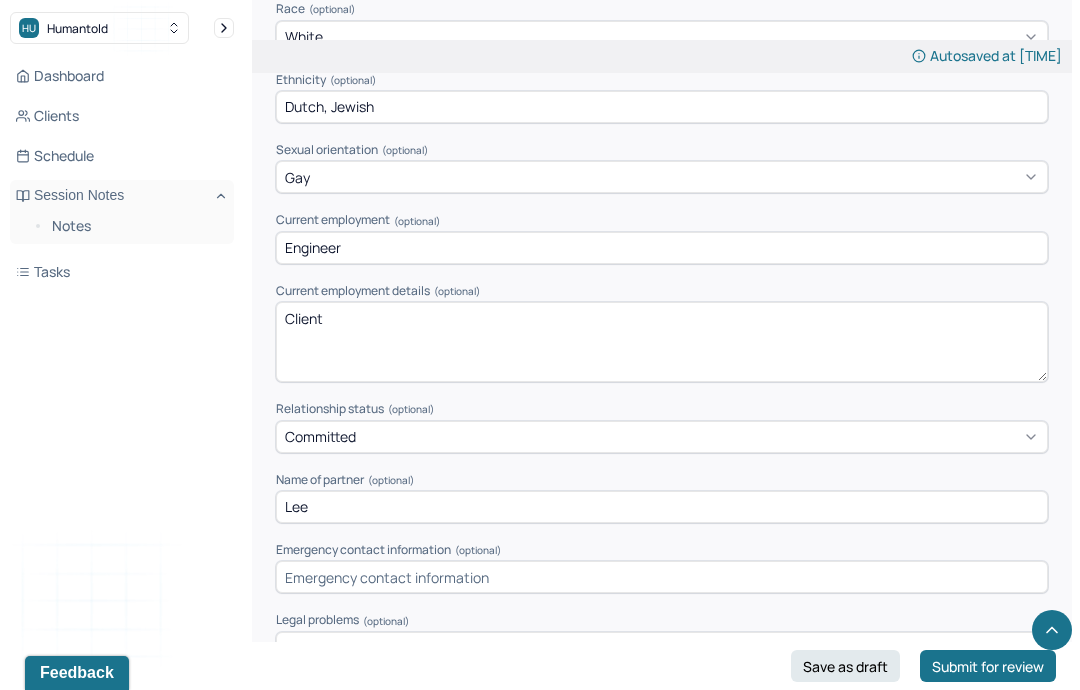 type on "Client is seeking therapy" 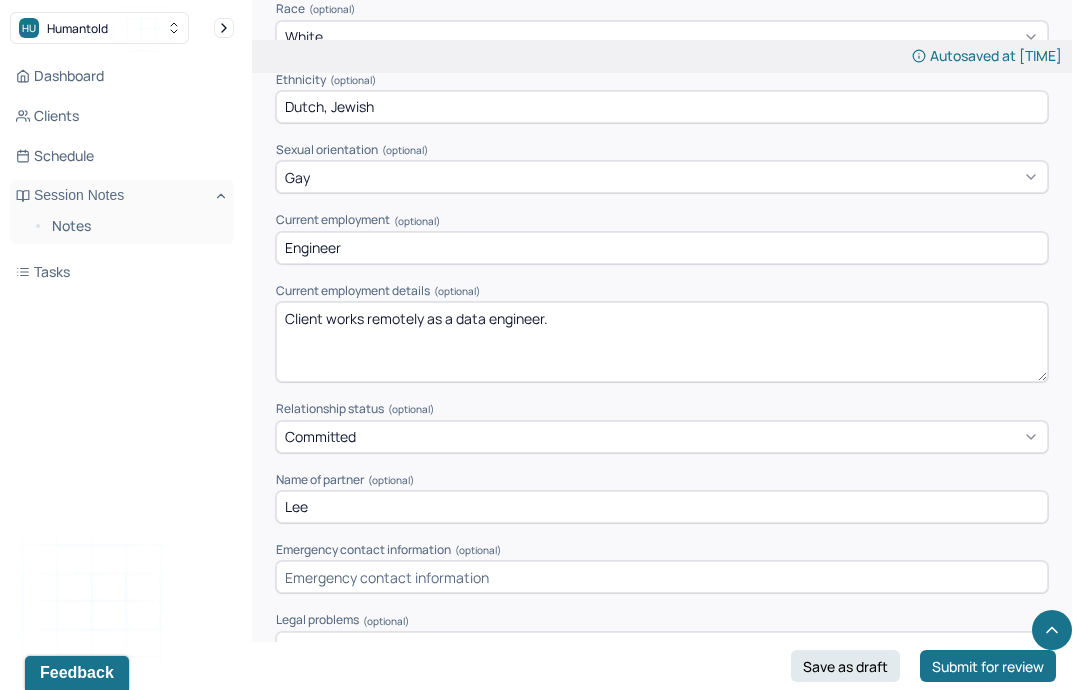 type on "Client works remotely as a data engineer." 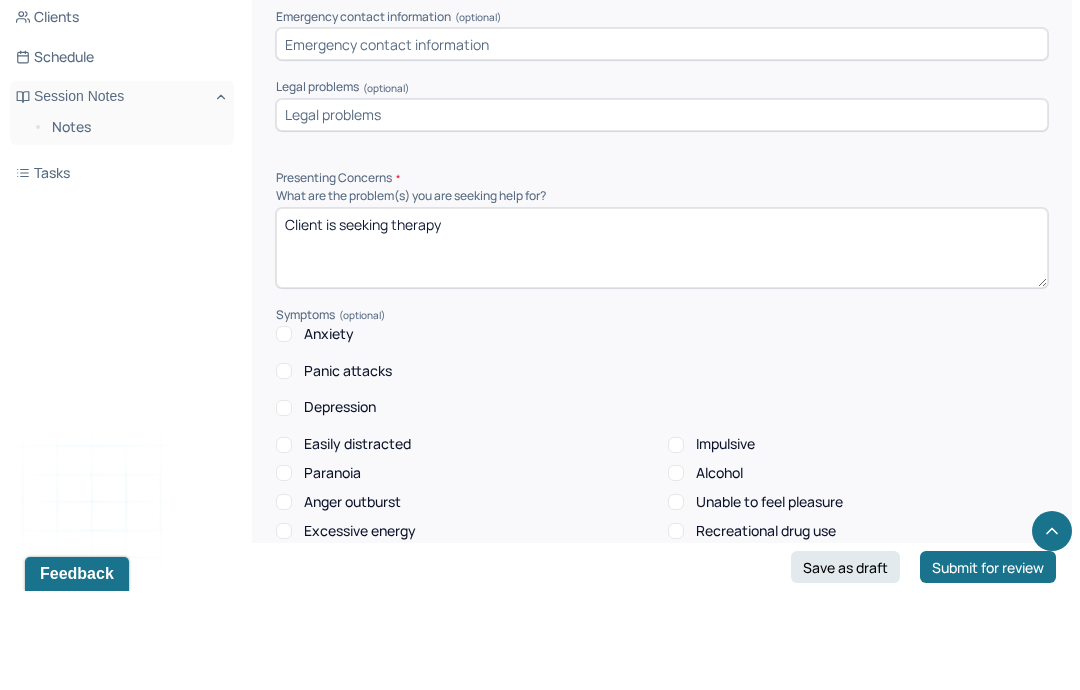 scroll, scrollTop: 1740, scrollLeft: 0, axis: vertical 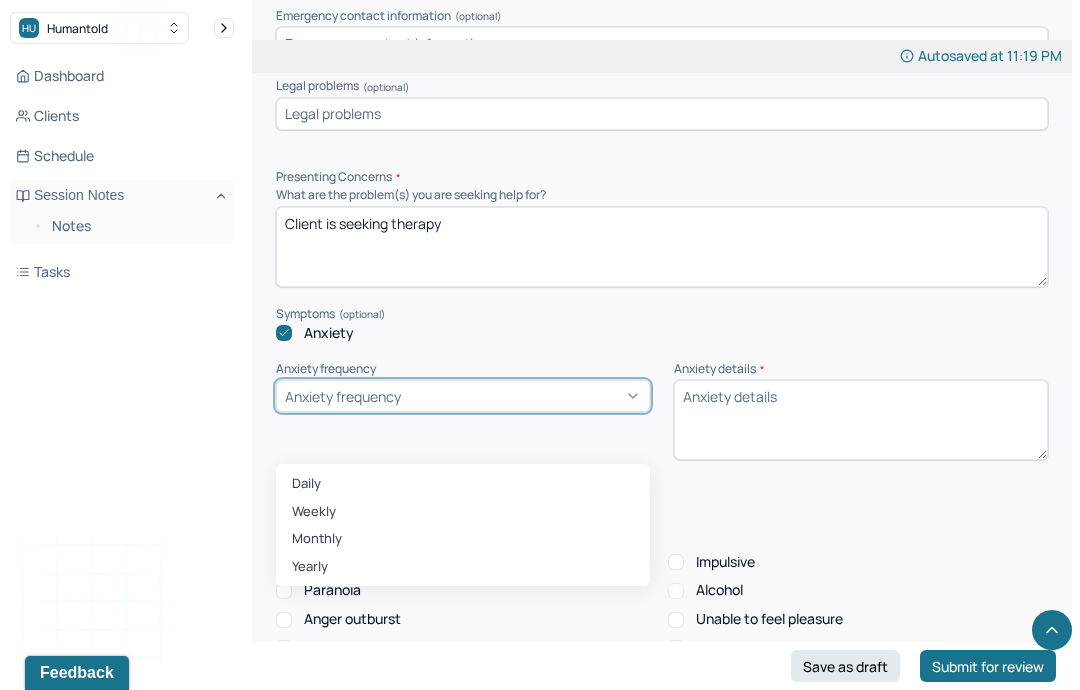 click on "Daily" at bounding box center (463, 484) 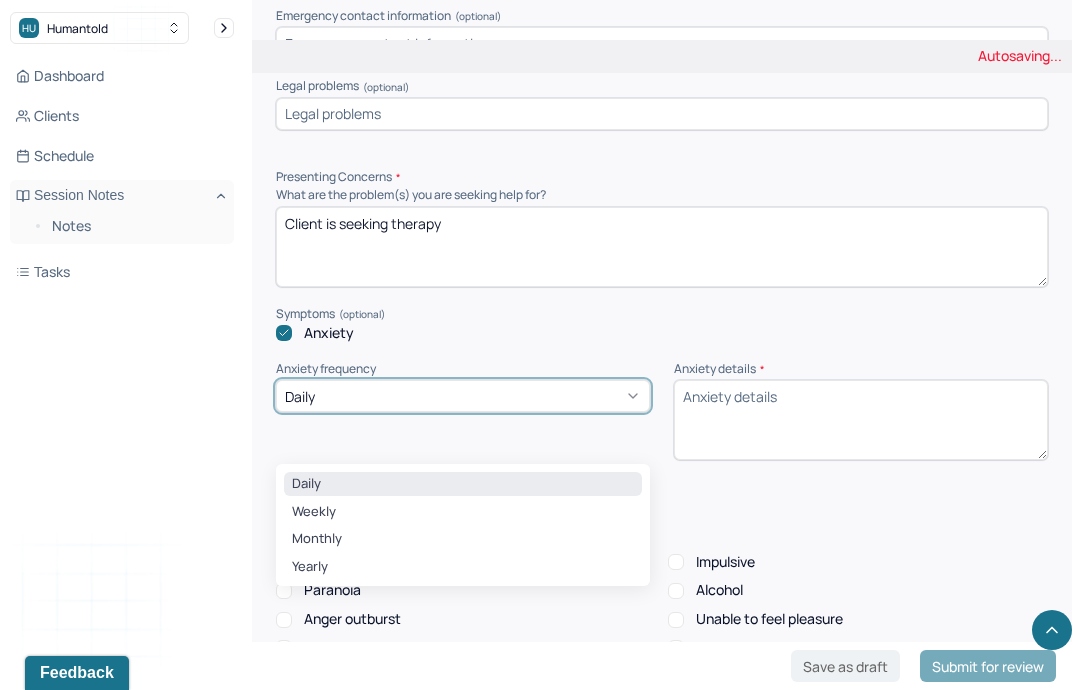 click on "Weekly" at bounding box center (463, 512) 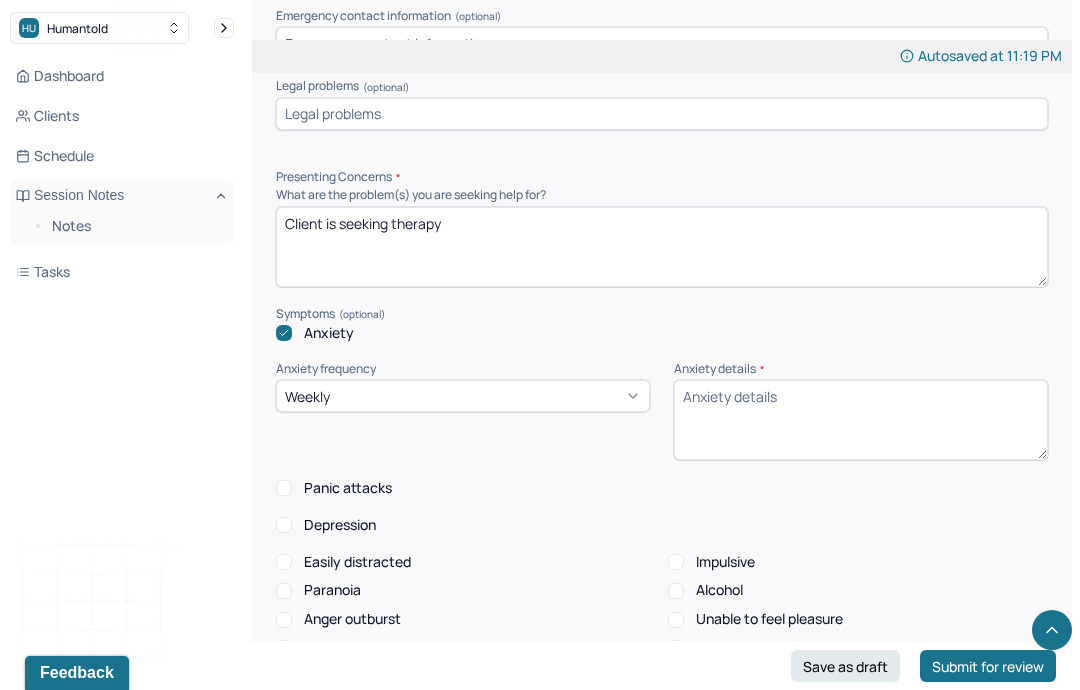 click on "Anxiety details *" at bounding box center [861, 420] 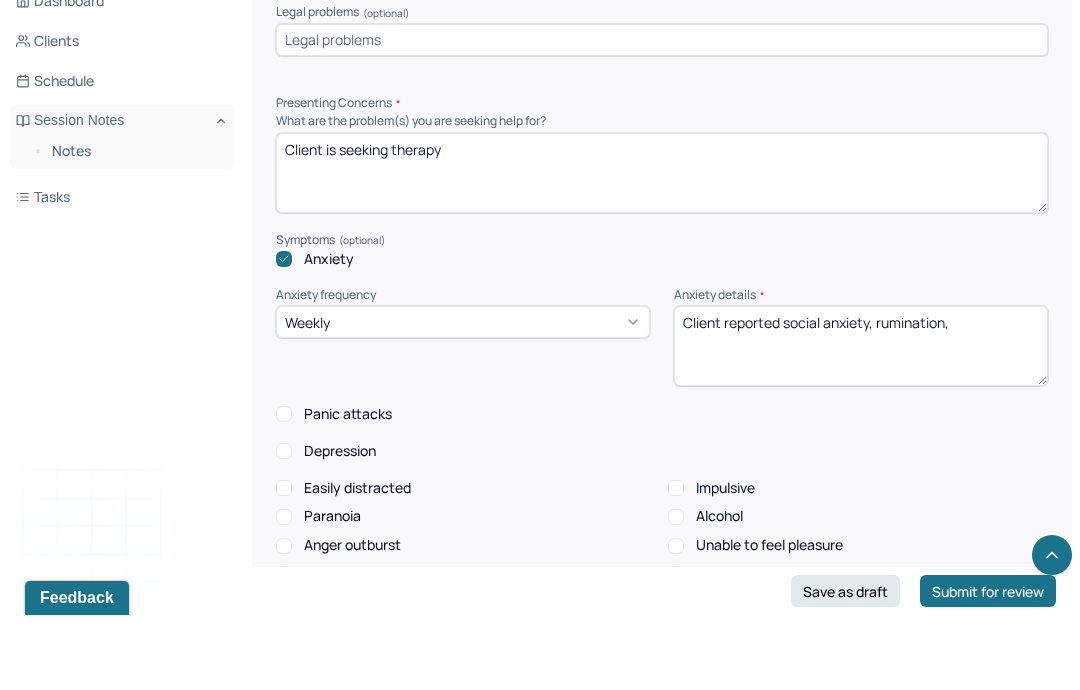 type on "Client reported social anxiety, rumination," 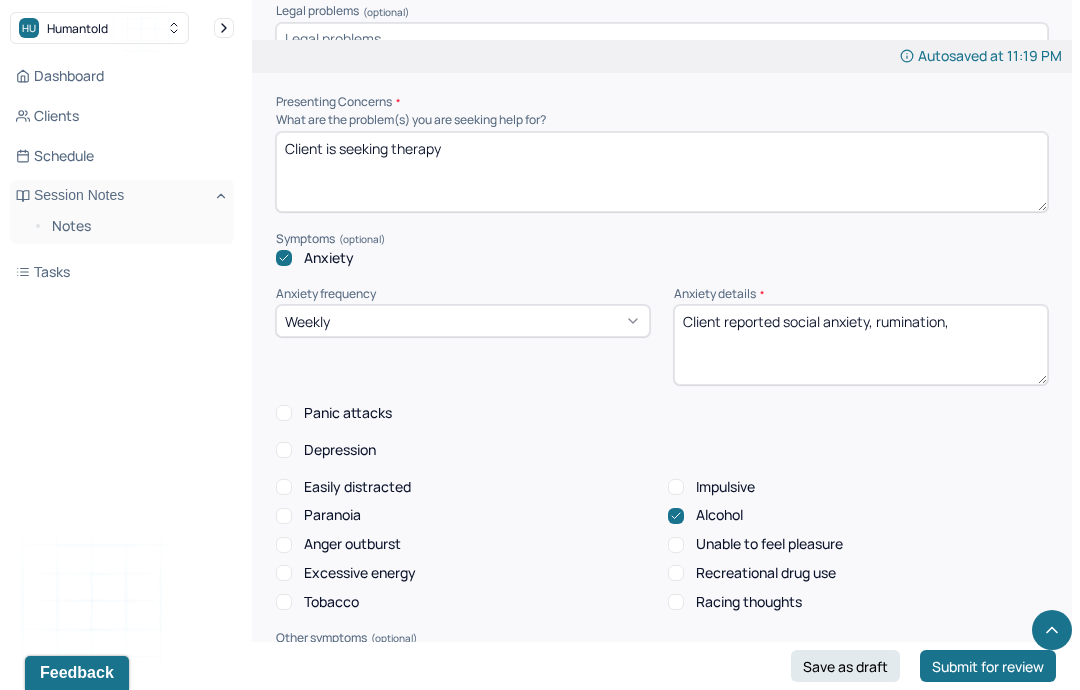 click on "Alcohol" at bounding box center (719, 515) 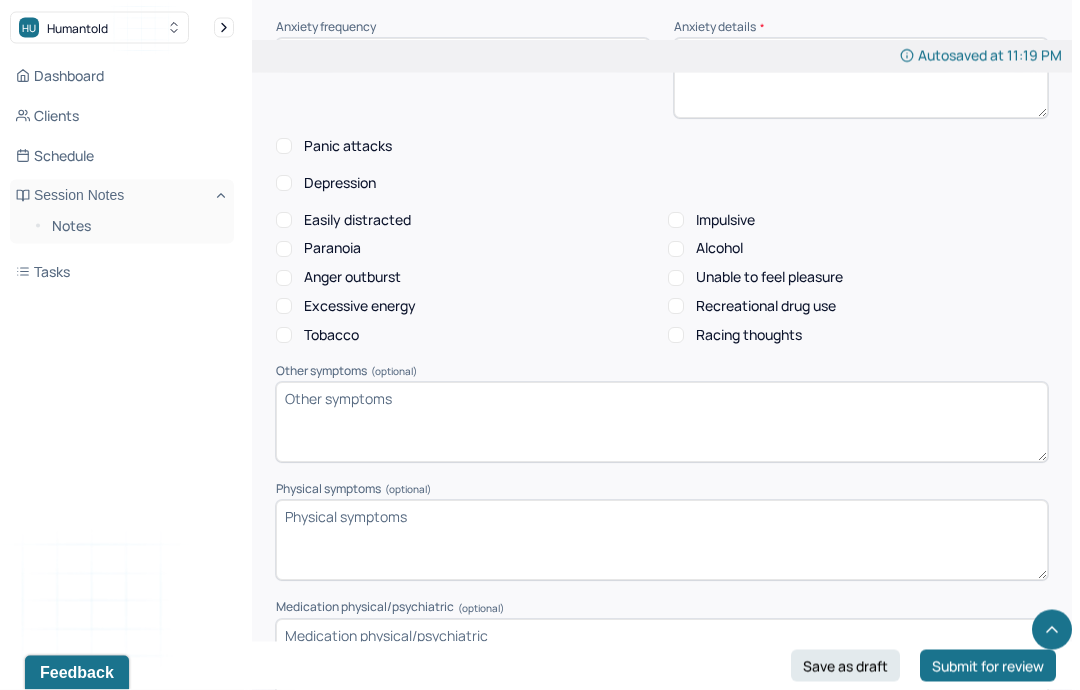 scroll, scrollTop: 2182, scrollLeft: 0, axis: vertical 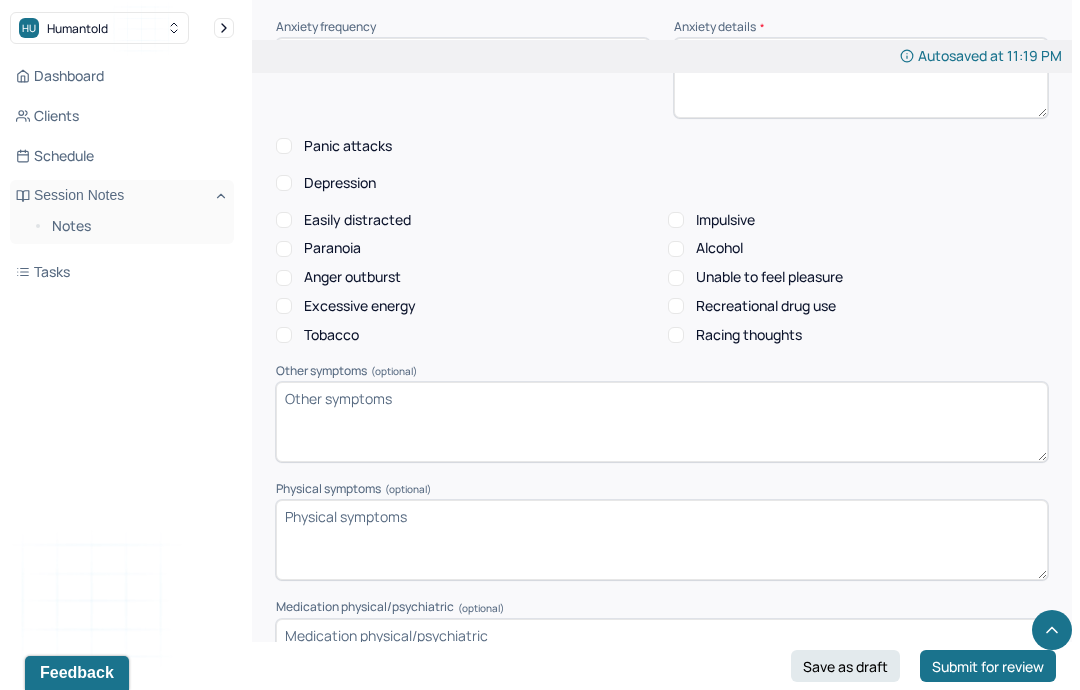 click on "Physical symptoms (optional)" at bounding box center [662, 540] 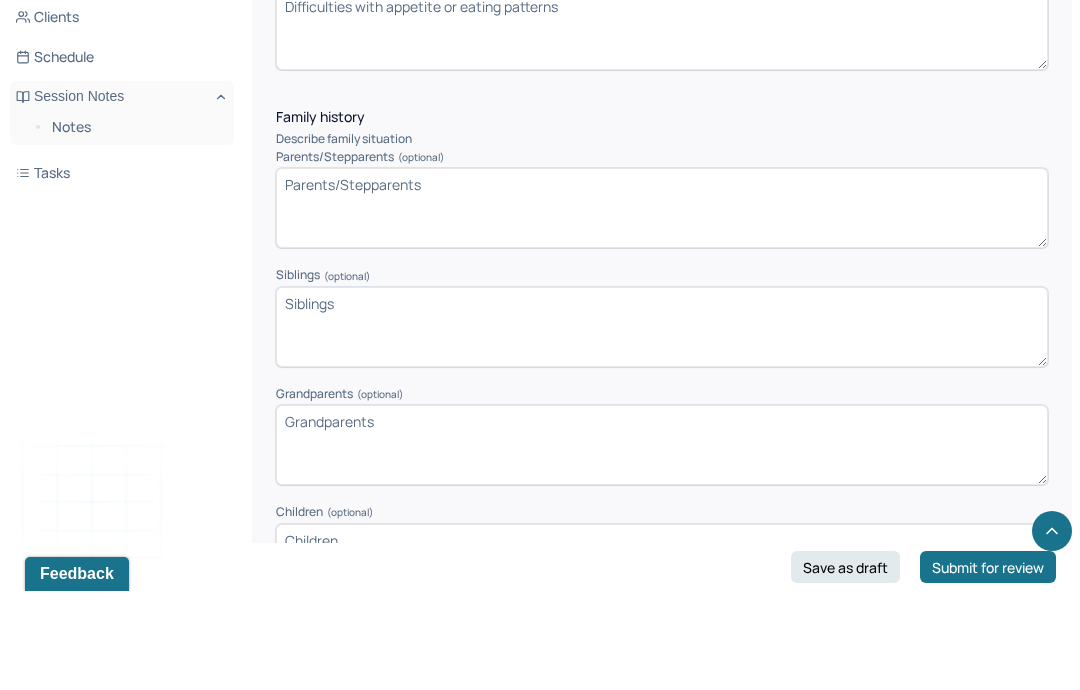 scroll, scrollTop: 2975, scrollLeft: 0, axis: vertical 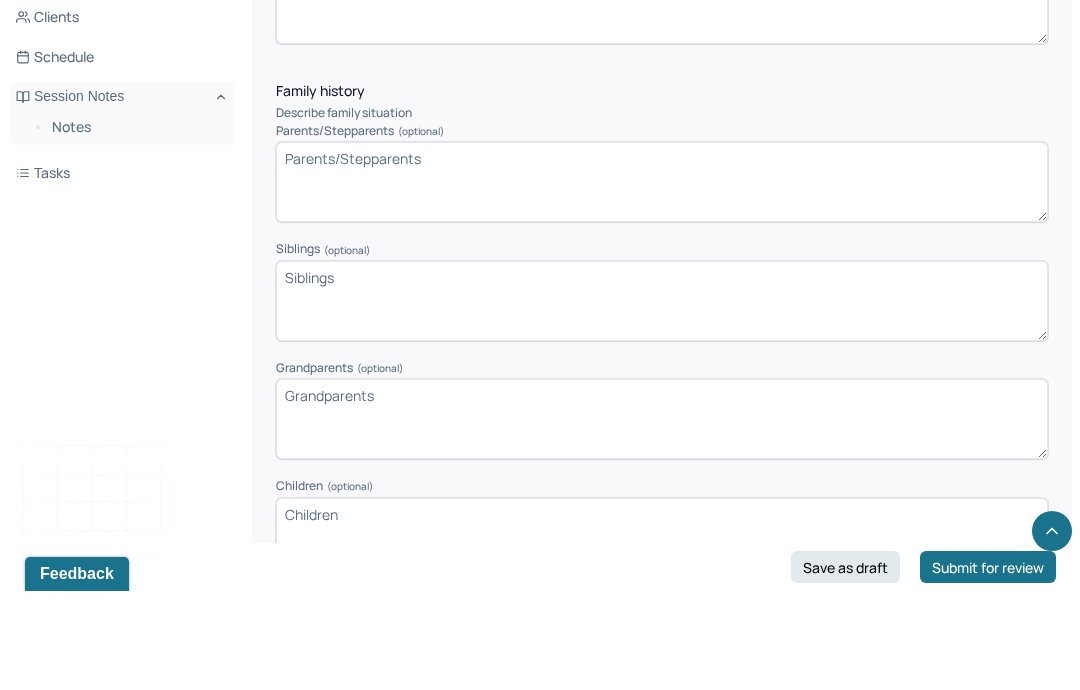 click on "Parents/Stepparents (optional)" at bounding box center [662, 281] 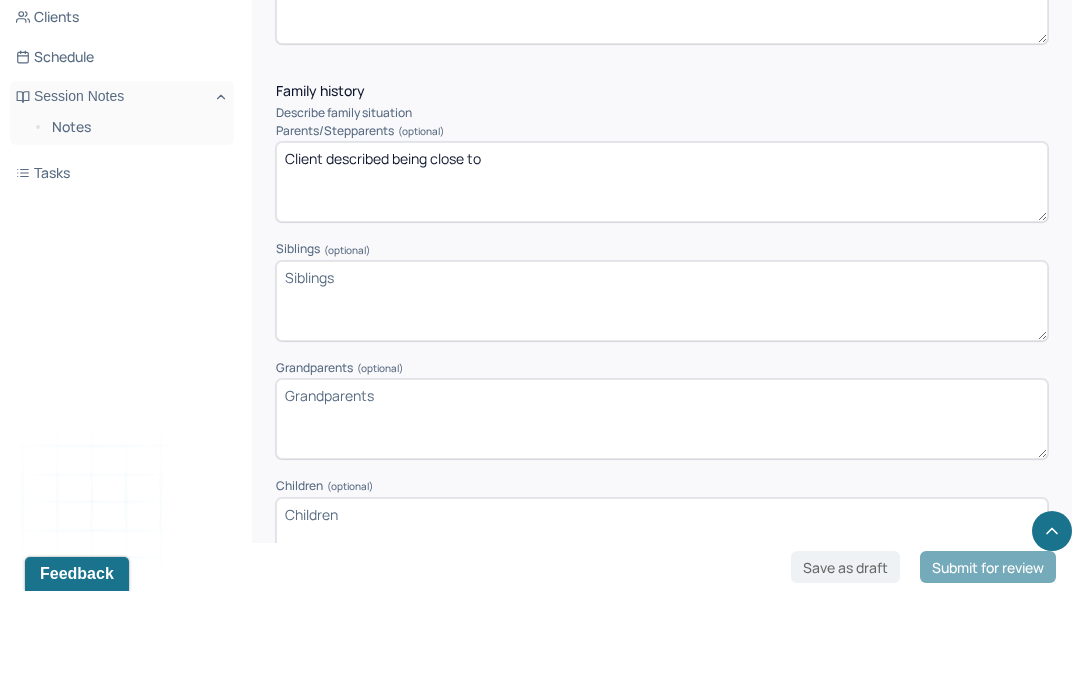 type on "Client described being close to" 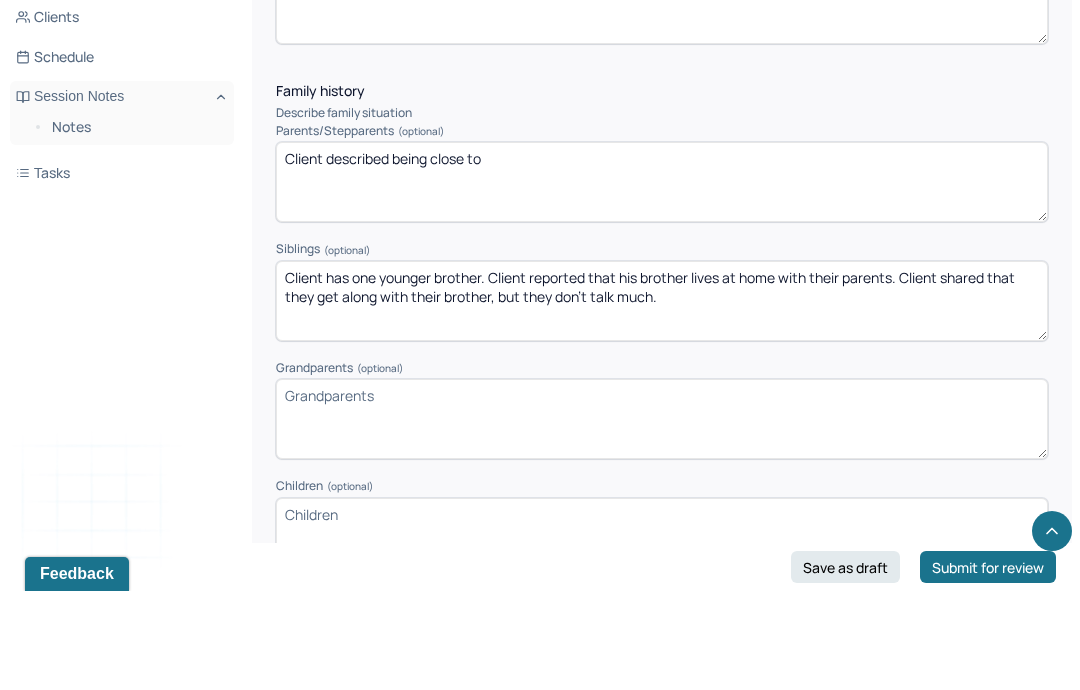 type on "Client has one younger brother. Client reported that his brother lives at home with their parents. Client shared that they get along with their brother, but they don’t talk much." 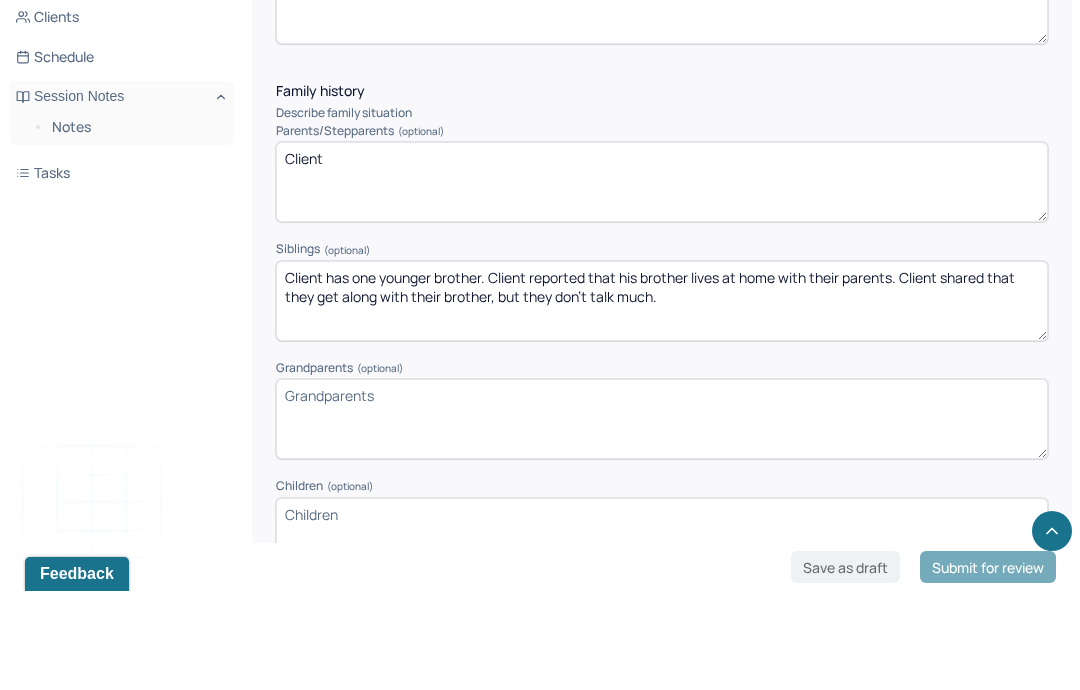 type on "Client" 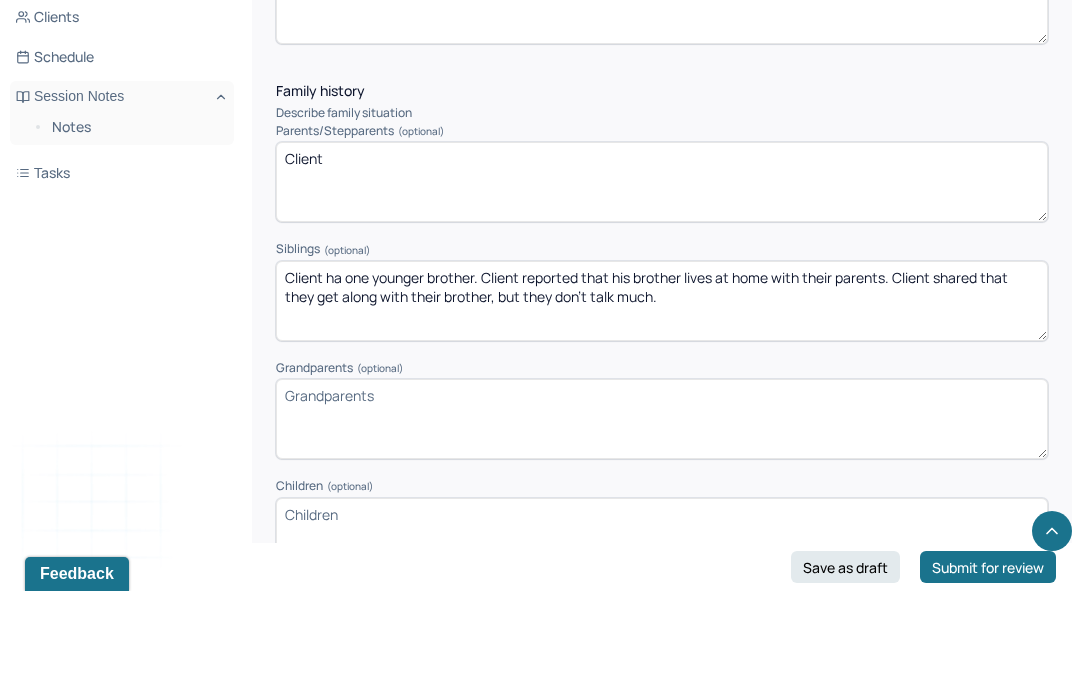 type on "Client has one younger brother. Client reported that his brother lives at home with their parents. Client shared that they get along with their brother, but they don’t talk much." 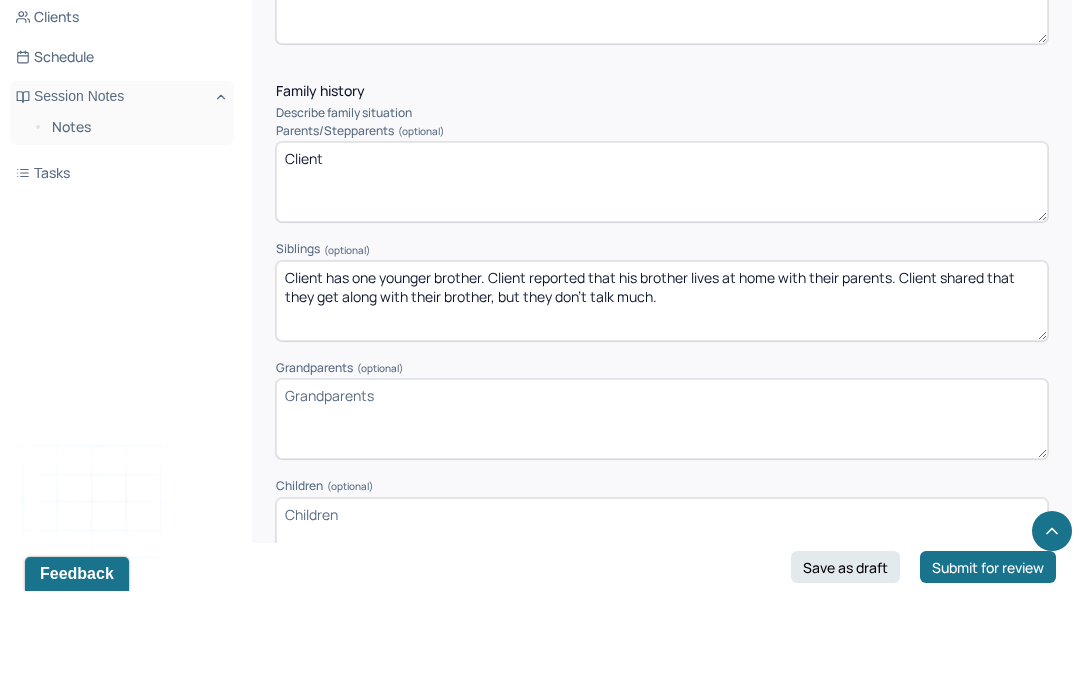 click on "Client" at bounding box center [662, 281] 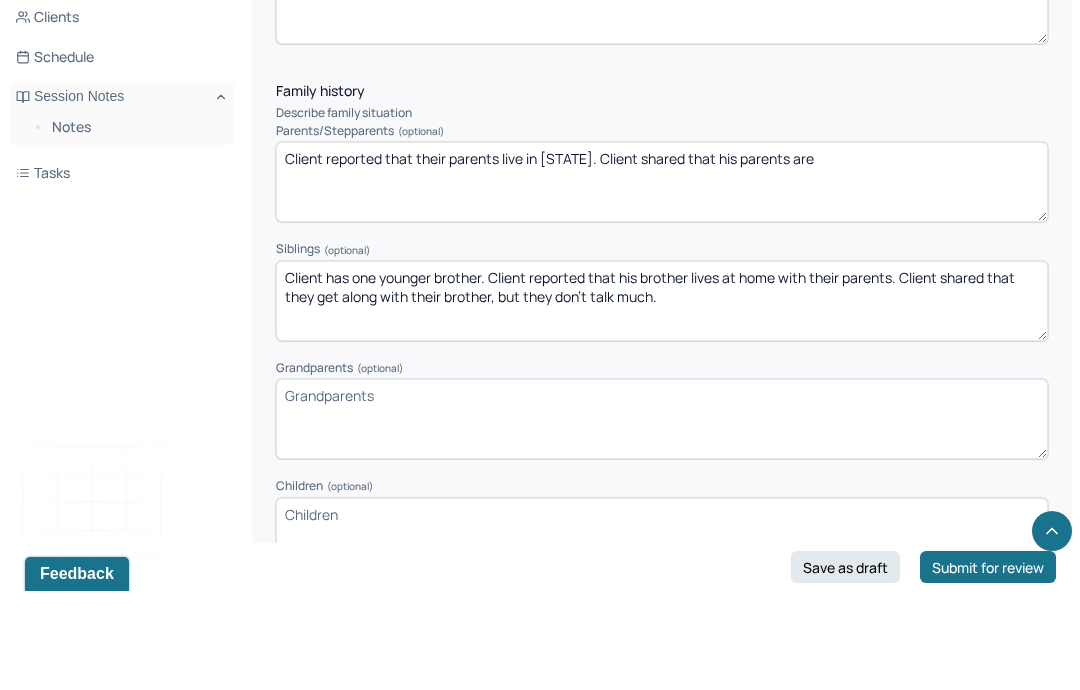 type on "Client reported that their parents live in [STATE]. Client shared that his parents are" 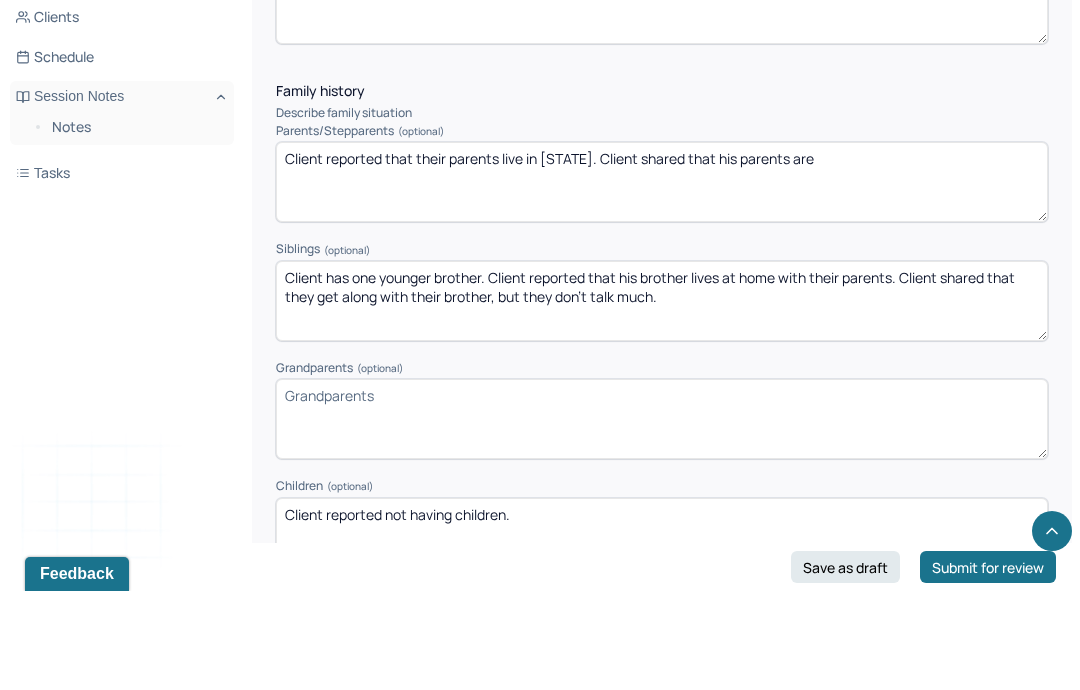 type on "Client reported not having children." 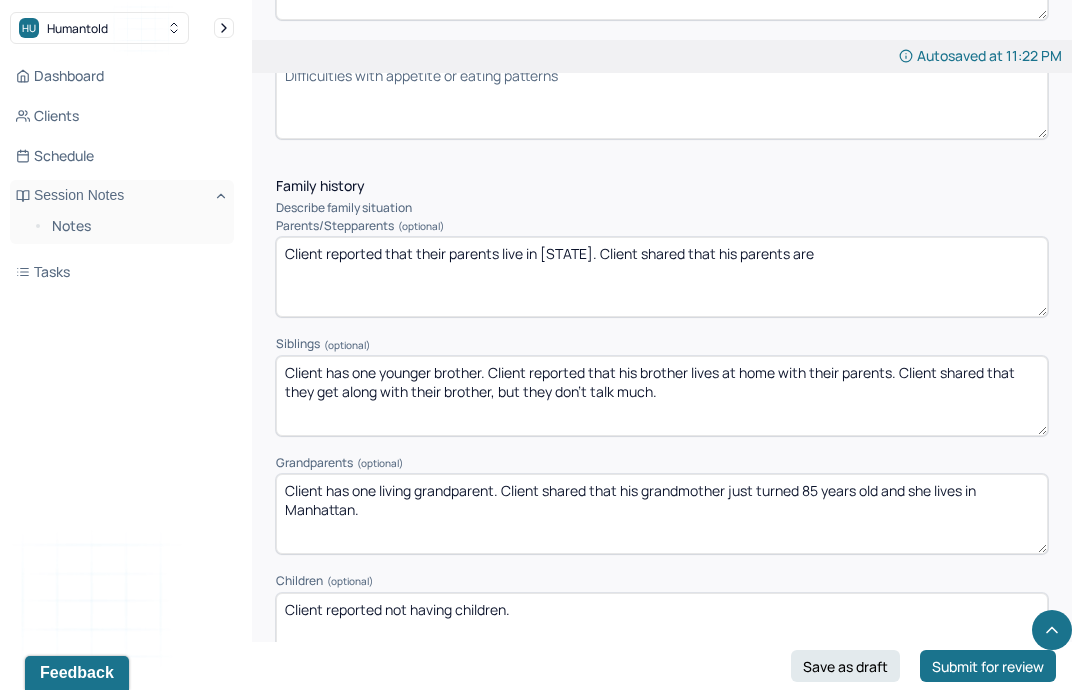 scroll, scrollTop: 2967, scrollLeft: 0, axis: vertical 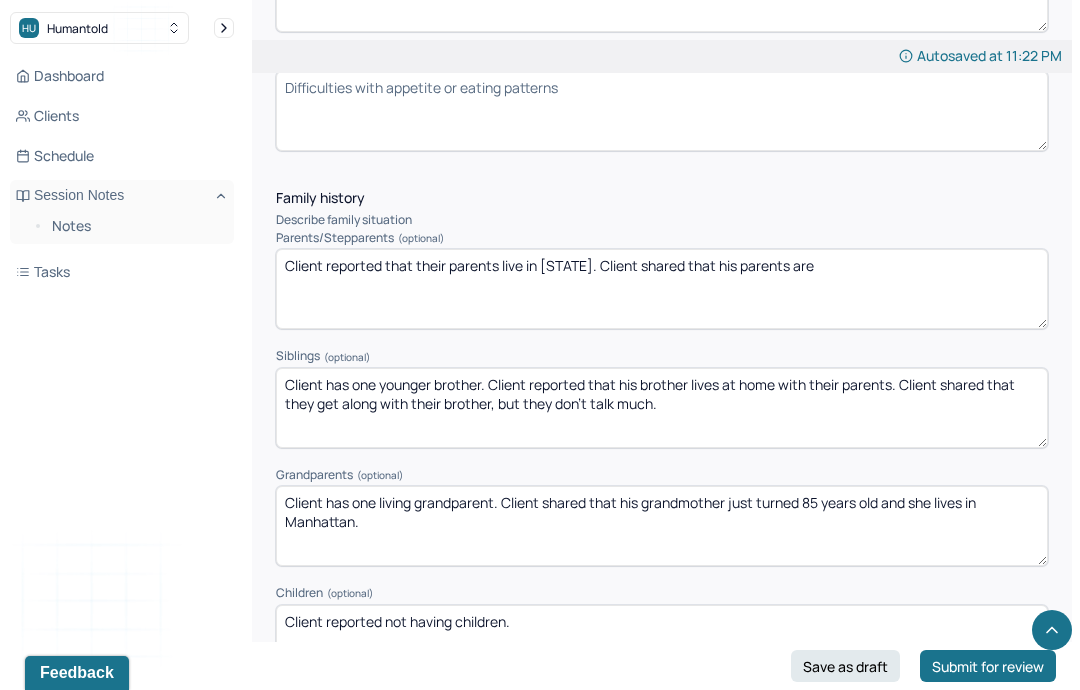 type on "Client has one living grandparent. Client shared that his grandmother just turned 85 years old and she lives in Manhattan." 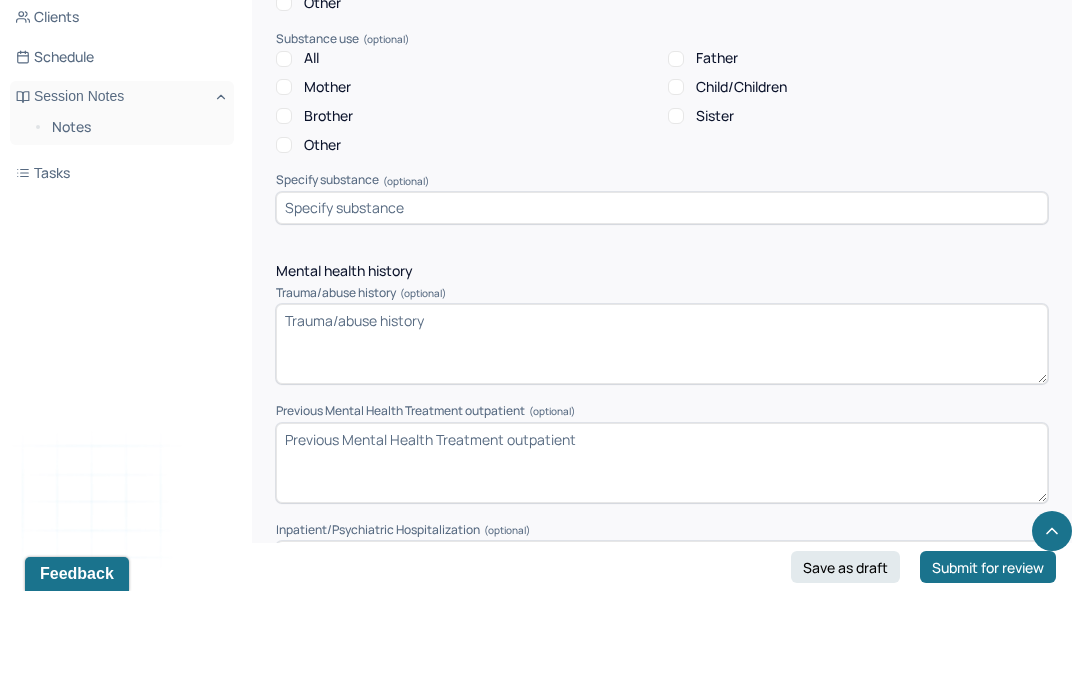scroll, scrollTop: 4561, scrollLeft: 0, axis: vertical 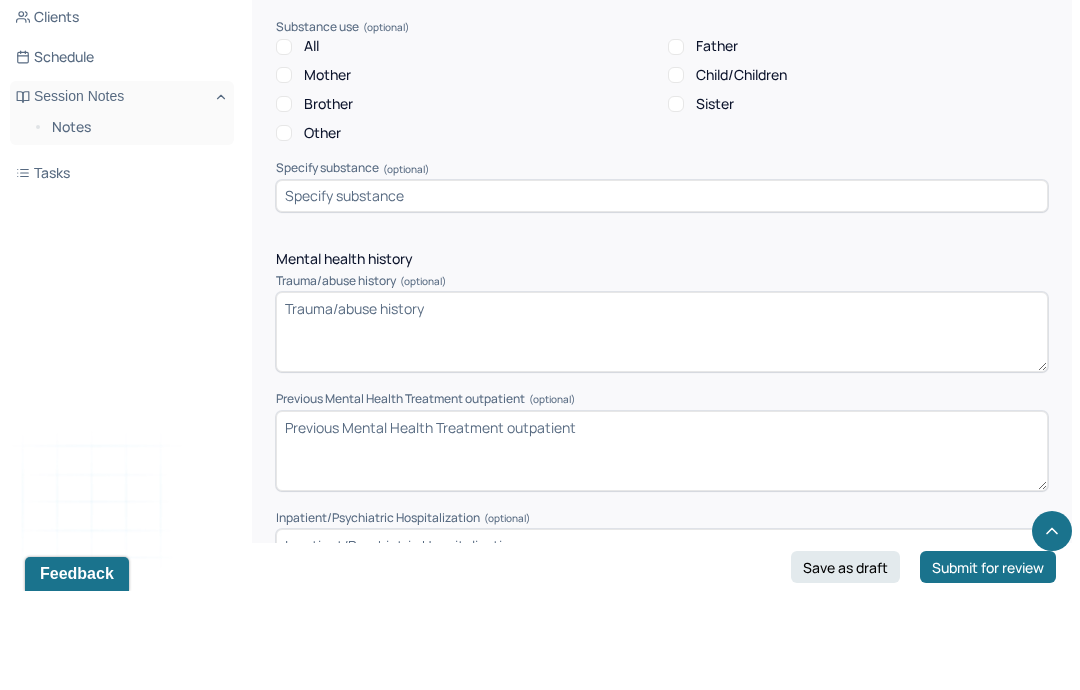 click on "Previous Mental Health Treatment outpatient (optional)" at bounding box center (662, 550) 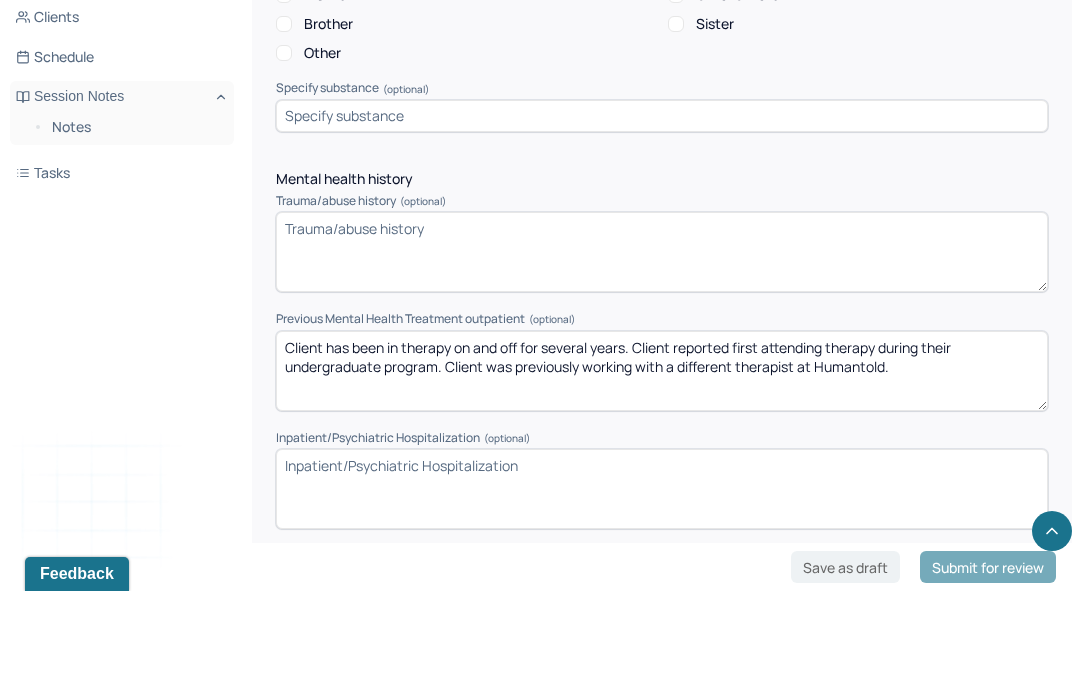 scroll, scrollTop: 4652, scrollLeft: 0, axis: vertical 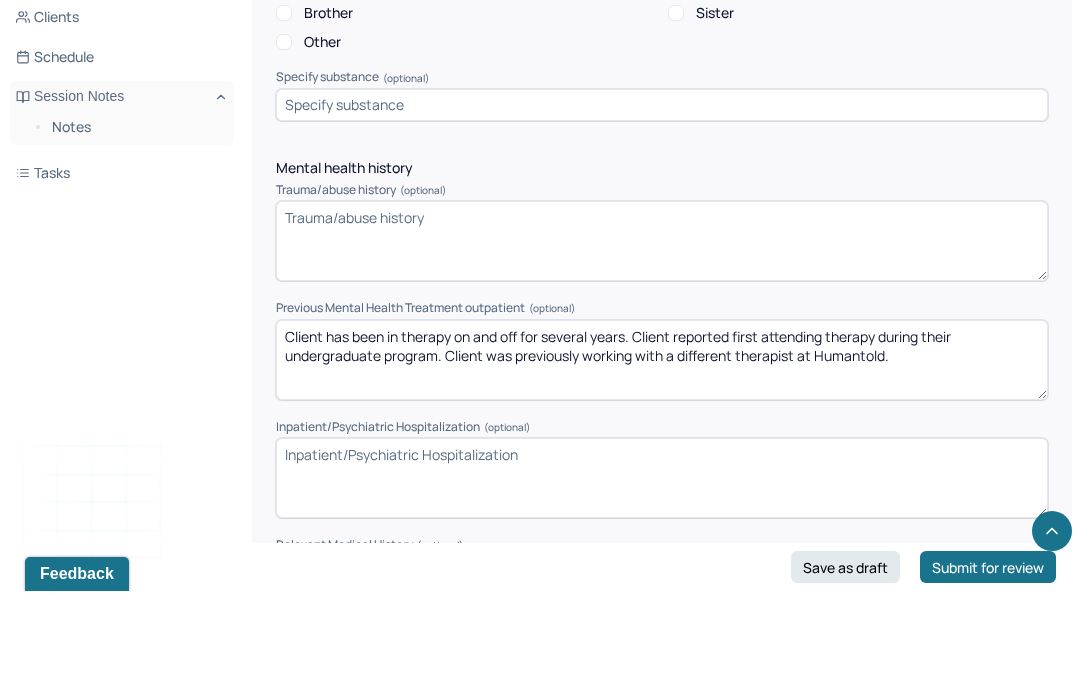 type on "Client has been in therapy on and off for several years. Client reported first attending therapy during their undergraduate program. Client was previously working with a different therapist at Humantold." 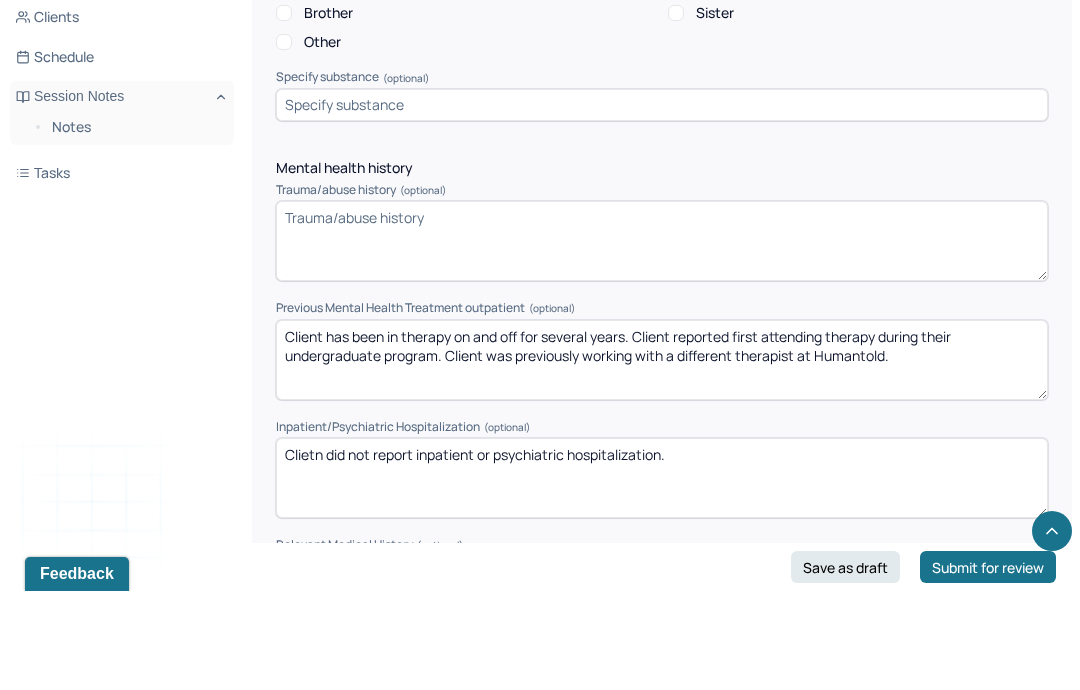 click on "Clietn did not report inpatient or psychiatric hospti" at bounding box center (662, 577) 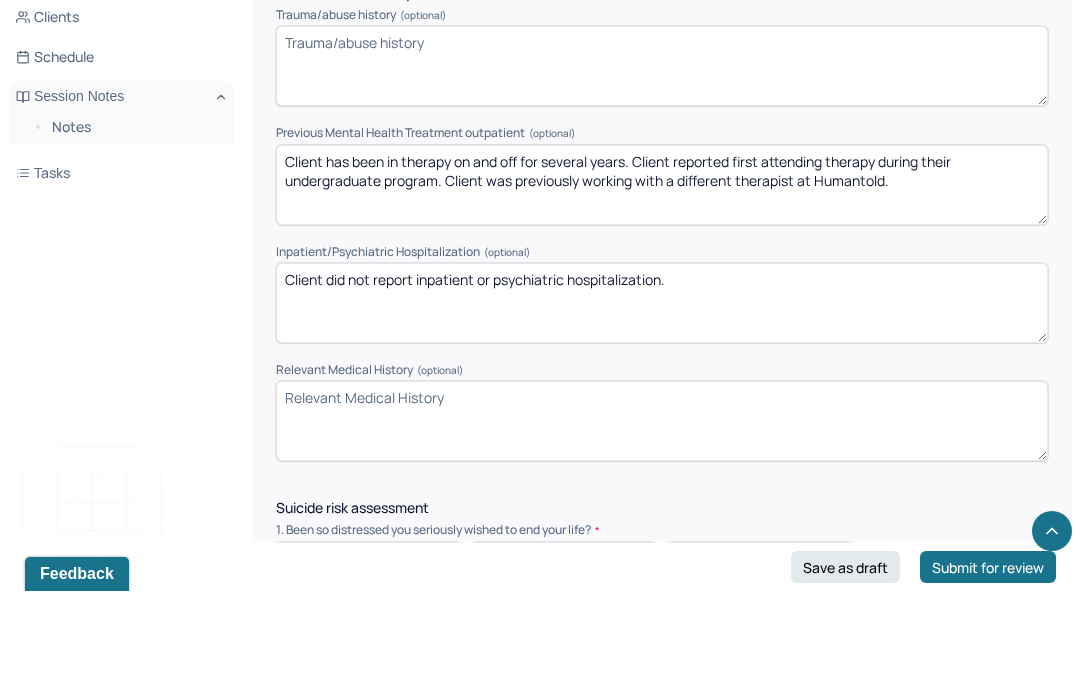 scroll, scrollTop: 4827, scrollLeft: 0, axis: vertical 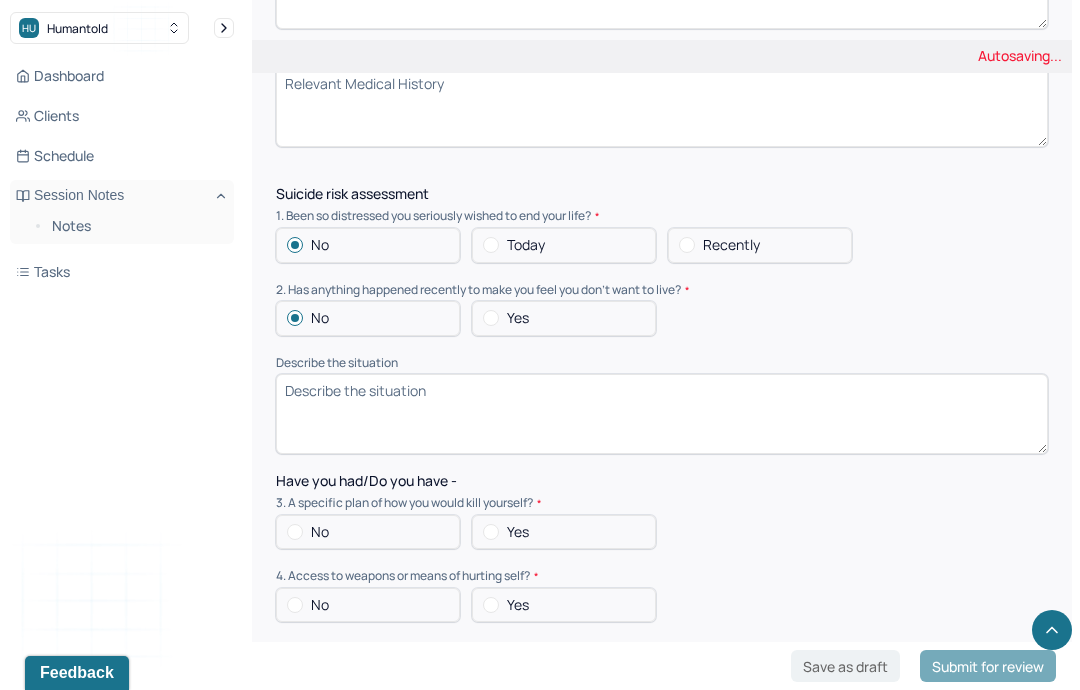 click on "No" at bounding box center (368, 532) 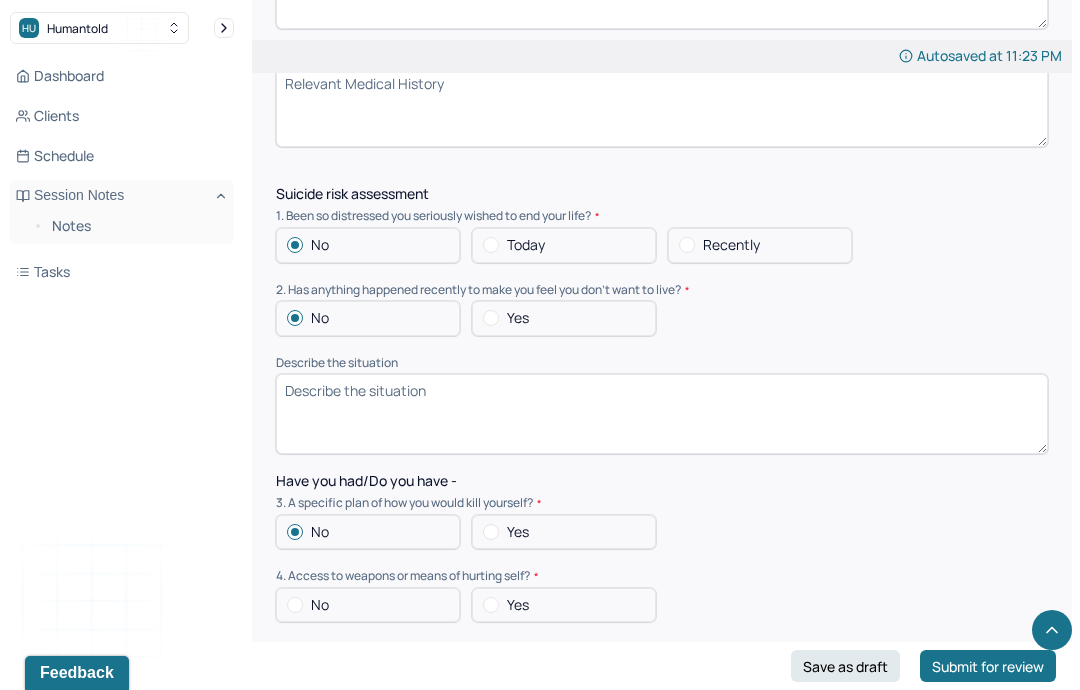 click on "No" at bounding box center [368, 605] 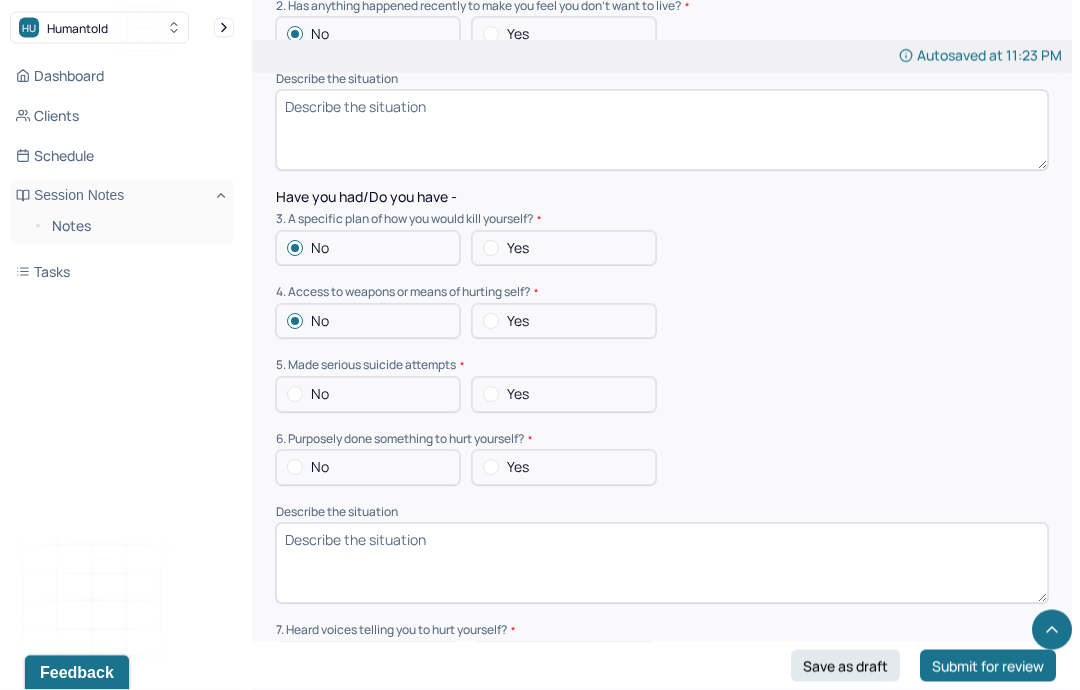 scroll, scrollTop: 5524, scrollLeft: 0, axis: vertical 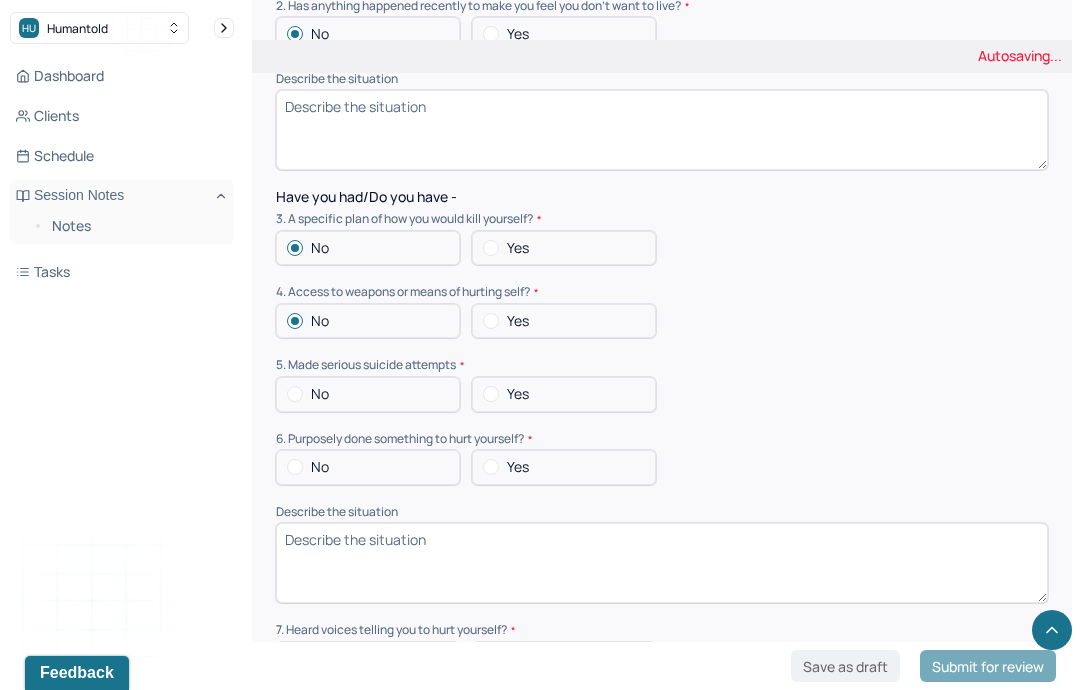 click on "No" at bounding box center (368, 394) 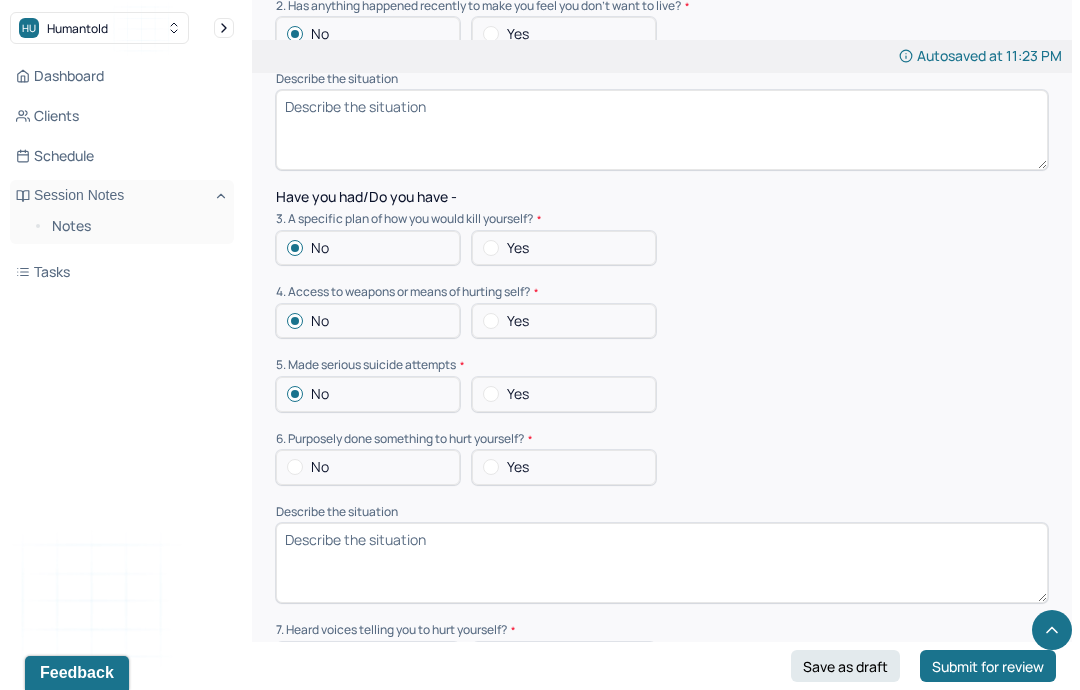 click on "No" at bounding box center [368, 467] 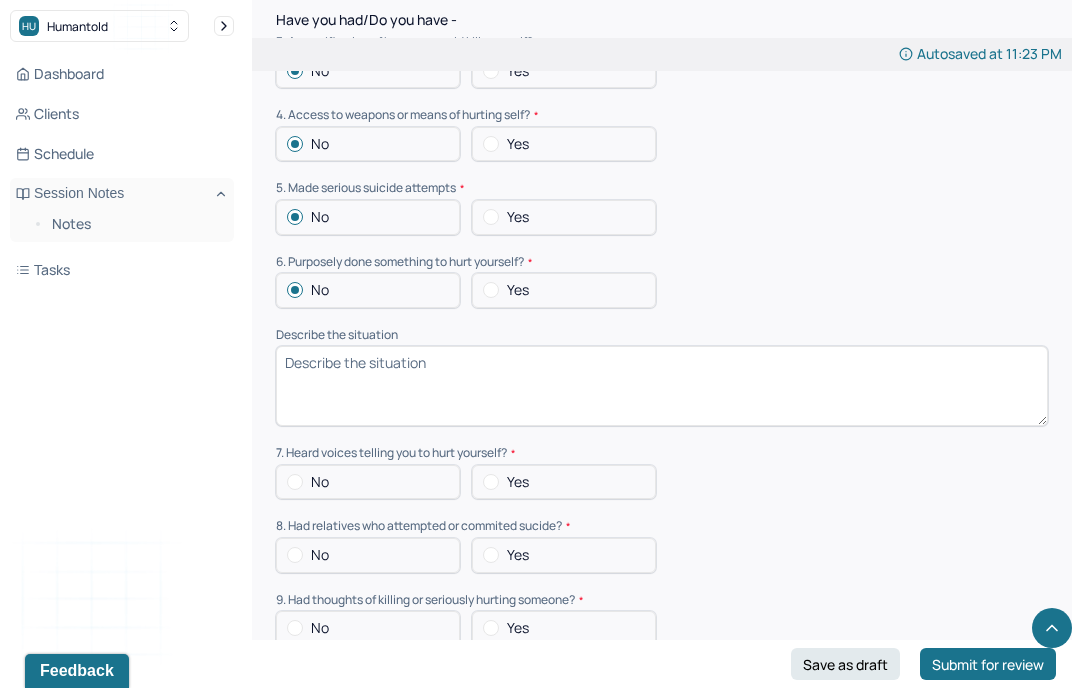 click on "No" at bounding box center (368, 484) 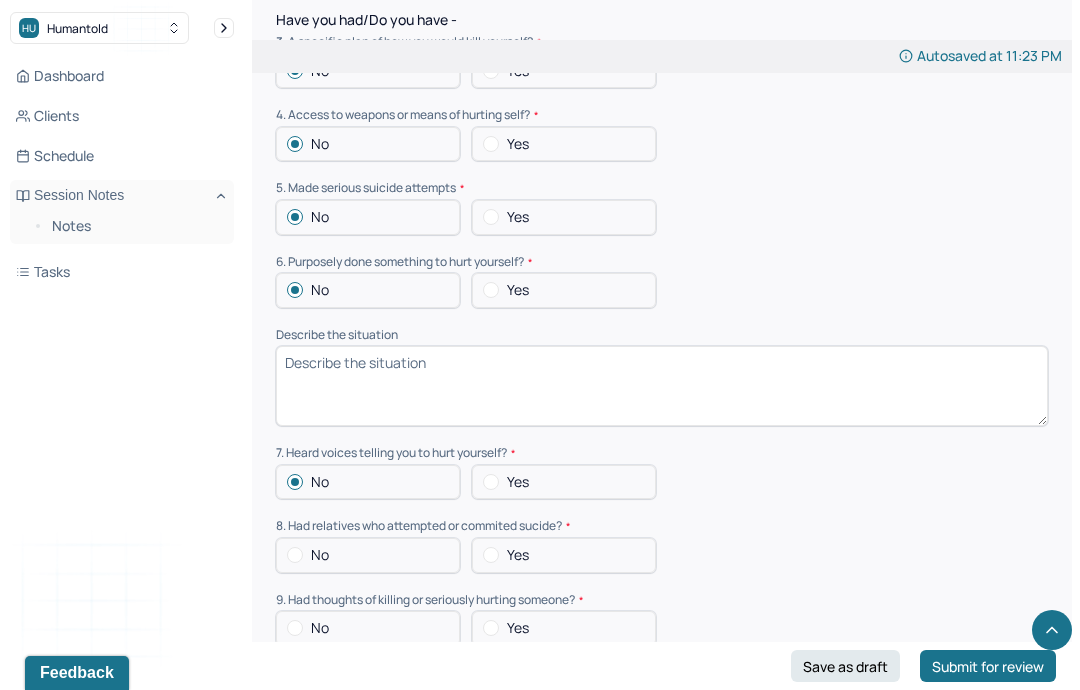 click on "No" at bounding box center (368, 555) 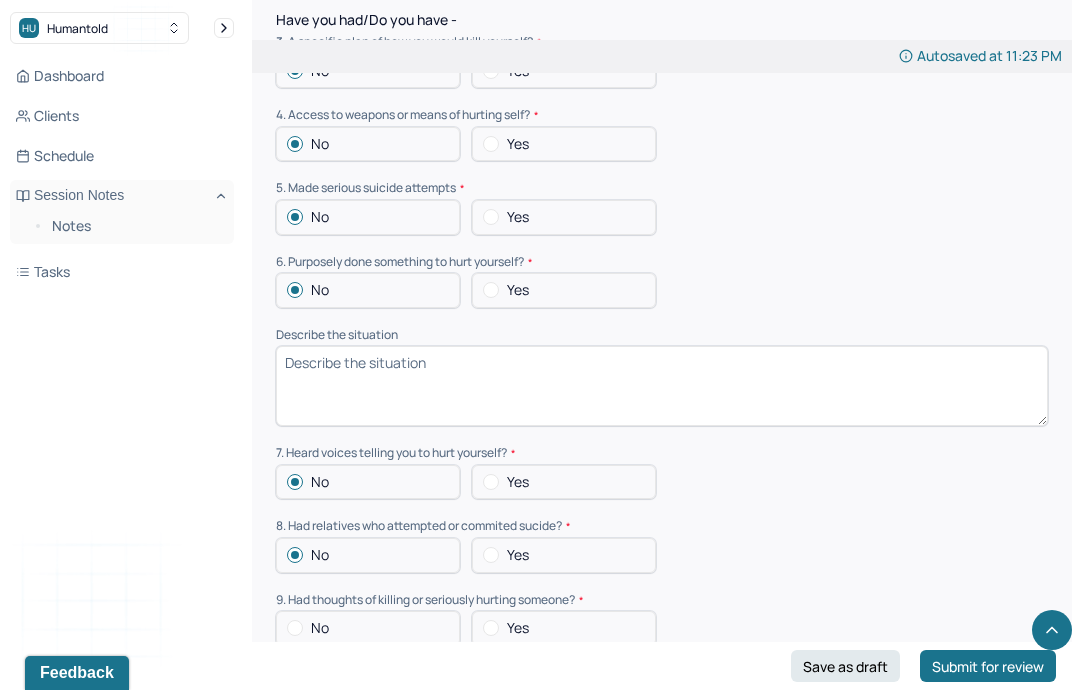 click on "No" at bounding box center [368, 628] 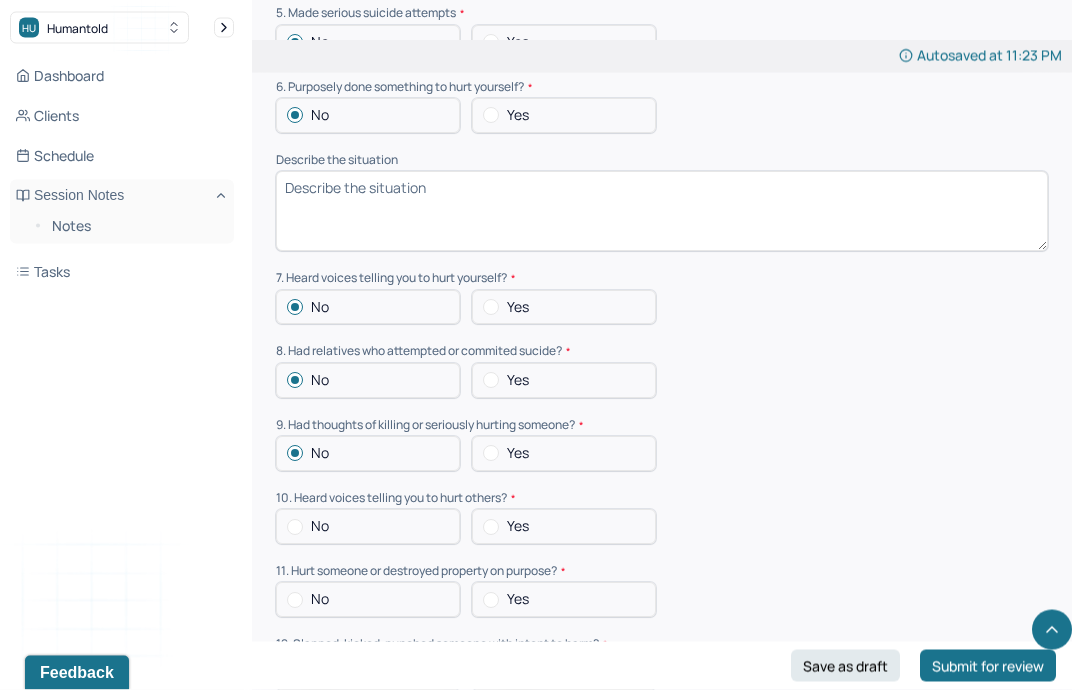 click on "No" at bounding box center (368, 527) 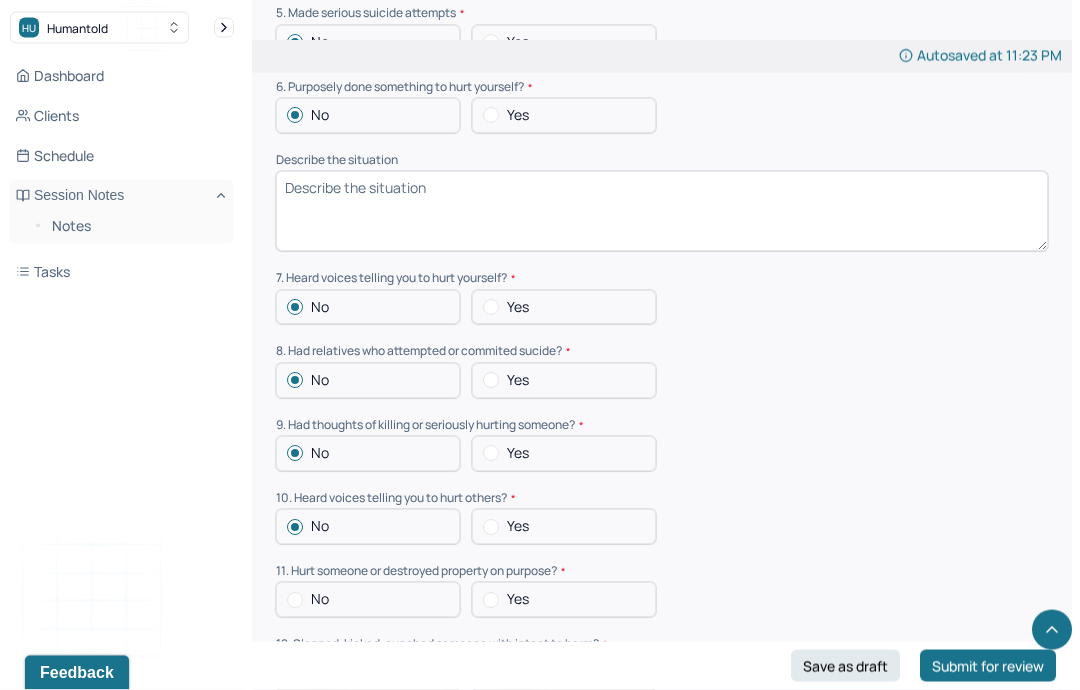 scroll, scrollTop: 5876, scrollLeft: 0, axis: vertical 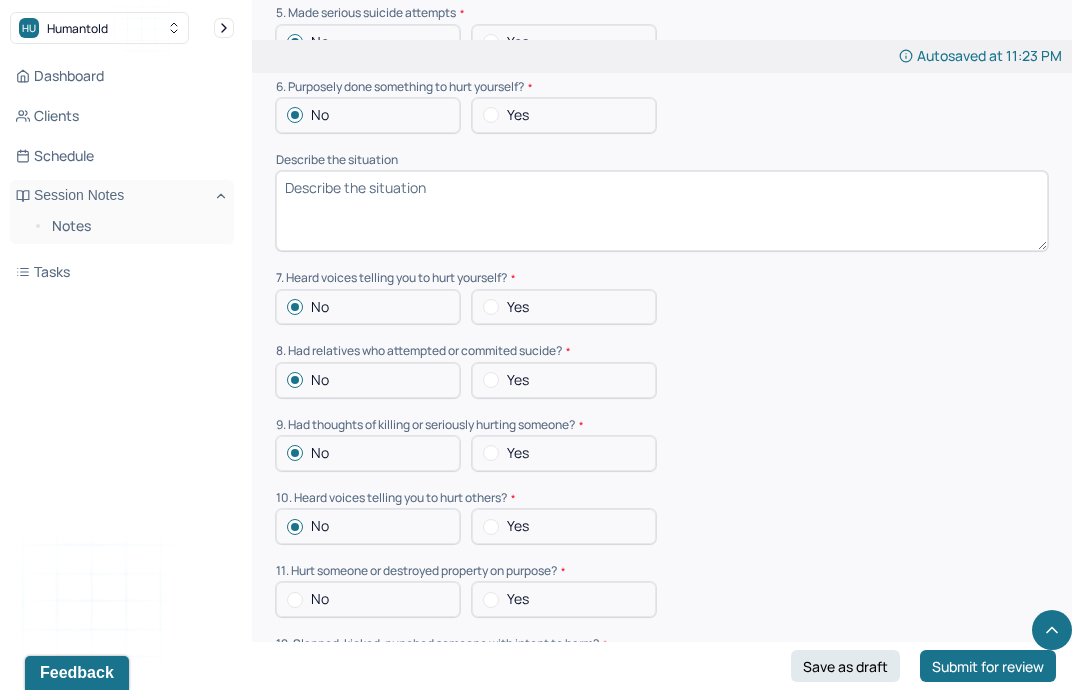 click on "No" at bounding box center (368, 599) 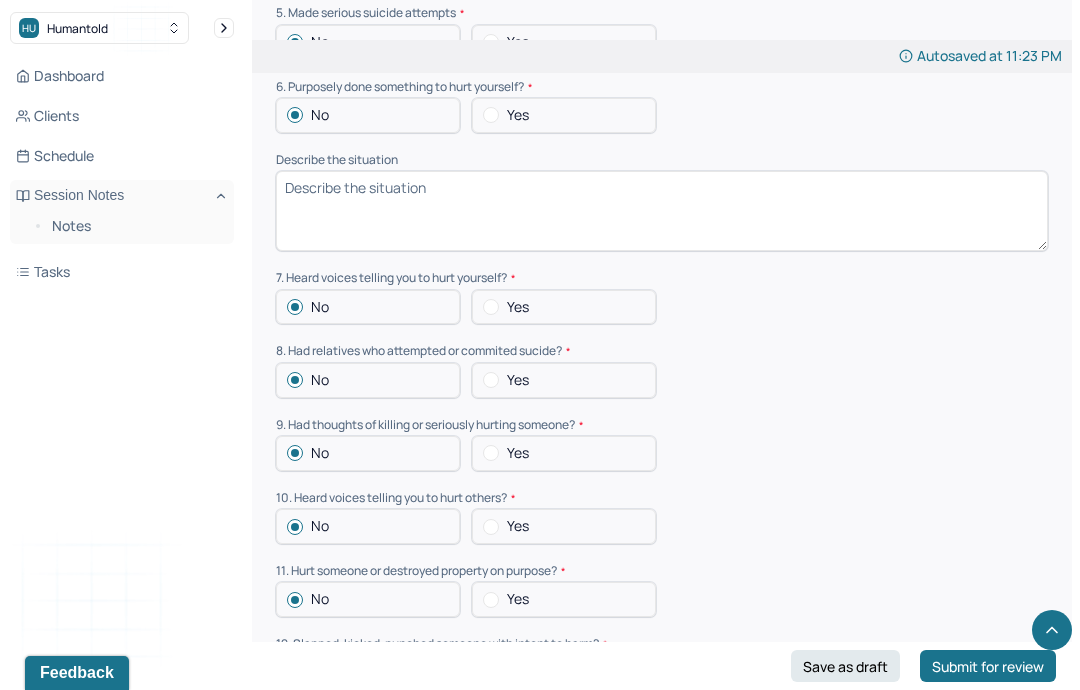 click on "No" at bounding box center (368, 673) 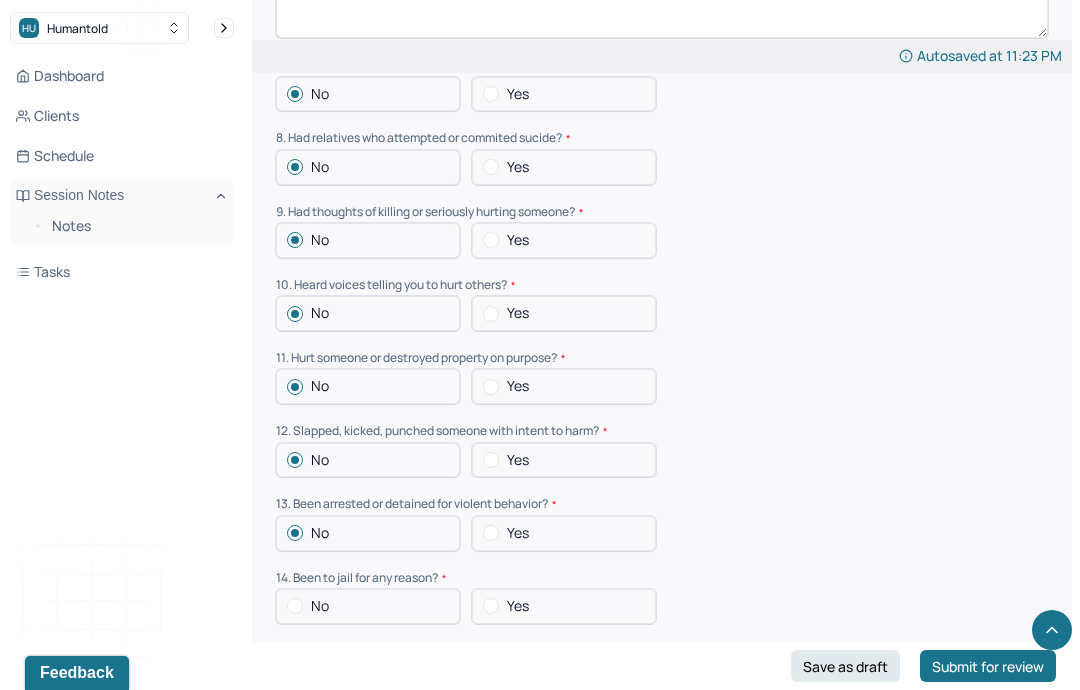 scroll, scrollTop: 6098, scrollLeft: 0, axis: vertical 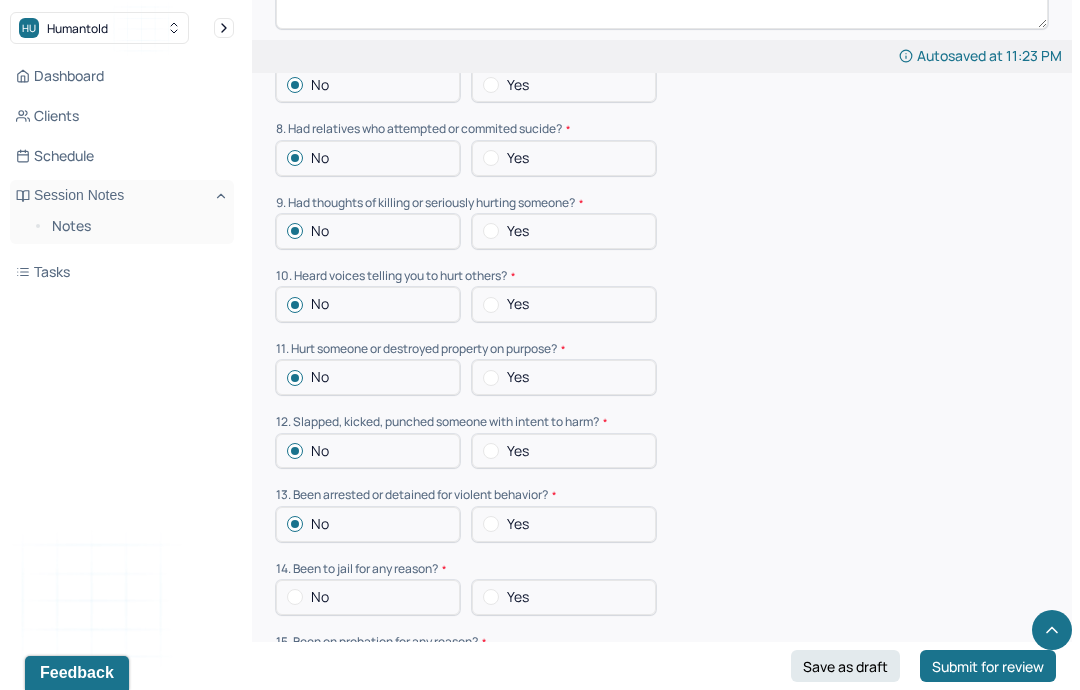 click on "No" at bounding box center [368, 597] 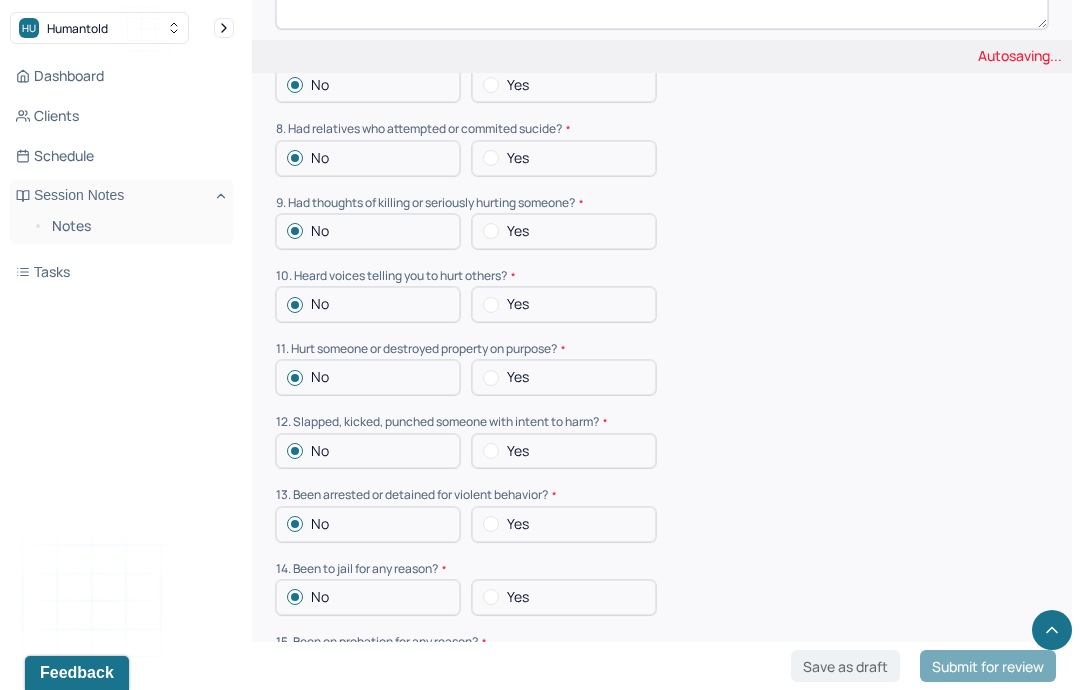 click on "No" at bounding box center [368, 670] 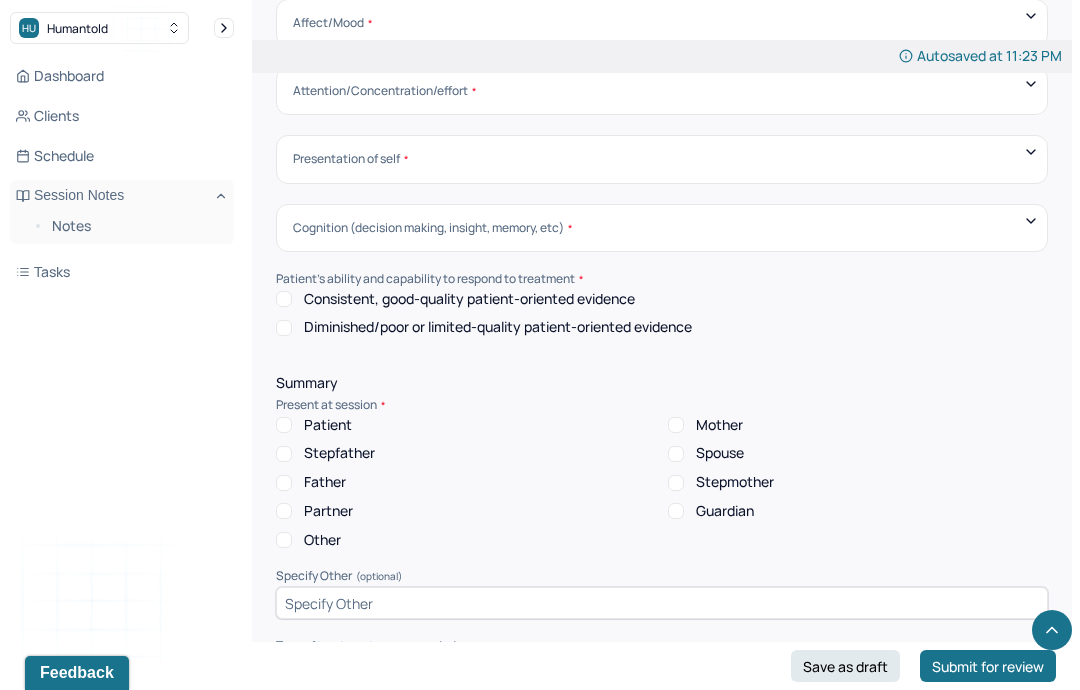 scroll, scrollTop: 7083, scrollLeft: 0, axis: vertical 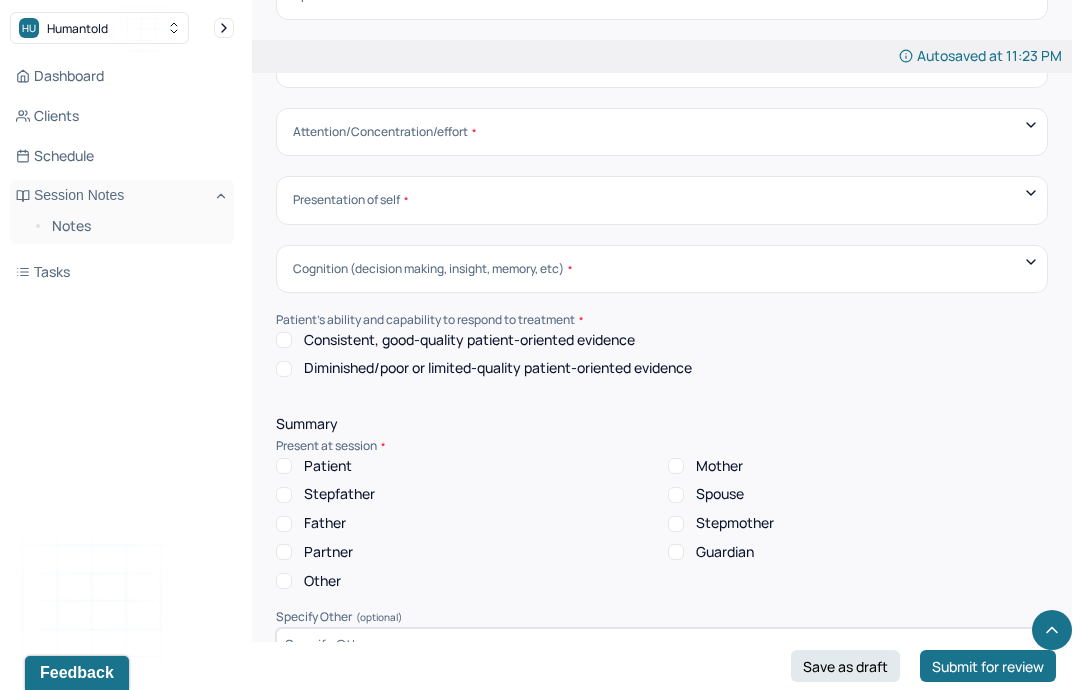 click on "Consistent, good-quality patient-oriented evidence" at bounding box center (469, 340) 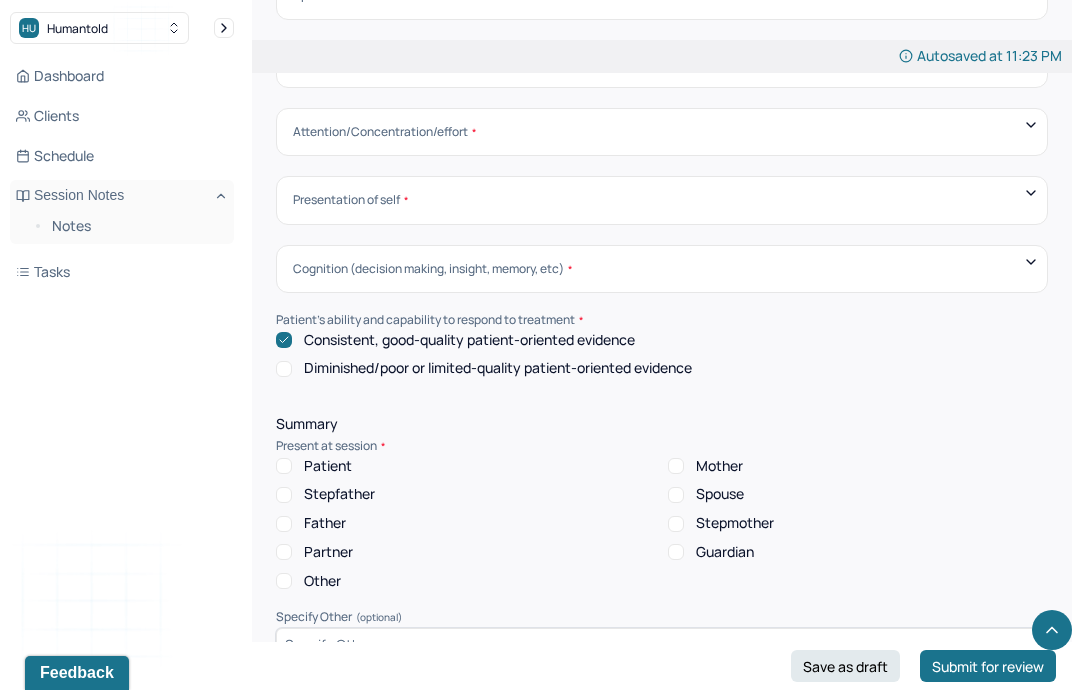 click on "Patient" at bounding box center (328, 466) 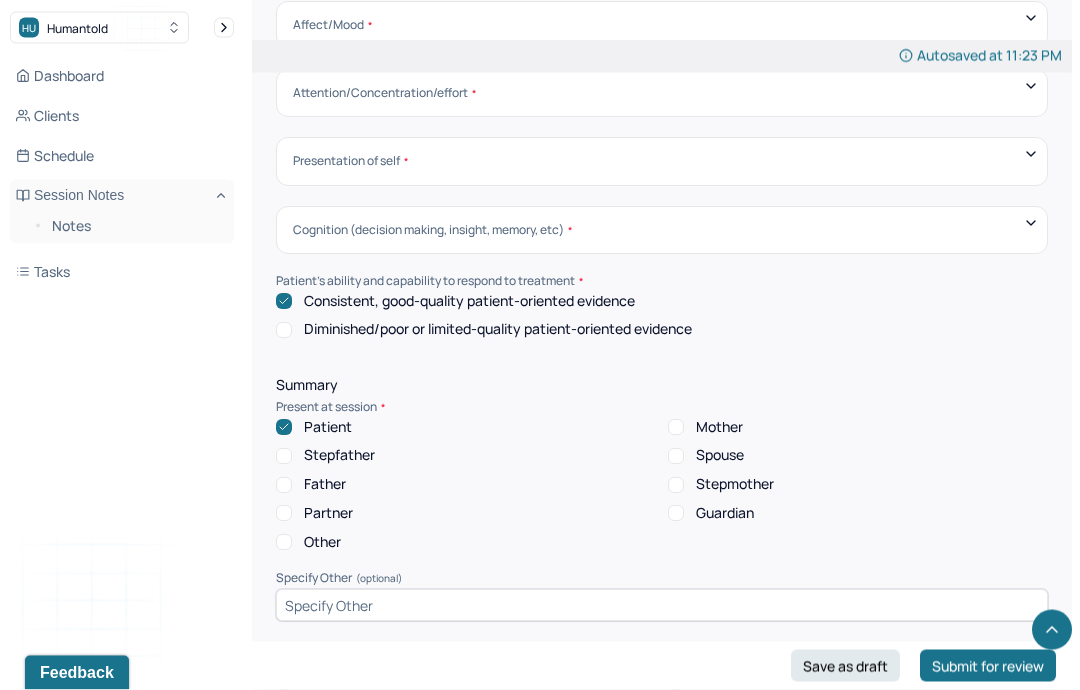 scroll, scrollTop: 7174, scrollLeft: 0, axis: vertical 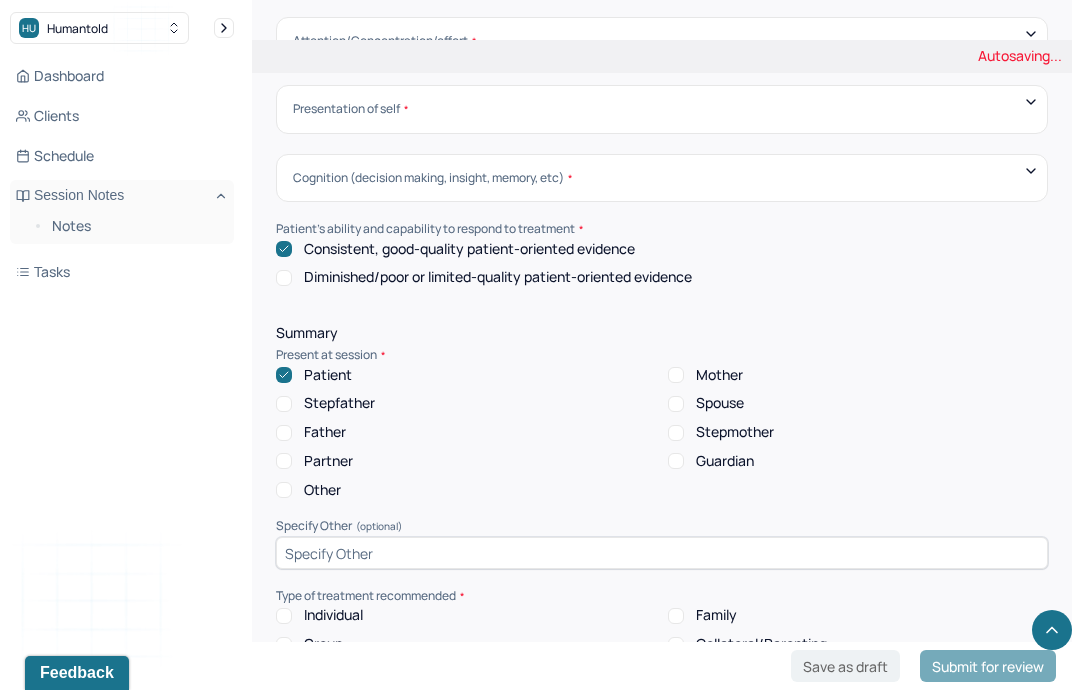 click on "Individual" at bounding box center (333, 615) 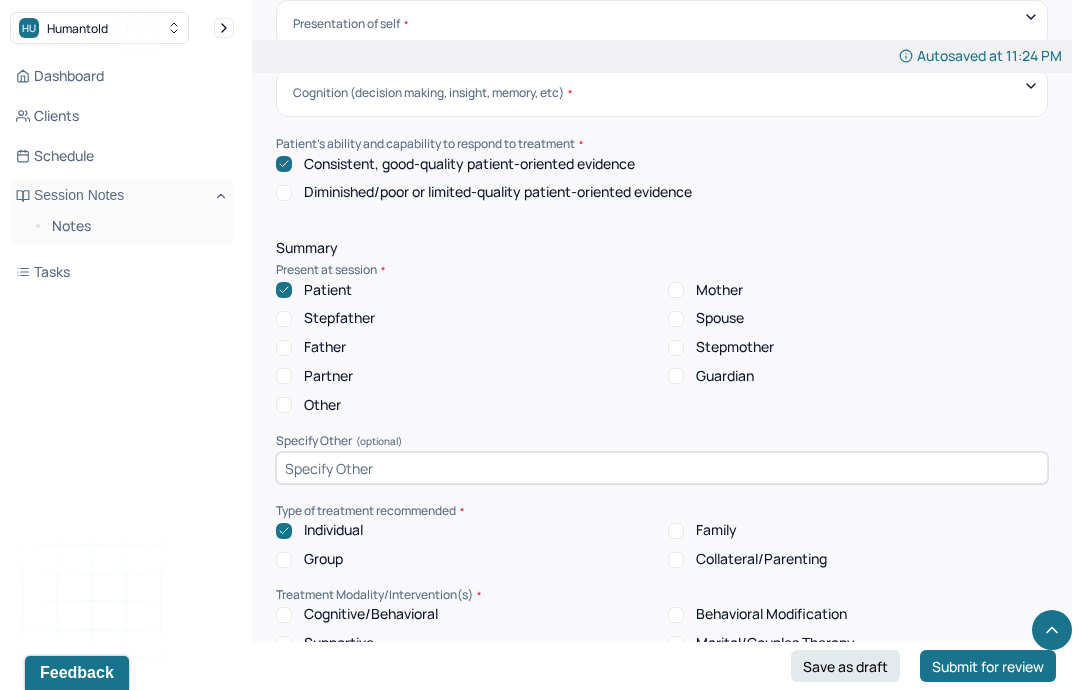 scroll, scrollTop: 7260, scrollLeft: 0, axis: vertical 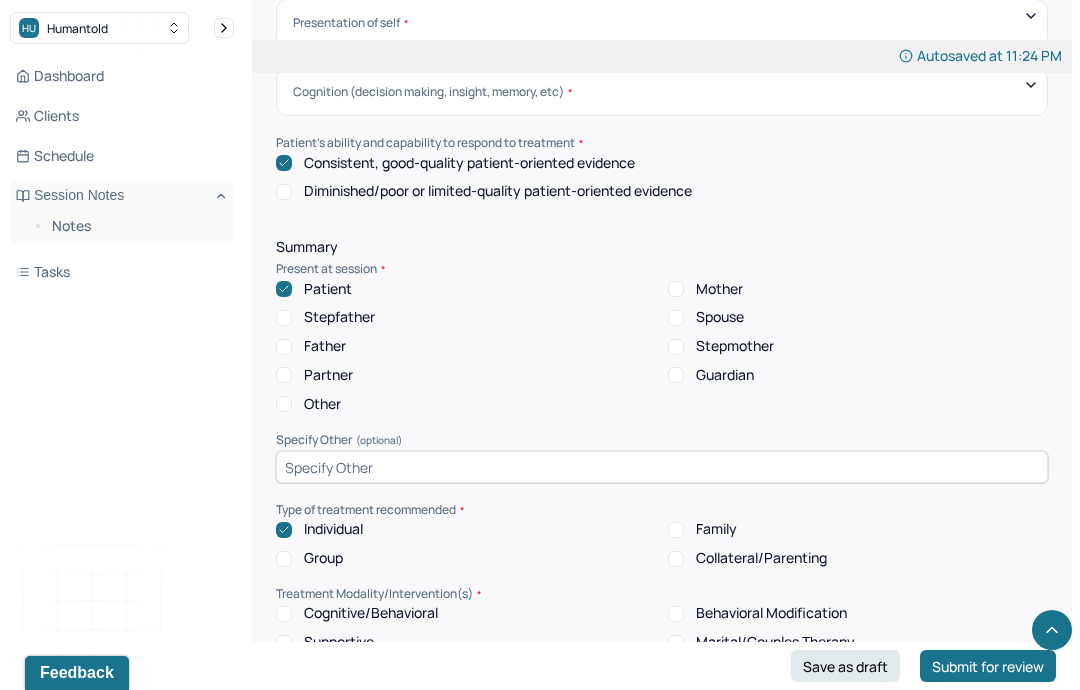 click on "Cognitive/Behavioral" at bounding box center (371, 613) 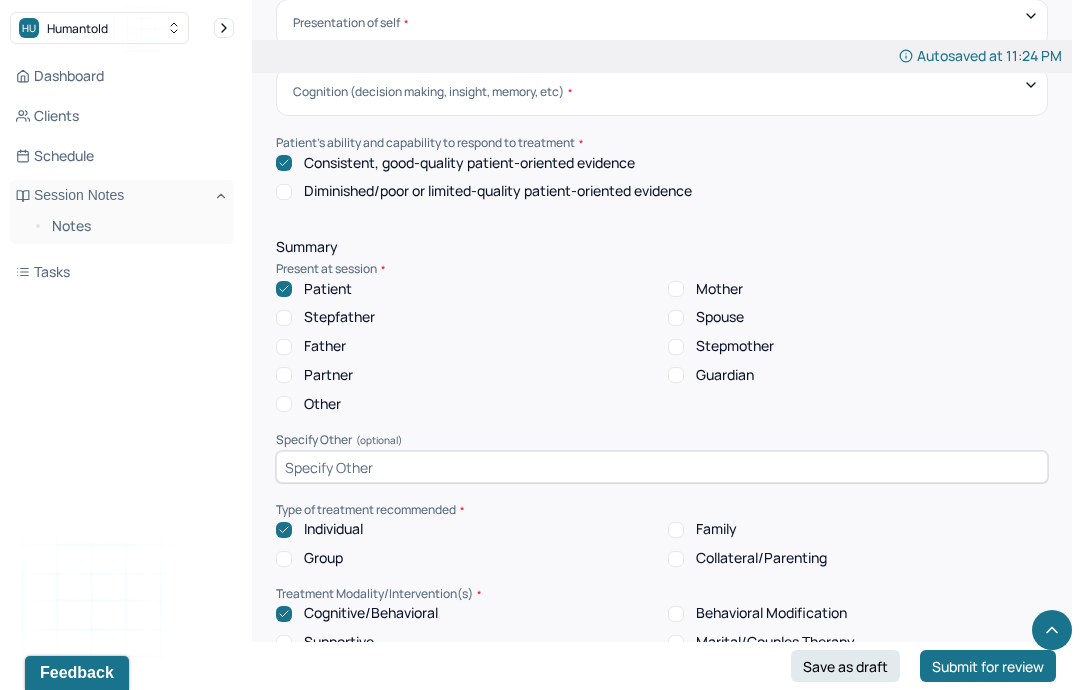click on "Supportive" at bounding box center [339, 642] 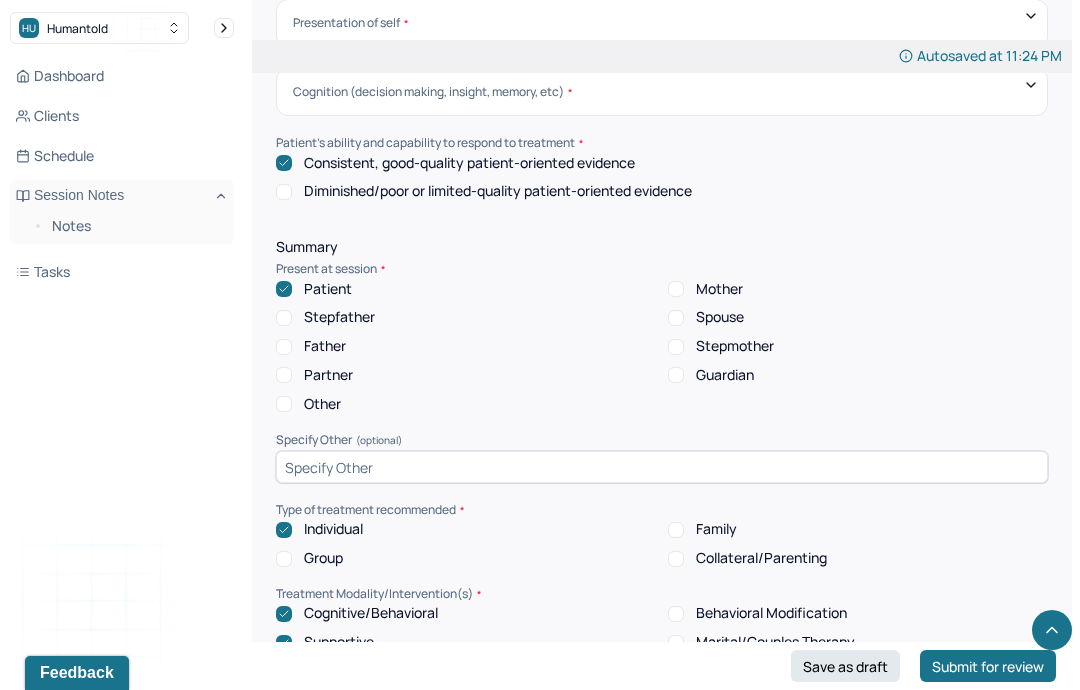 click on "Stress Management" at bounding box center (761, 671) 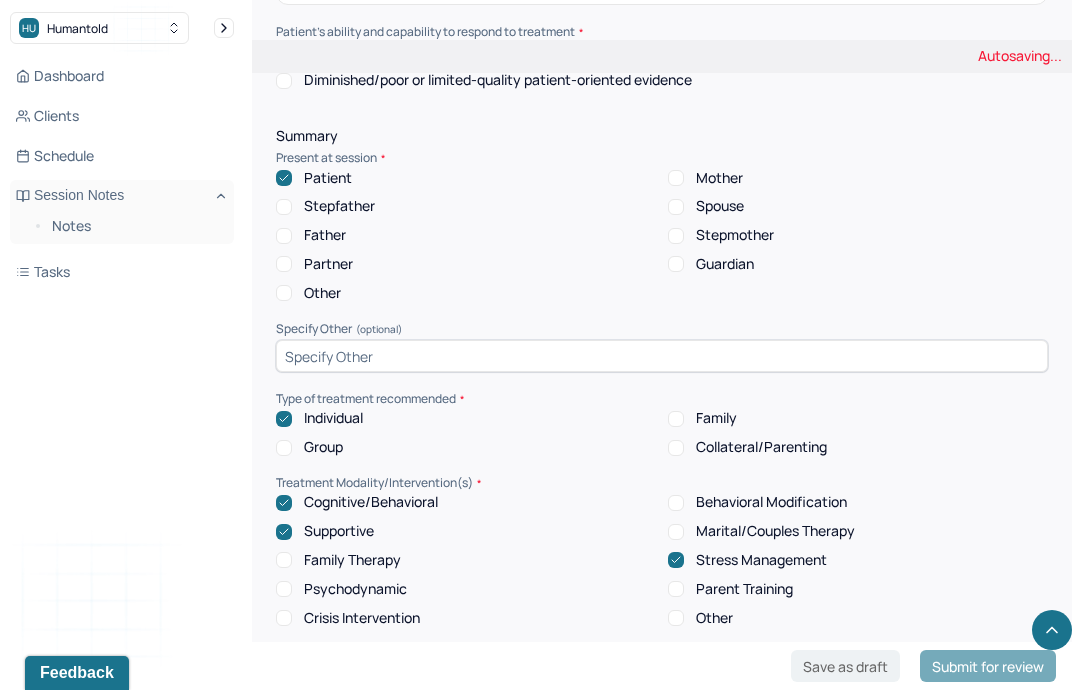 click at bounding box center [662, 681] 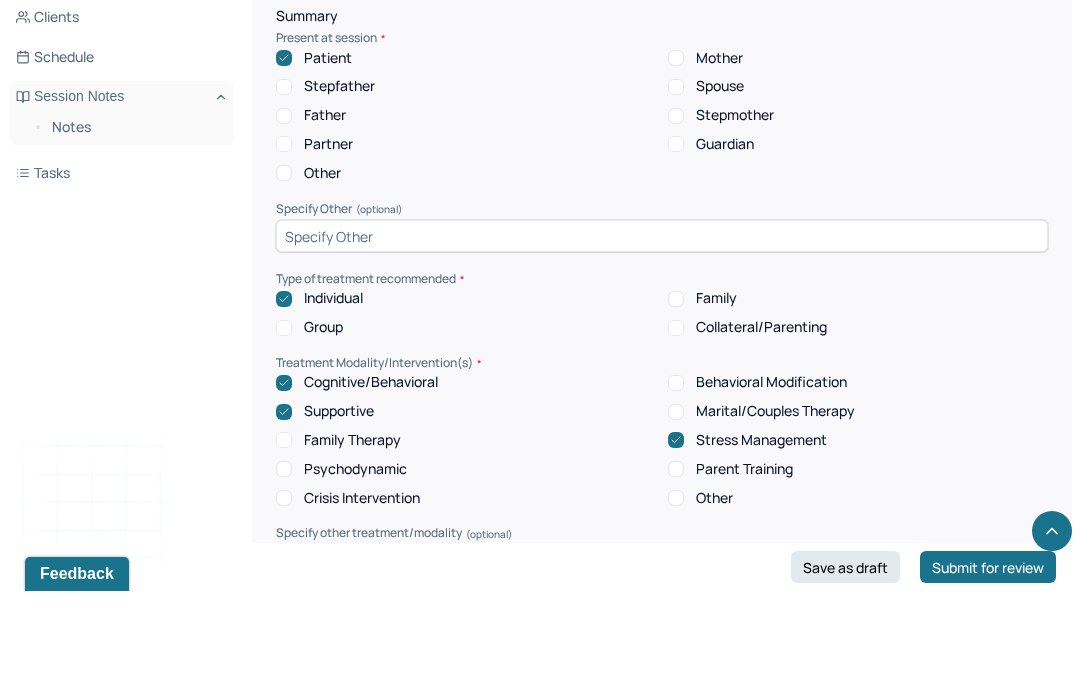 scroll, scrollTop: 7393, scrollLeft: 0, axis: vertical 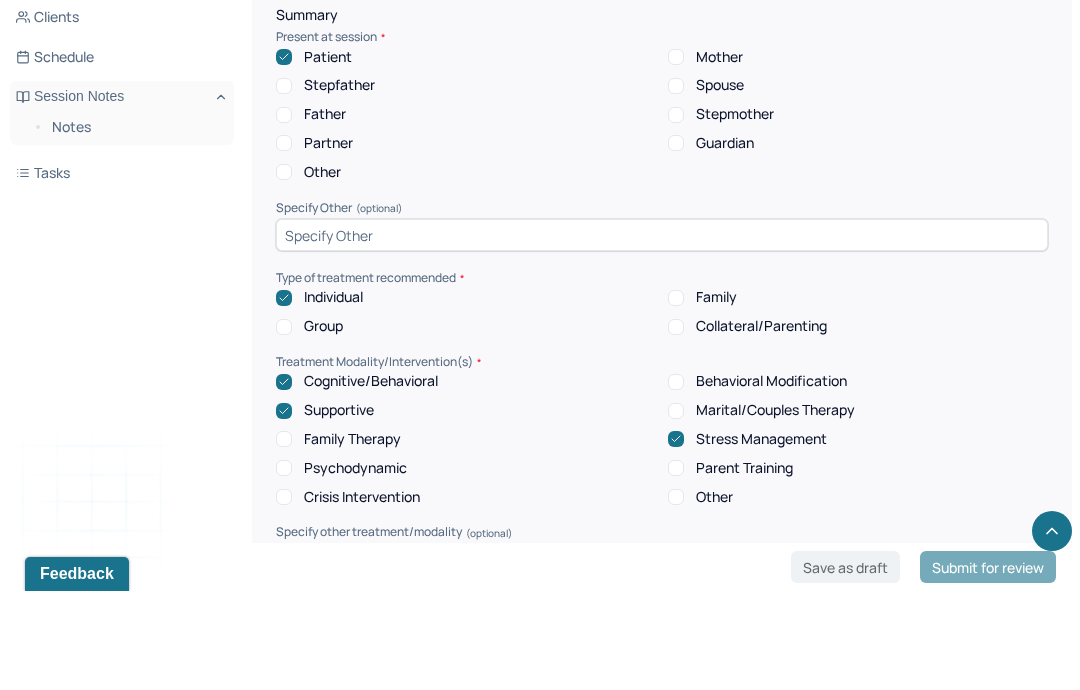 type on "DBT, strength-based thearpy, client-centered thearpy" 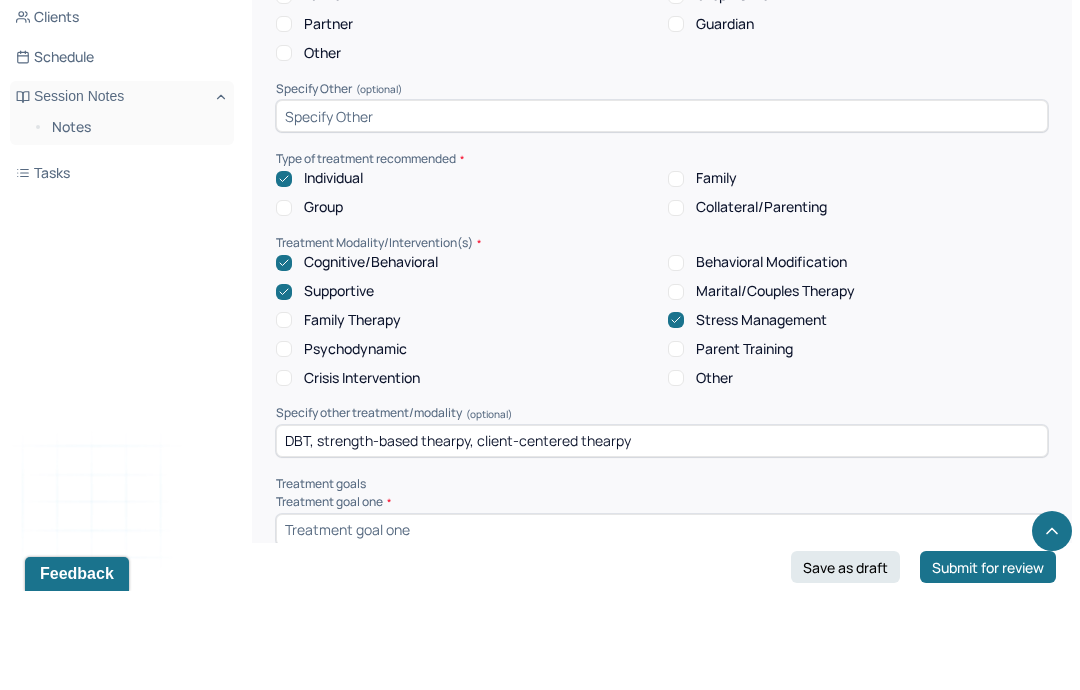 scroll, scrollTop: 7512, scrollLeft: 0, axis: vertical 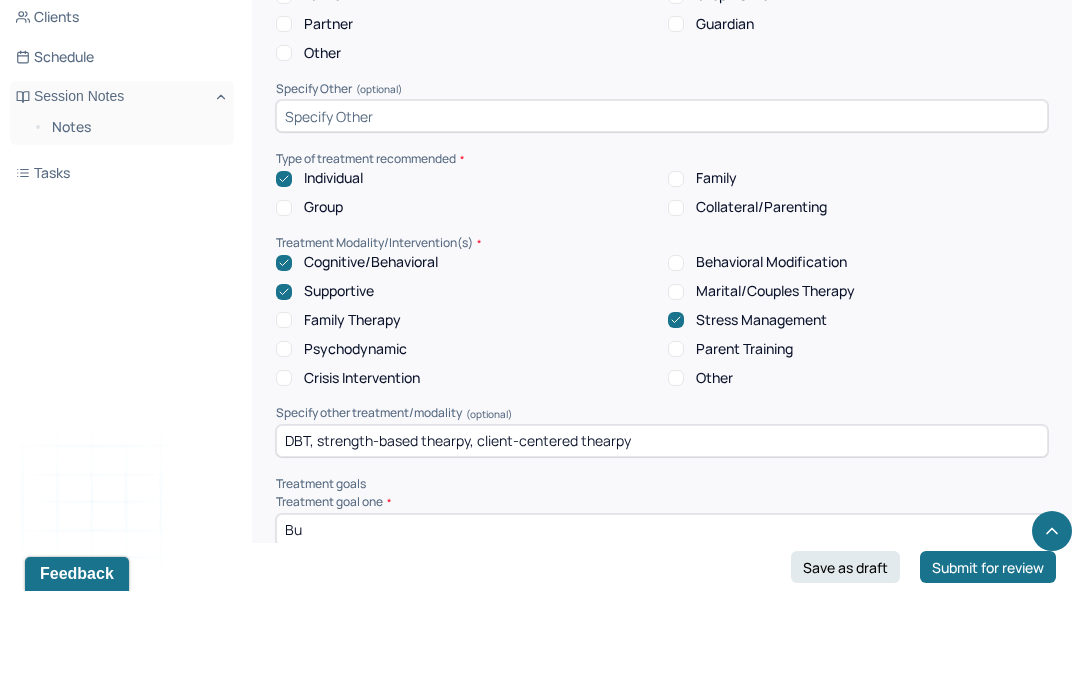 type on "B" 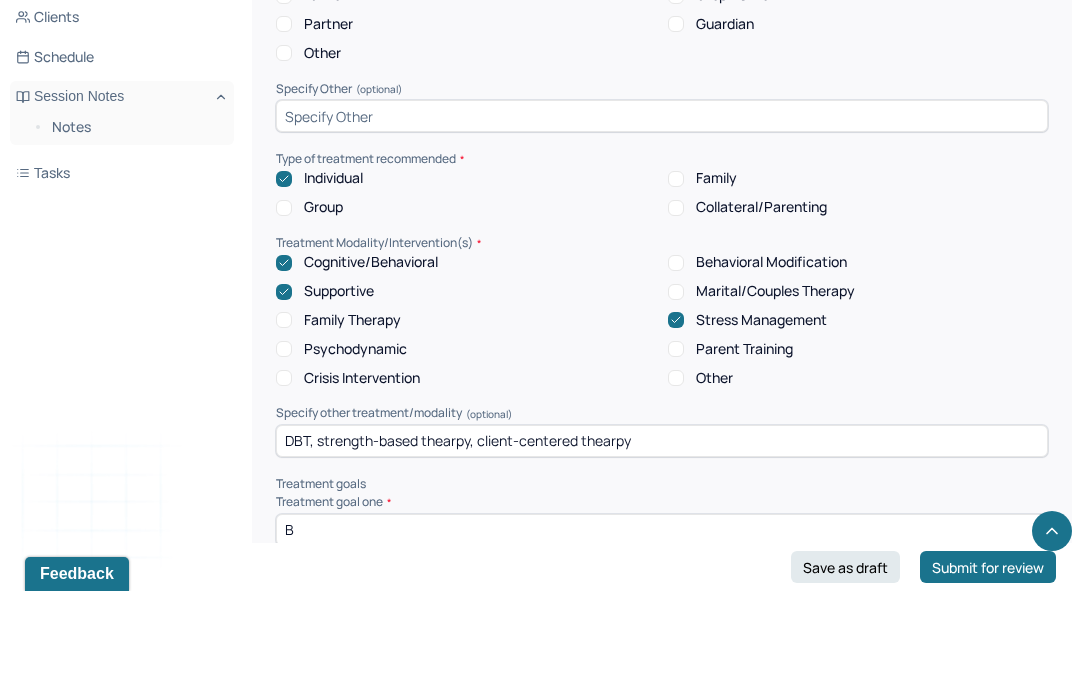 type 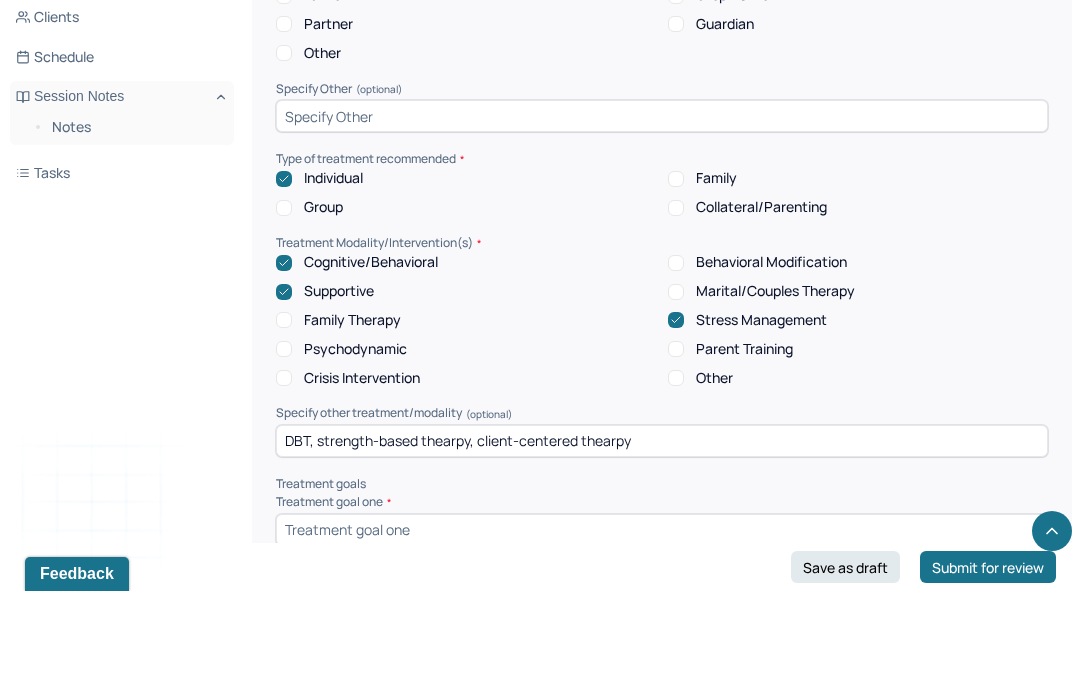 click at bounding box center [662, 699] 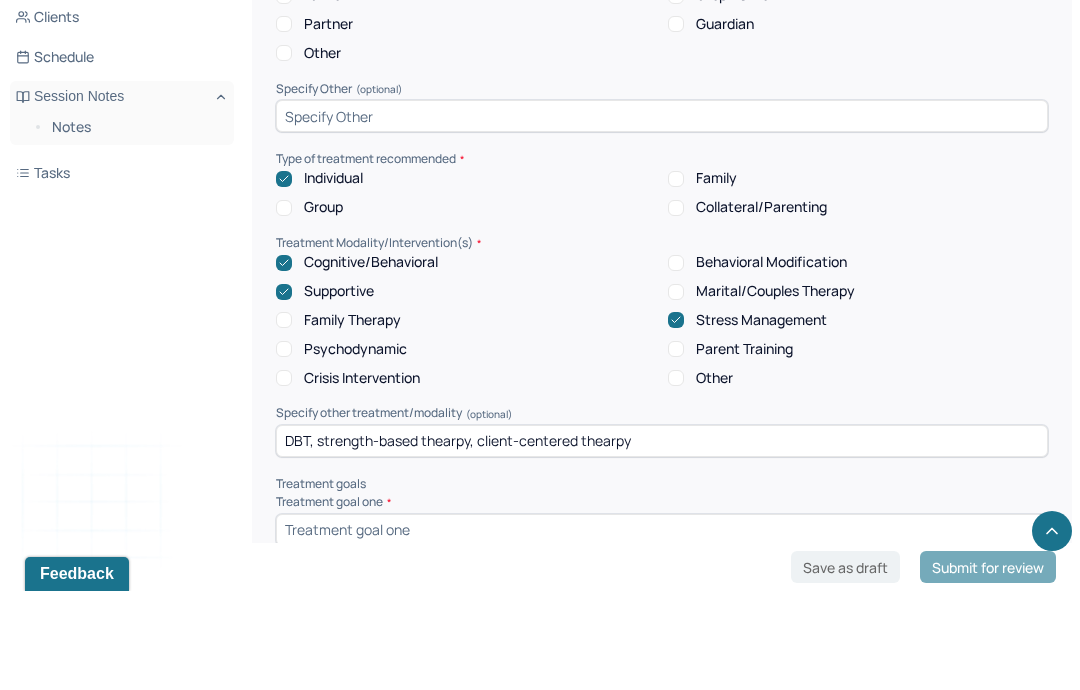 type on "Build stronger friendships." 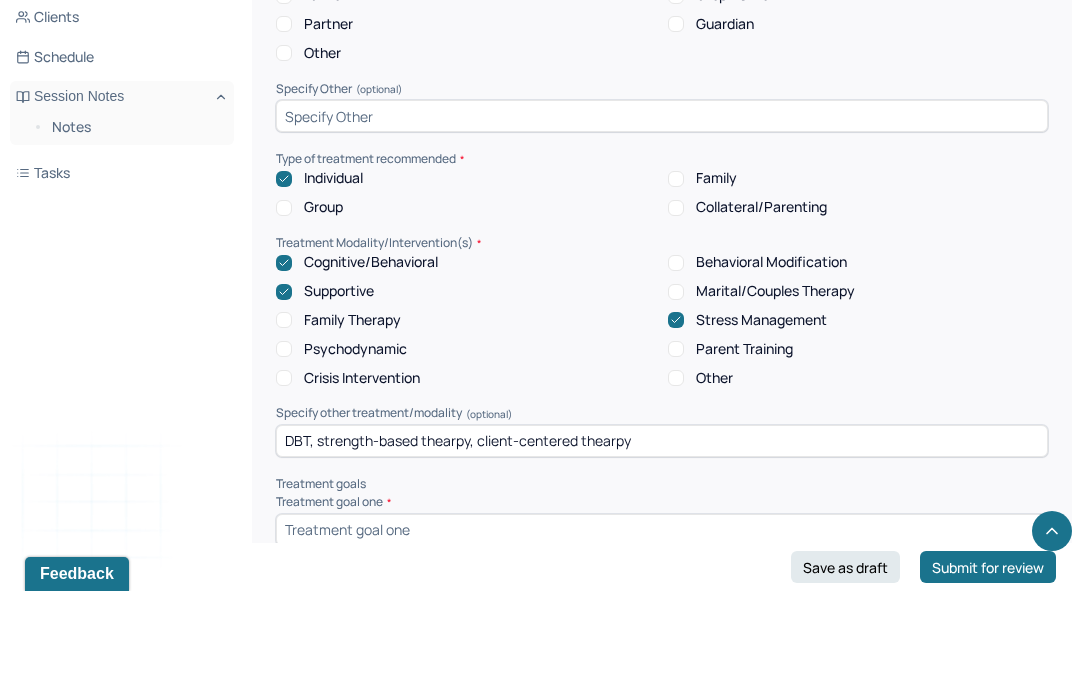 type on "S" 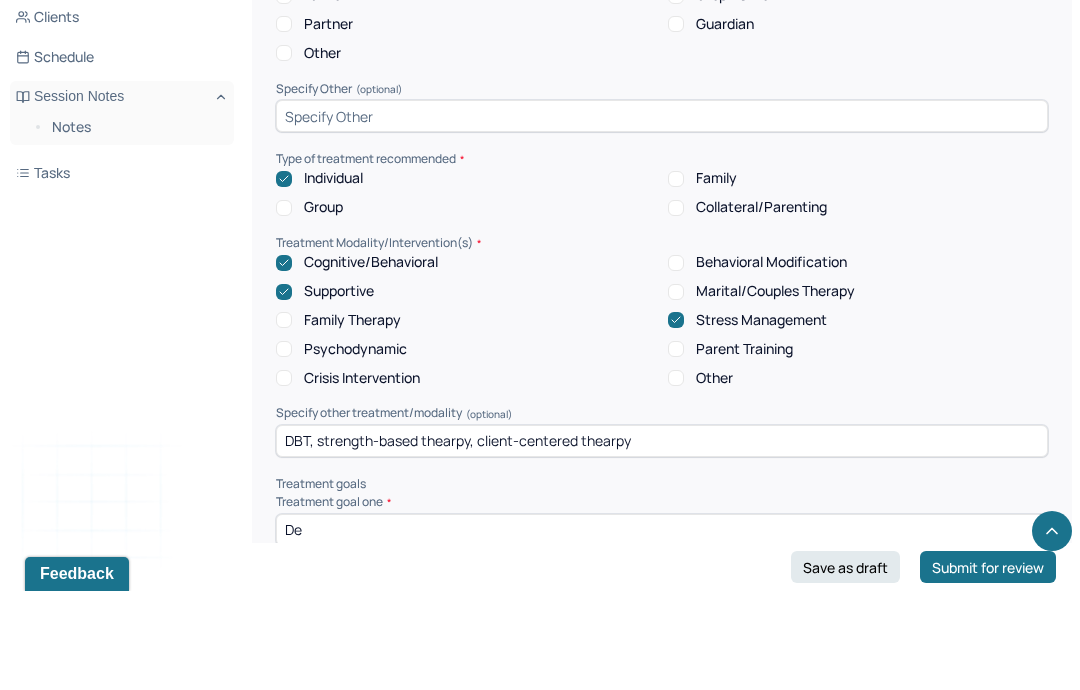 type on "D" 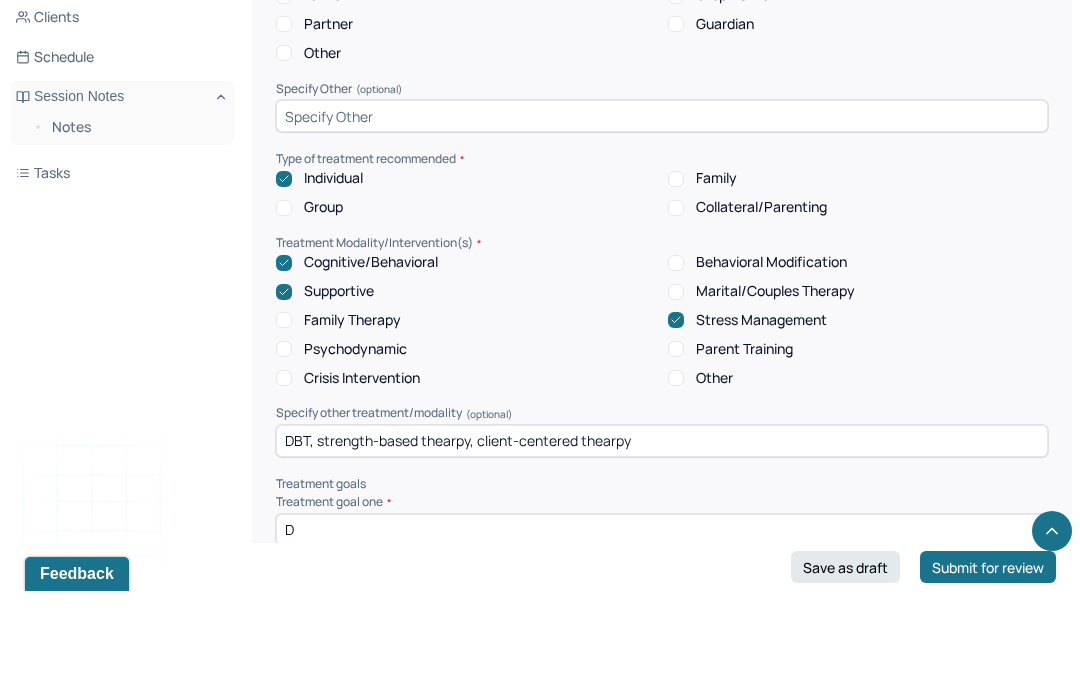 type 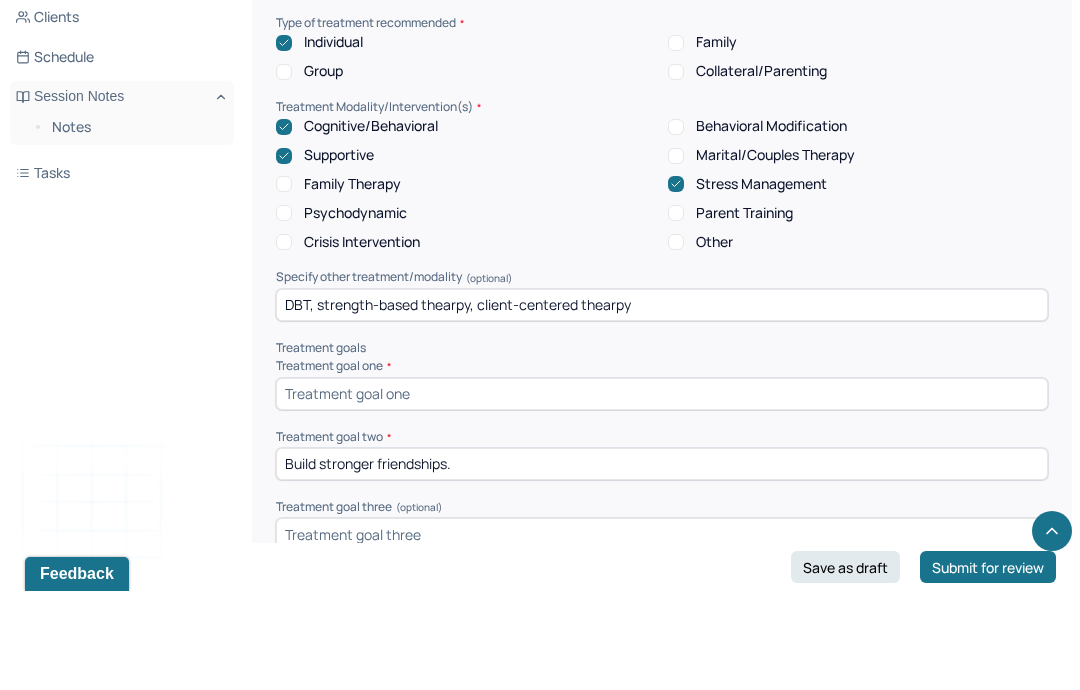 scroll, scrollTop: 7648, scrollLeft: 0, axis: vertical 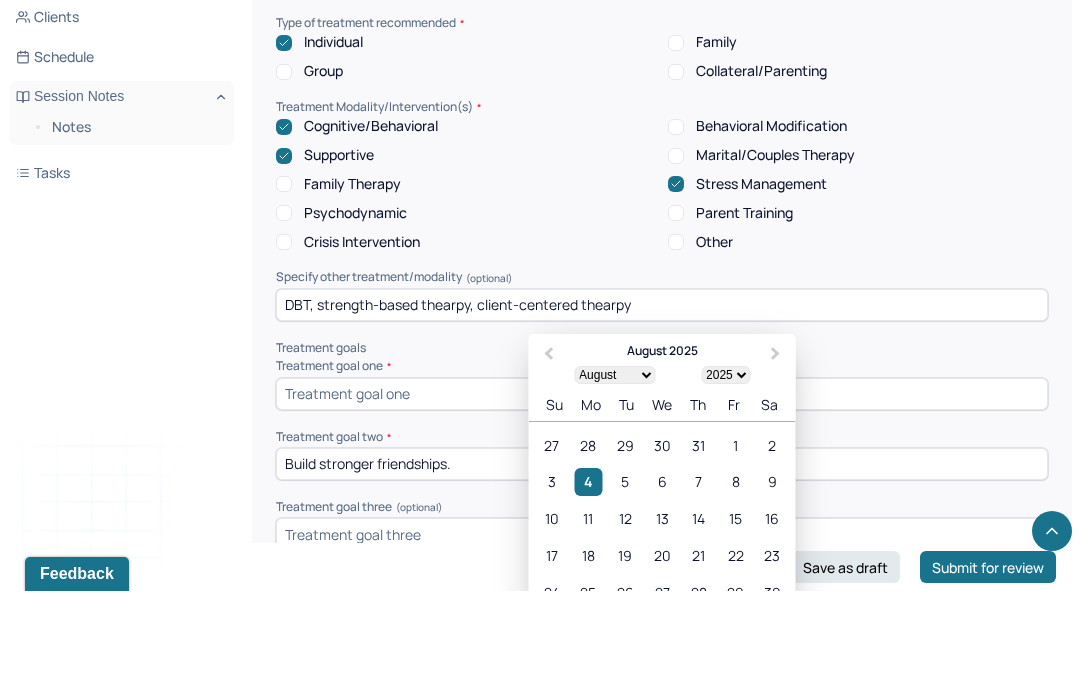 click on "11" at bounding box center [588, 617] 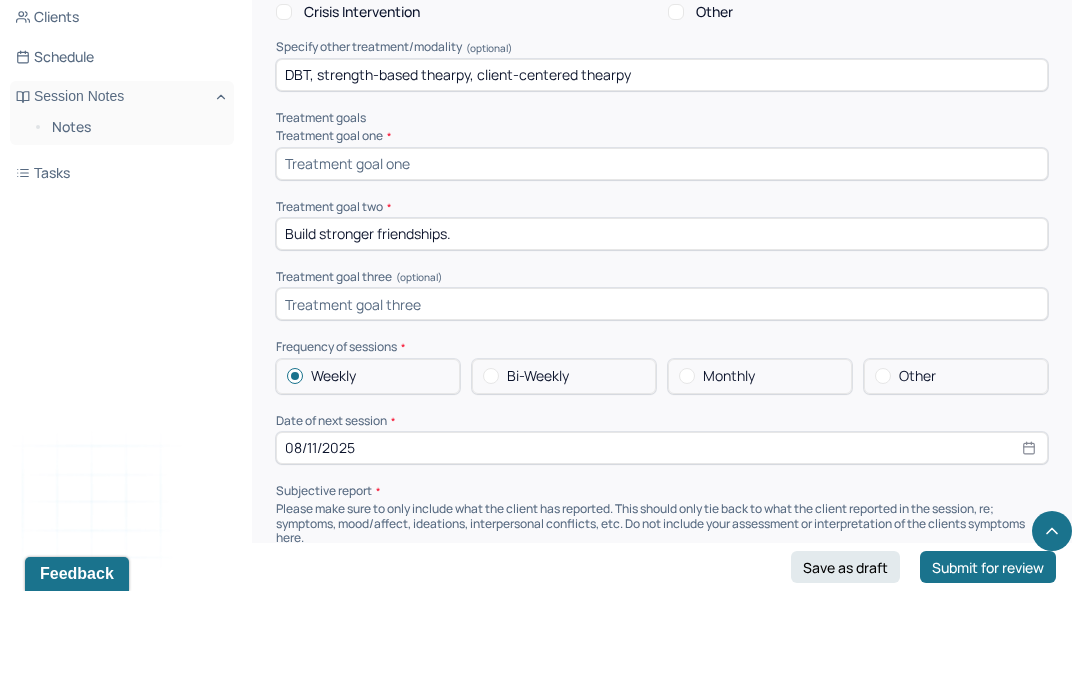 scroll, scrollTop: 7880, scrollLeft: 0, axis: vertical 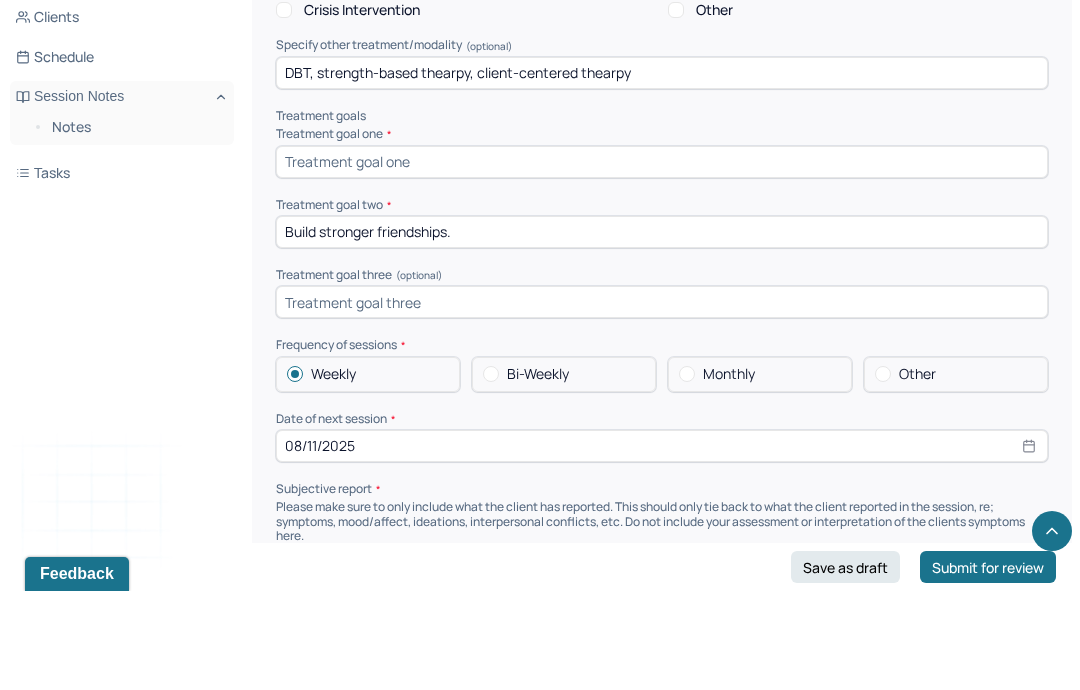 click at bounding box center [662, 686] 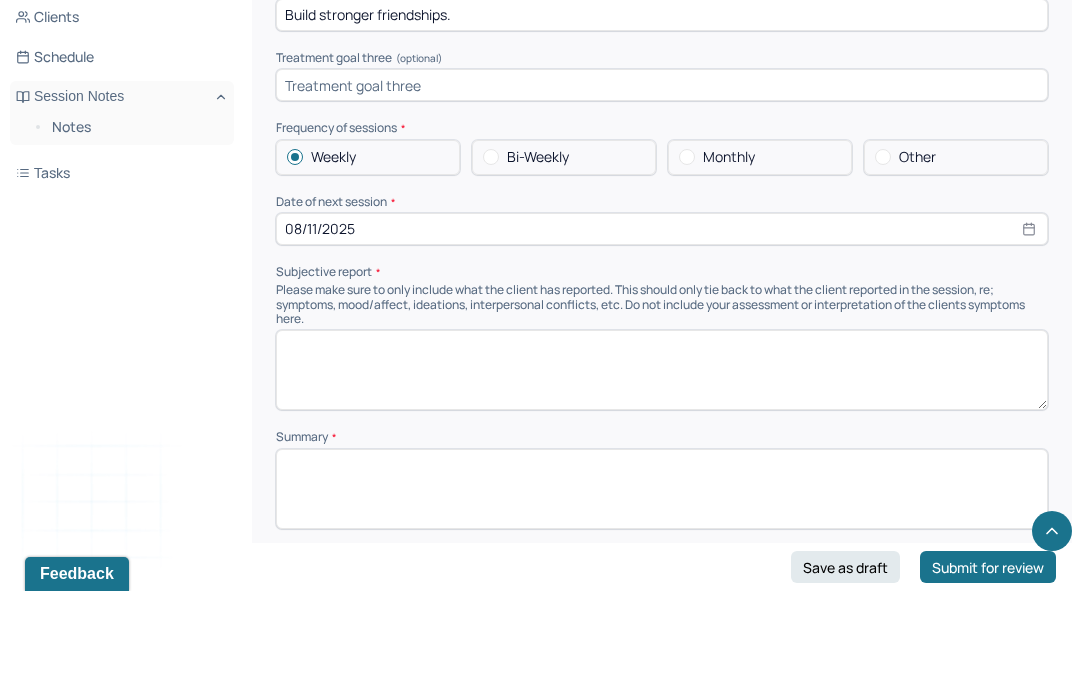 scroll, scrollTop: 8120, scrollLeft: 0, axis: vertical 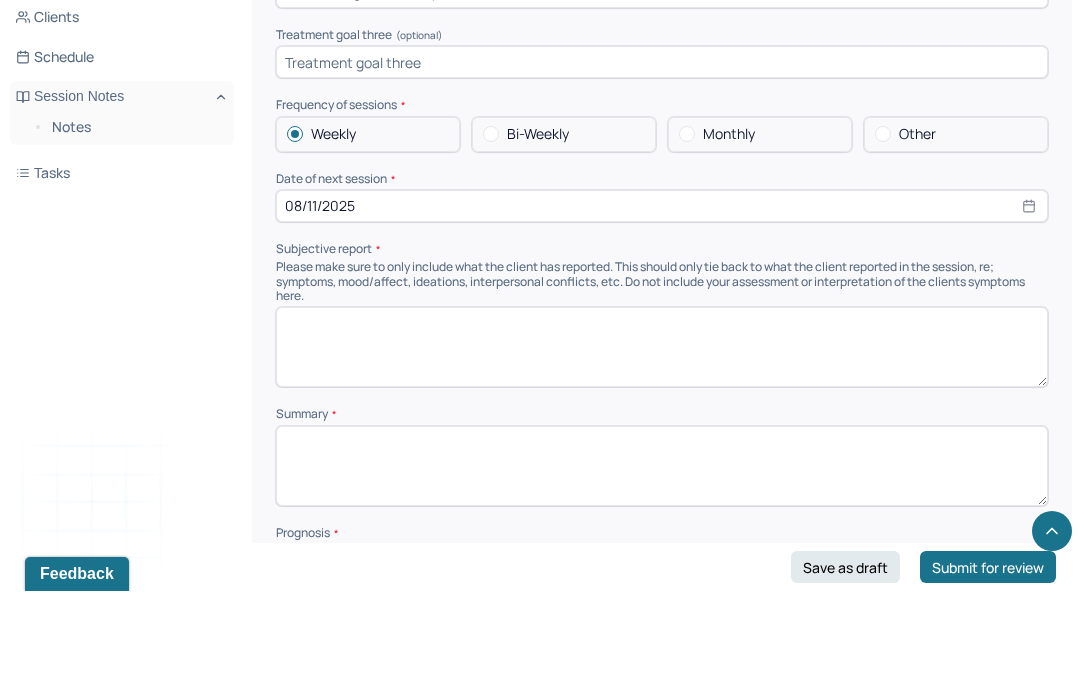 click at bounding box center (662, 702) 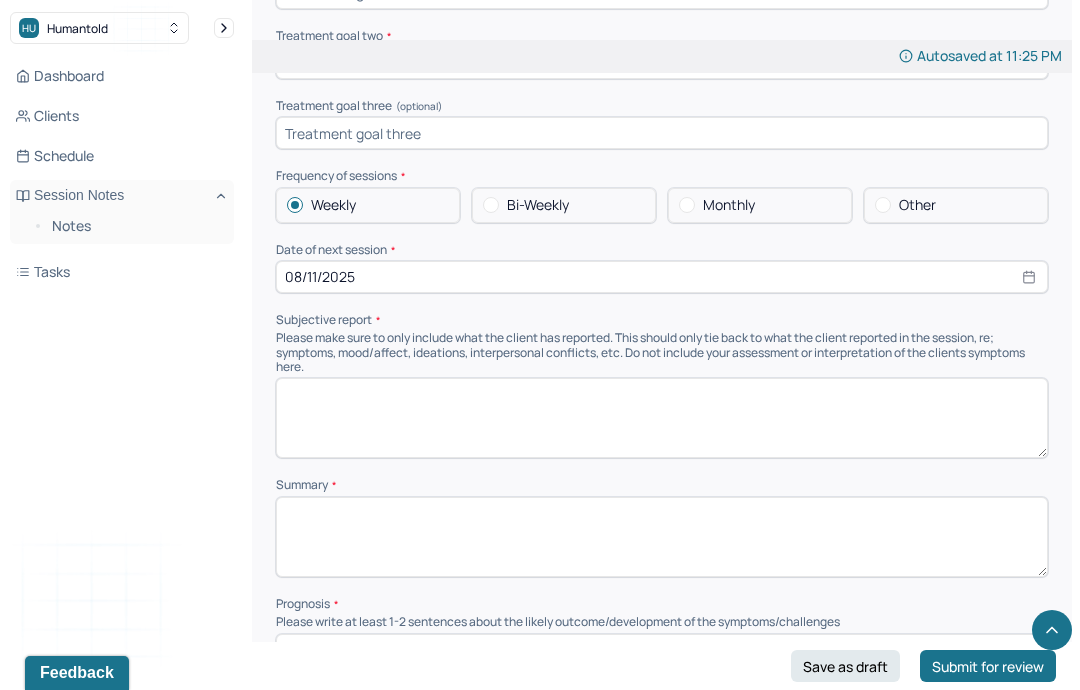scroll, scrollTop: 8078, scrollLeft: 0, axis: vertical 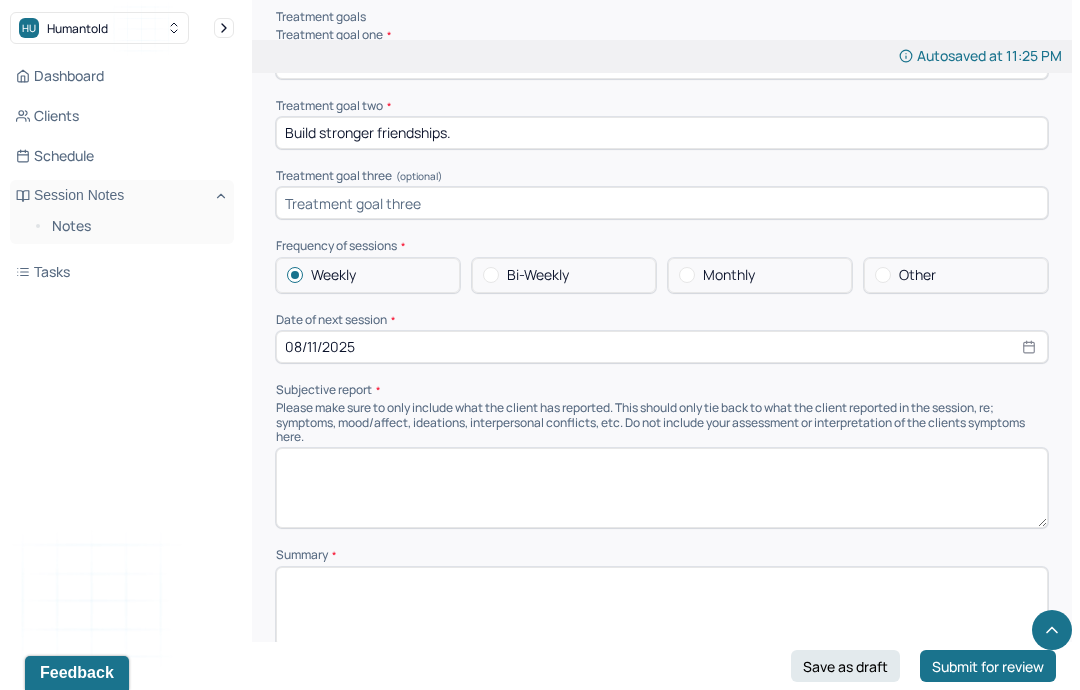 type on "Client’s prognosis is good based on the client’s insight into their symptoms and the client’s vulnerability during the session." 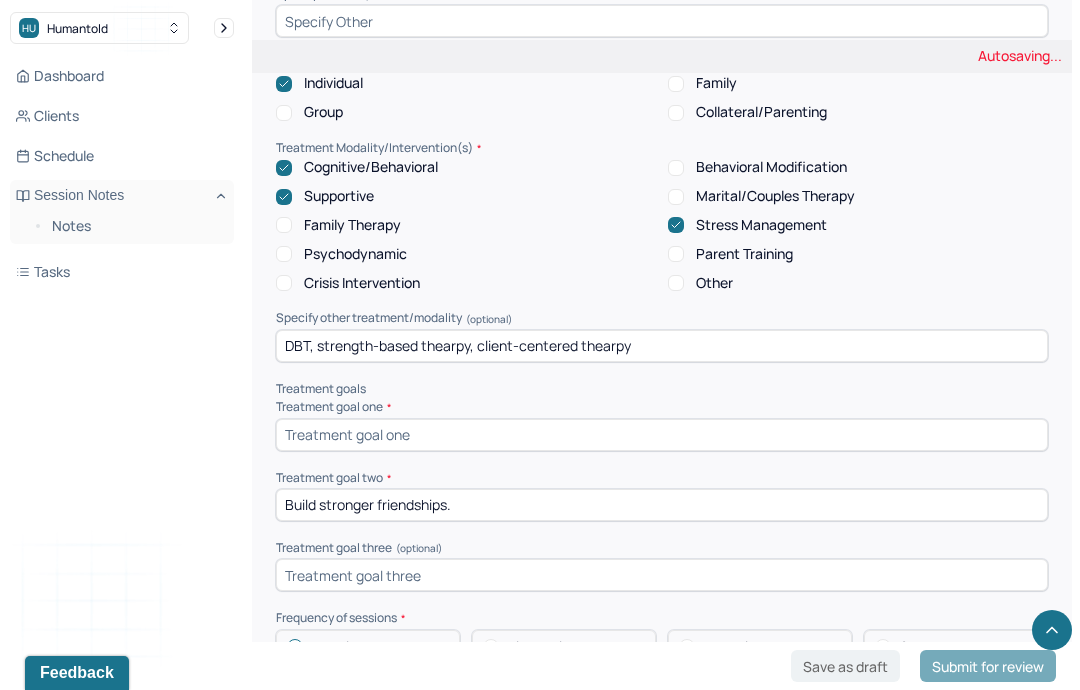 scroll, scrollTop: 7690, scrollLeft: 0, axis: vertical 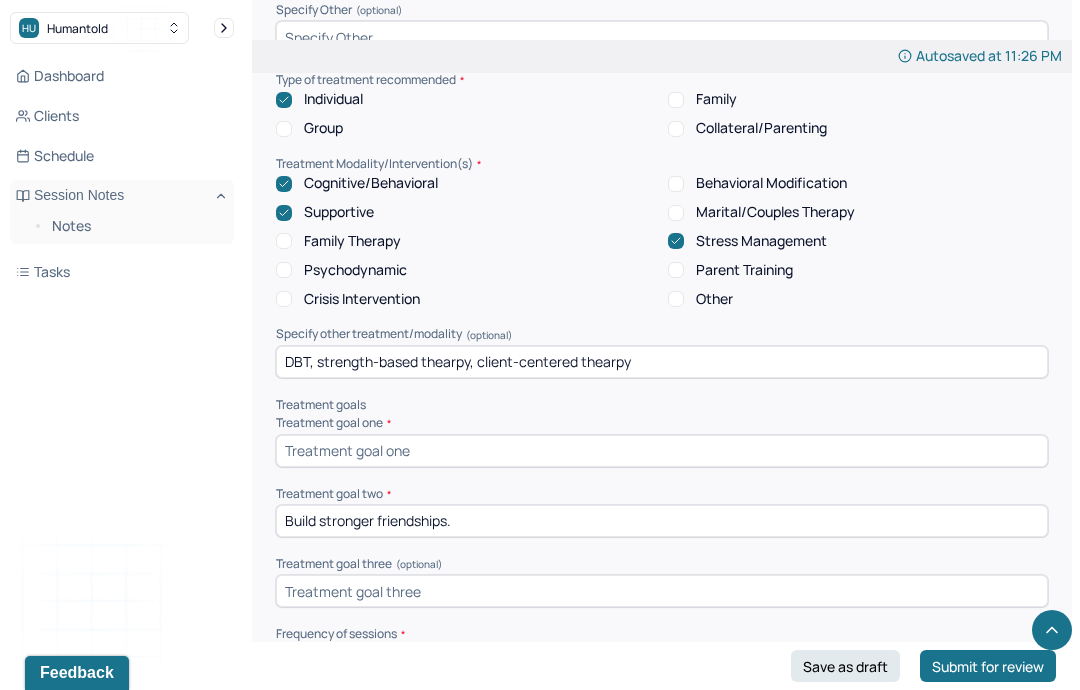 type on "Client oriented x3. Client utilized session to discuss presenting problem and treatment goals." 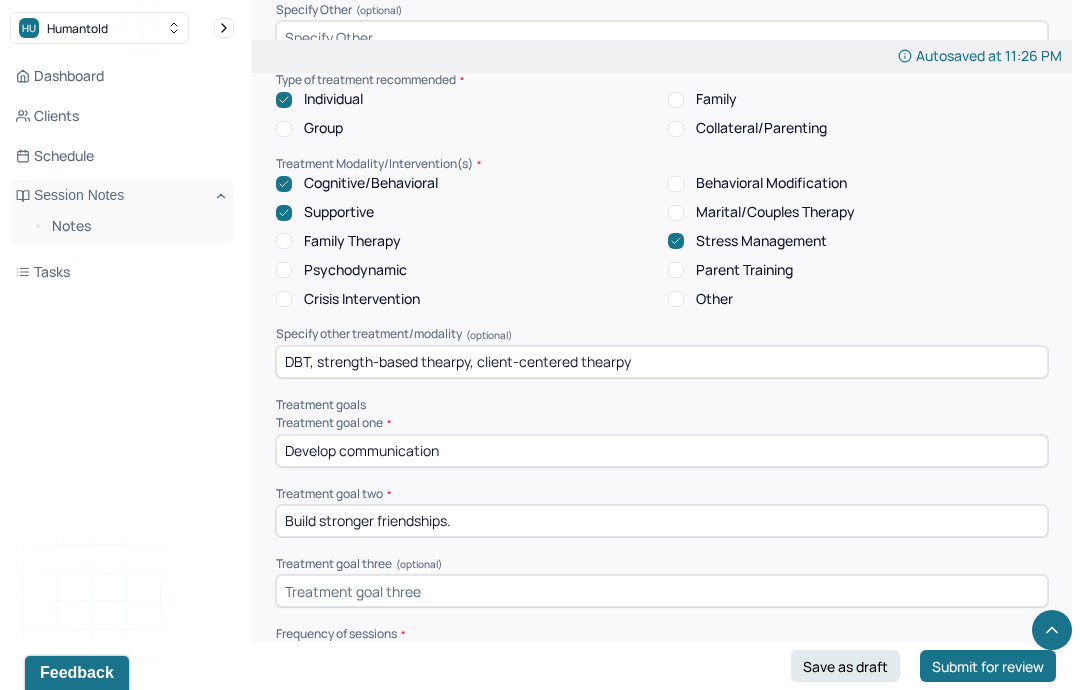 click at bounding box center (662, 591) 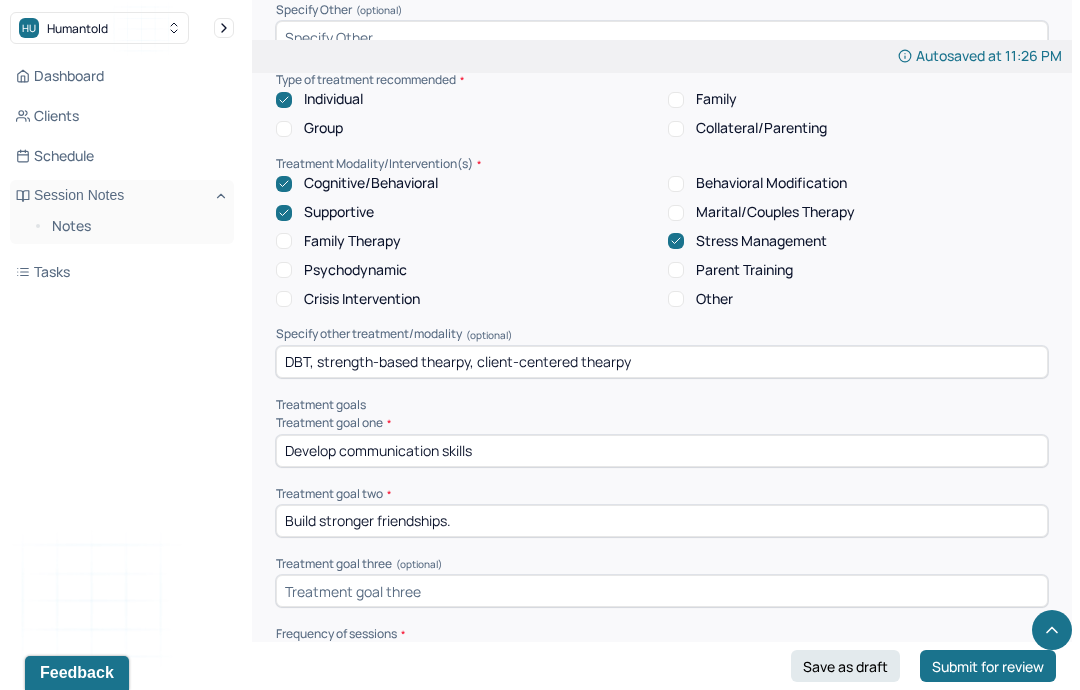 type on "Develop communication skills" 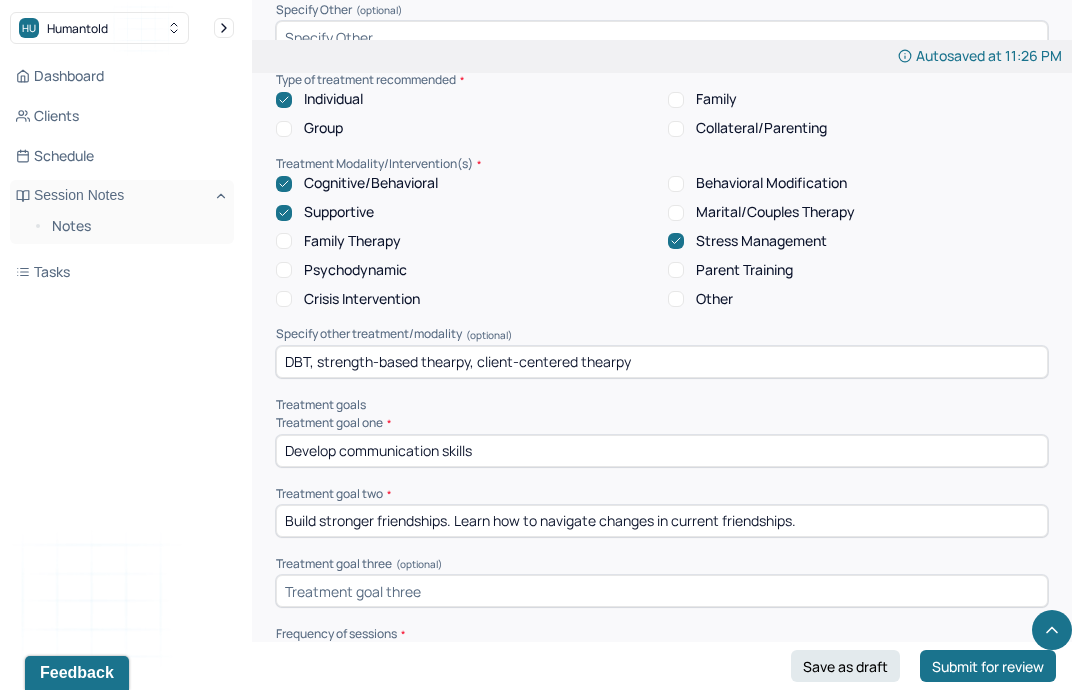 type on "Build stronger friendships. Learn how to navigate changes in current friendships." 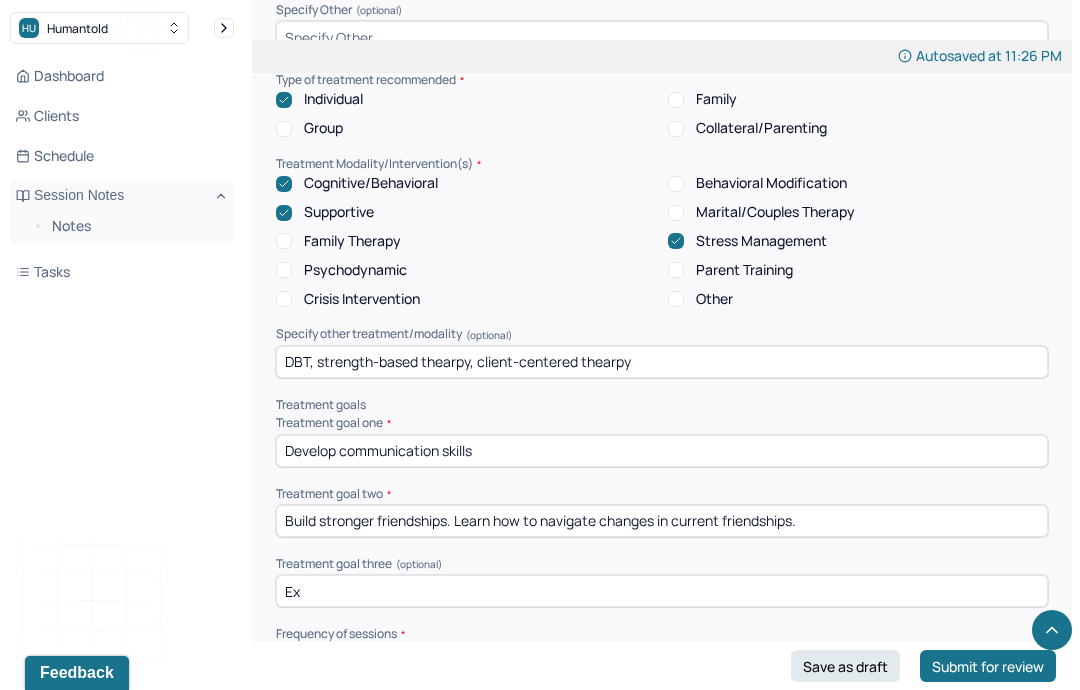 type on "E" 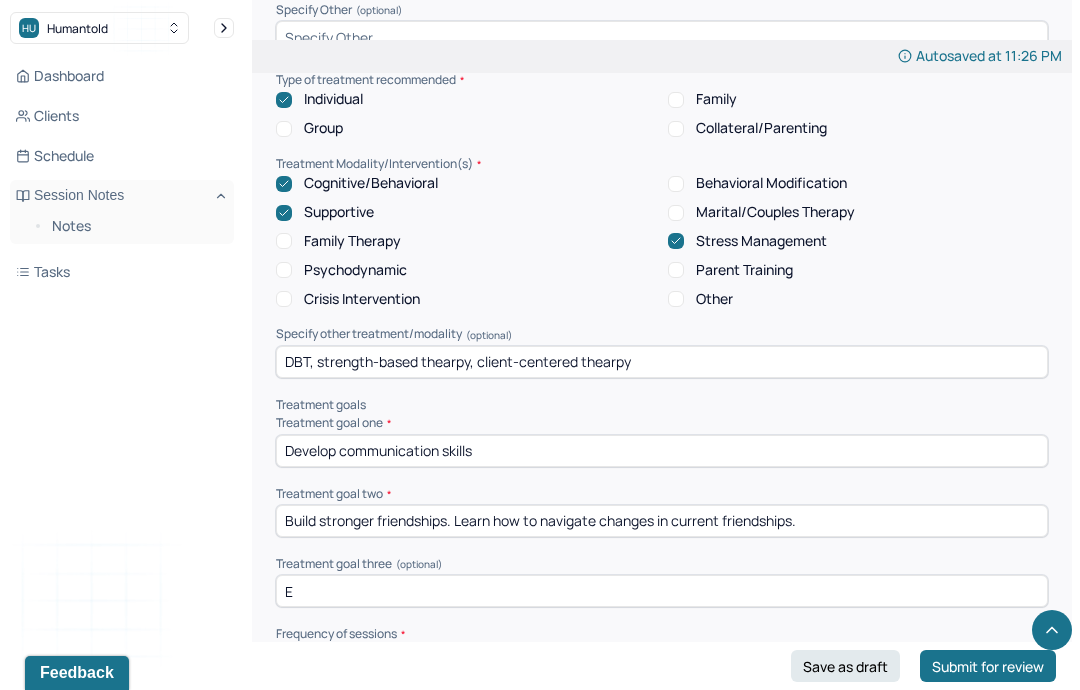 type 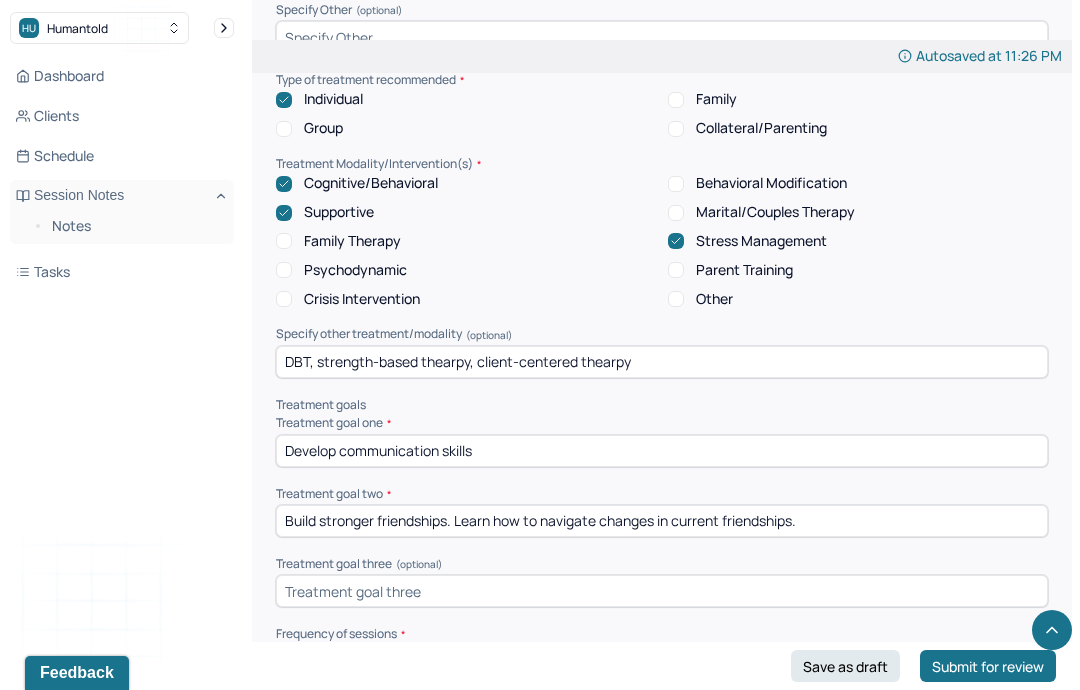click on "Develop communication skills" at bounding box center [662, 451] 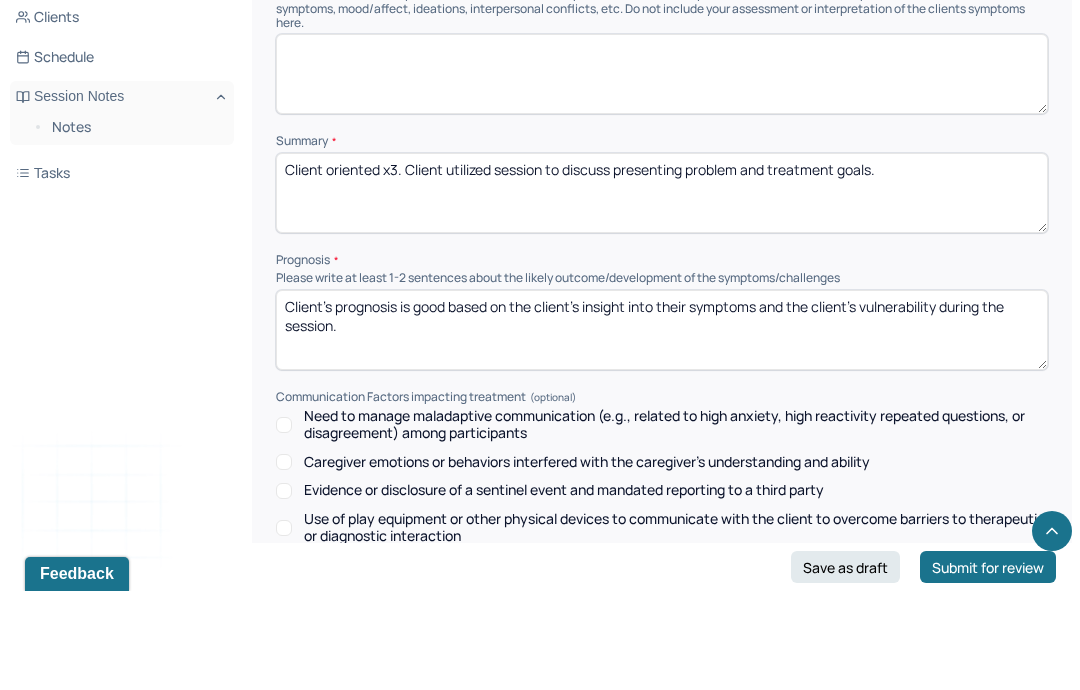 scroll, scrollTop: 8395, scrollLeft: 0, axis: vertical 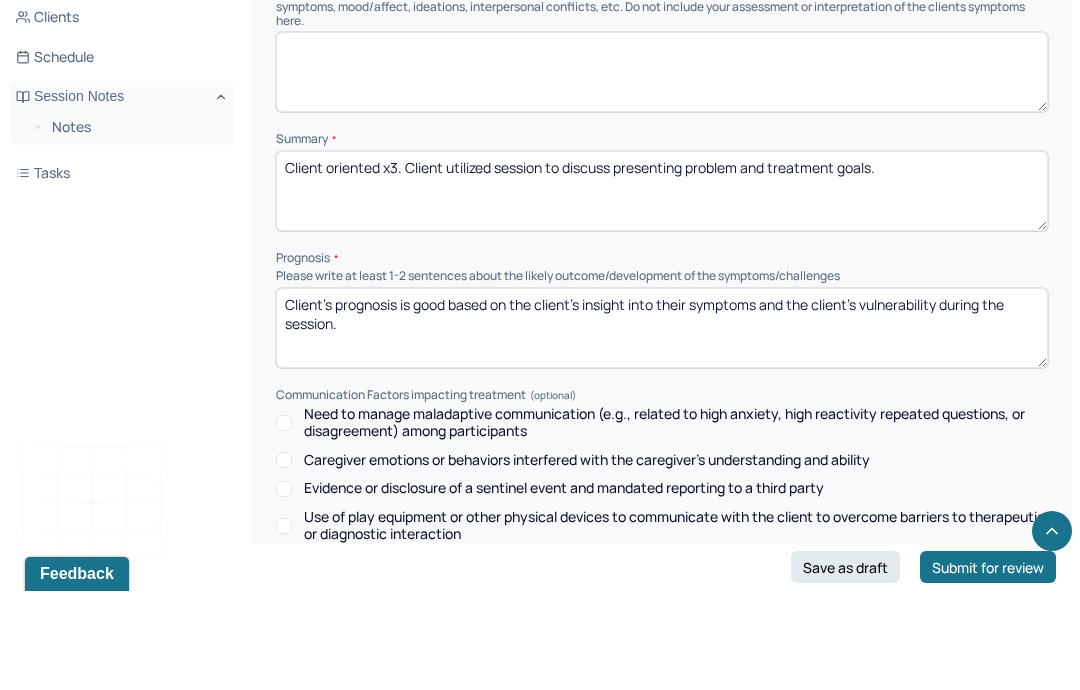 type on "Develop communication skills." 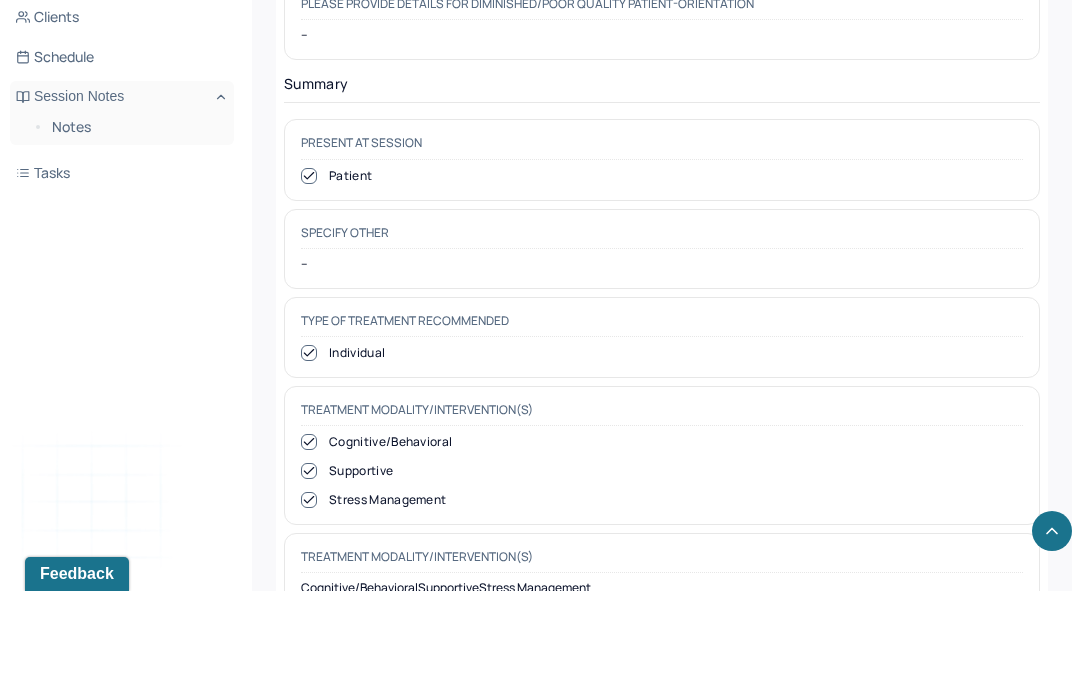 scroll, scrollTop: 8574, scrollLeft: 0, axis: vertical 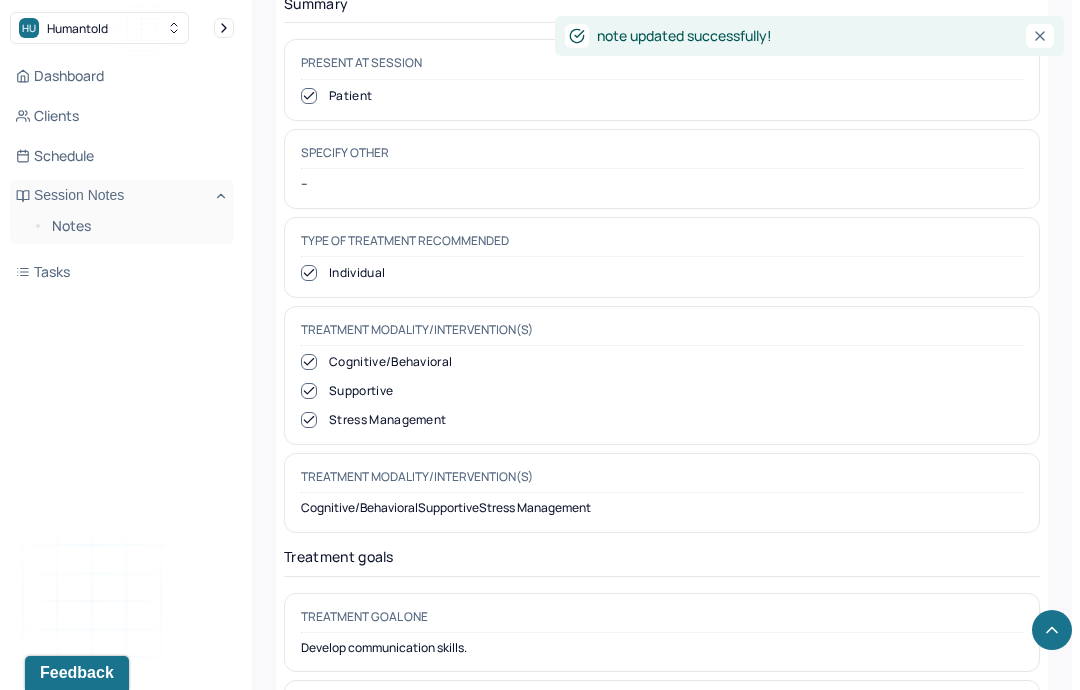 click on "Notes" at bounding box center (135, 226) 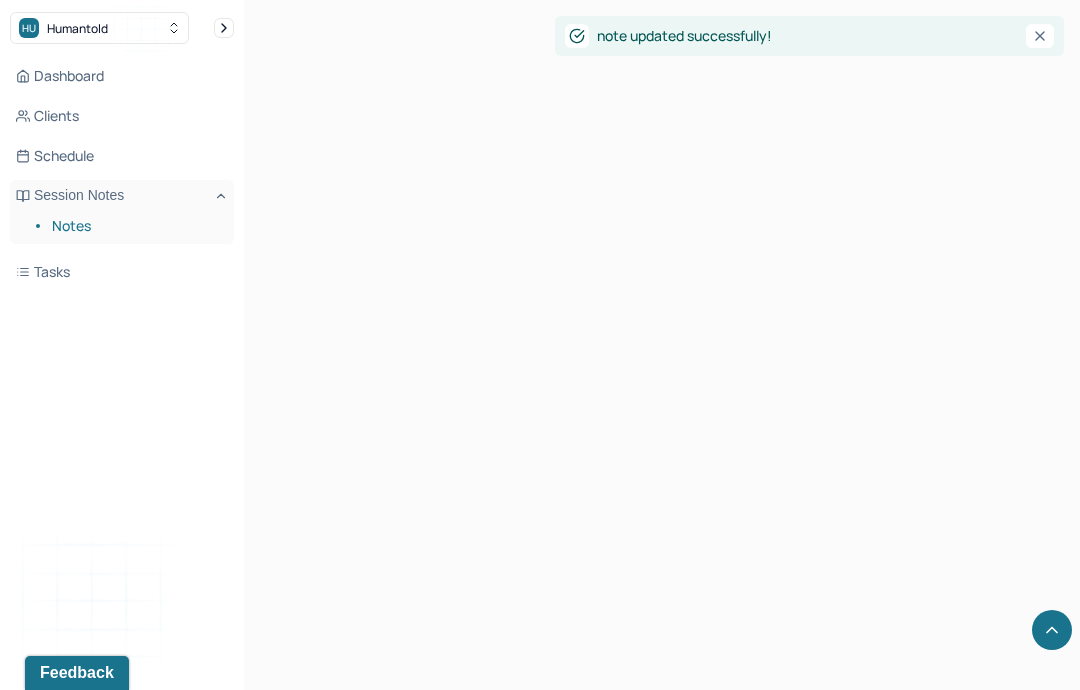 scroll, scrollTop: 0, scrollLeft: 0, axis: both 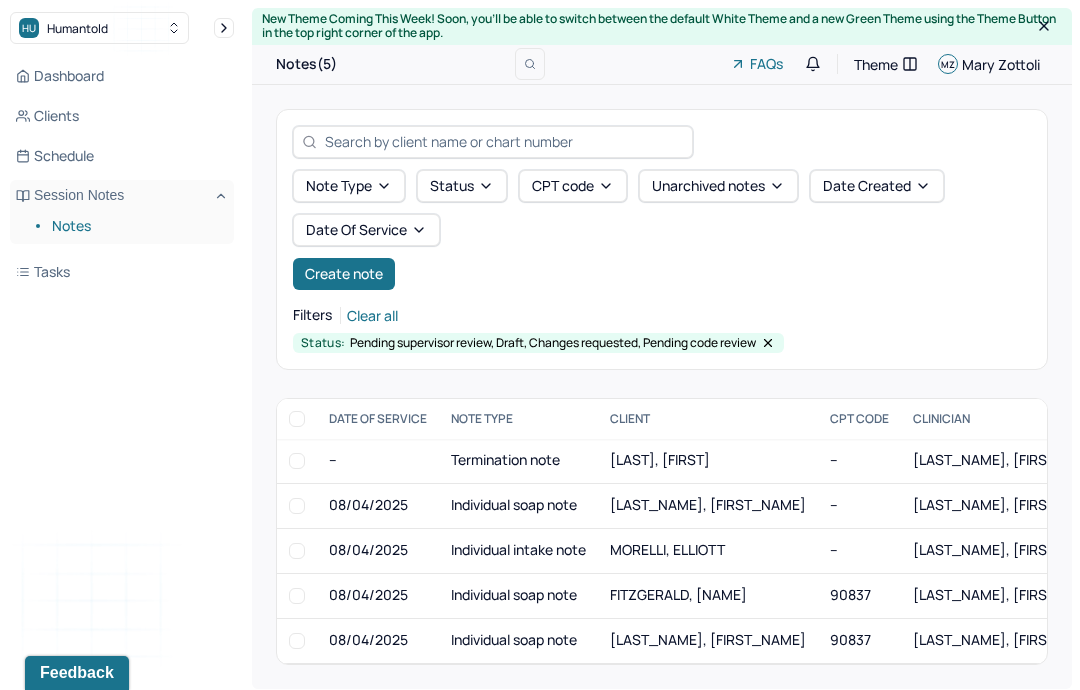 click on "[LAST_NAME], [FIRST_NAME]" at bounding box center (708, 504) 